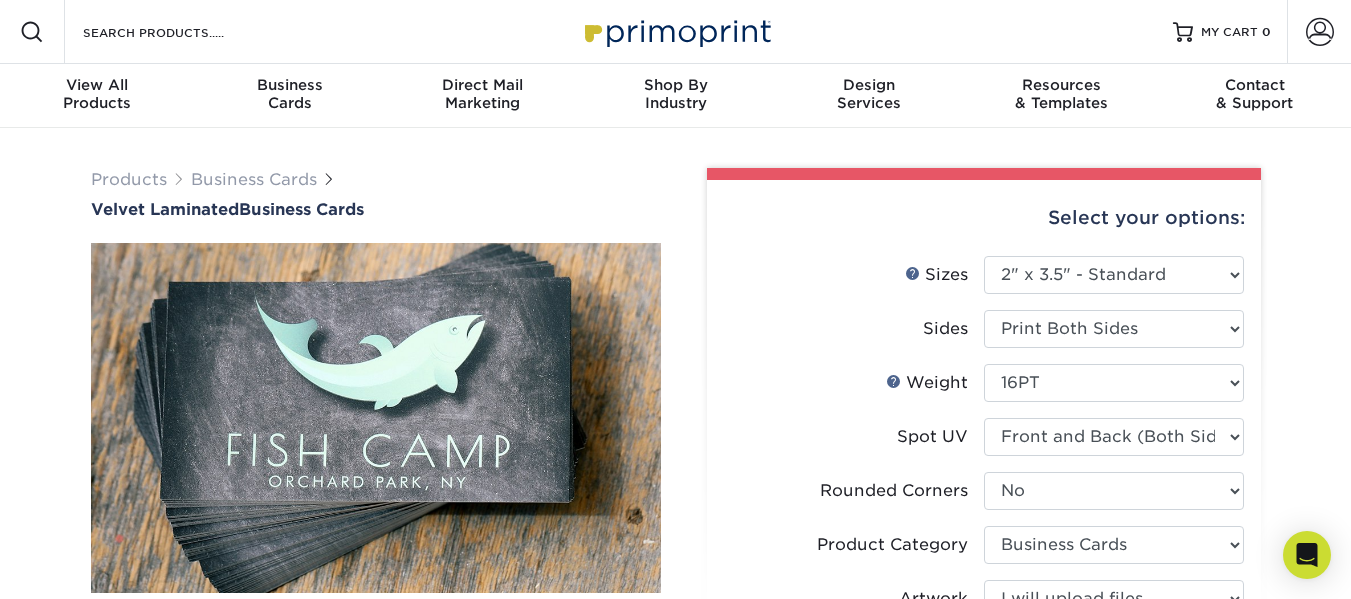 select on "2.00x3.50" 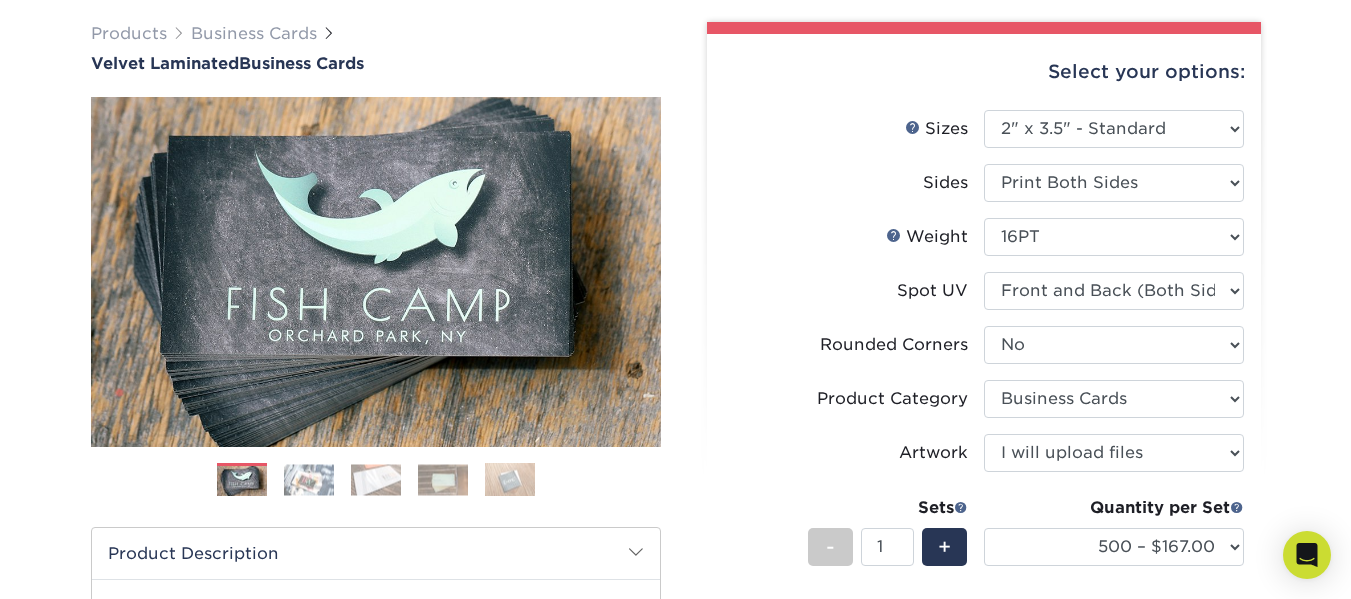 scroll, scrollTop: 0, scrollLeft: 0, axis: both 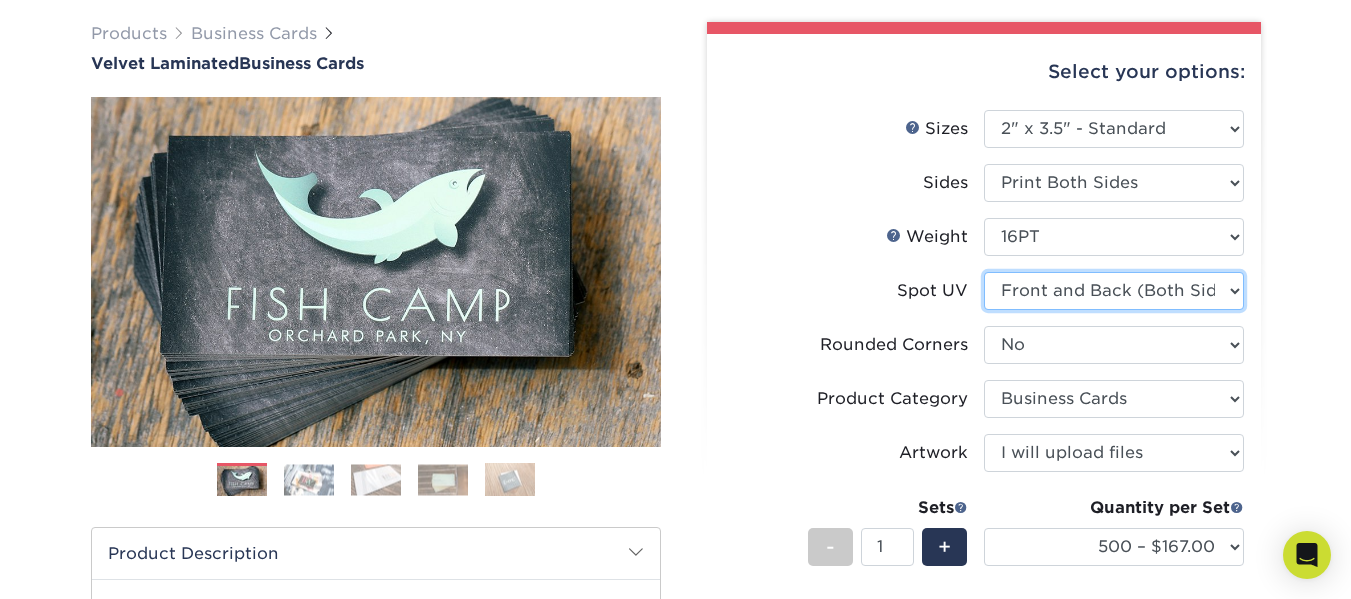 click on "Please Select No Spot UV Front and Back (Both Sides) Front Only Back Only" at bounding box center (1114, 291) 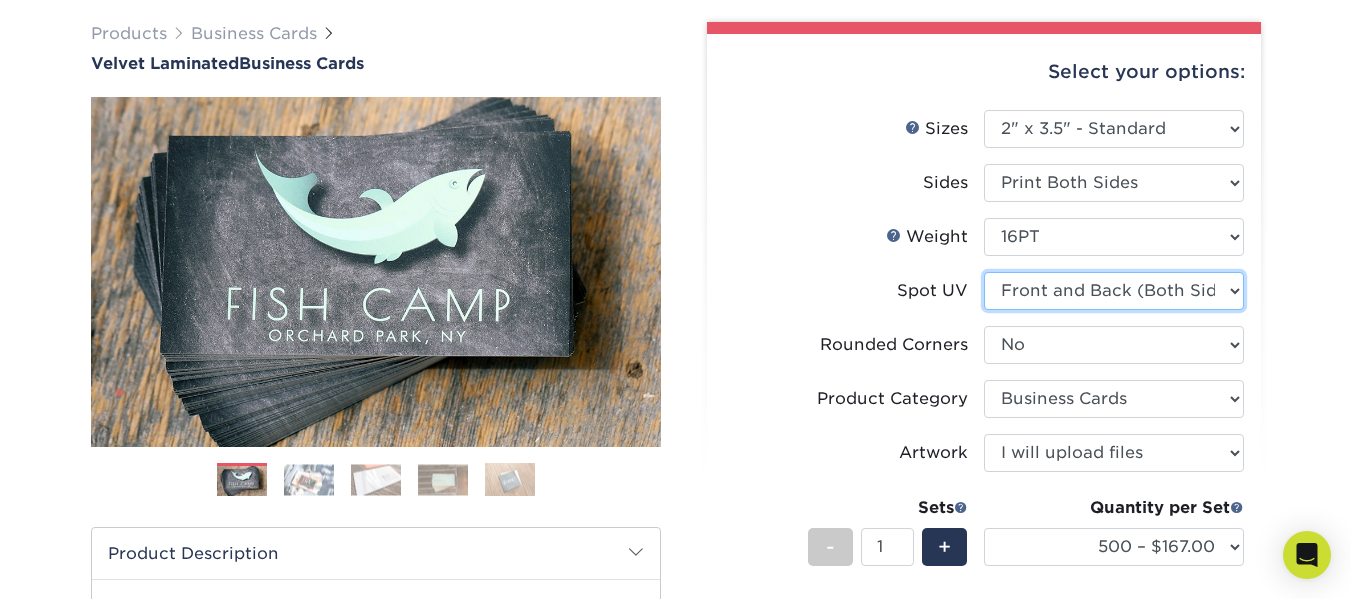 select on "1" 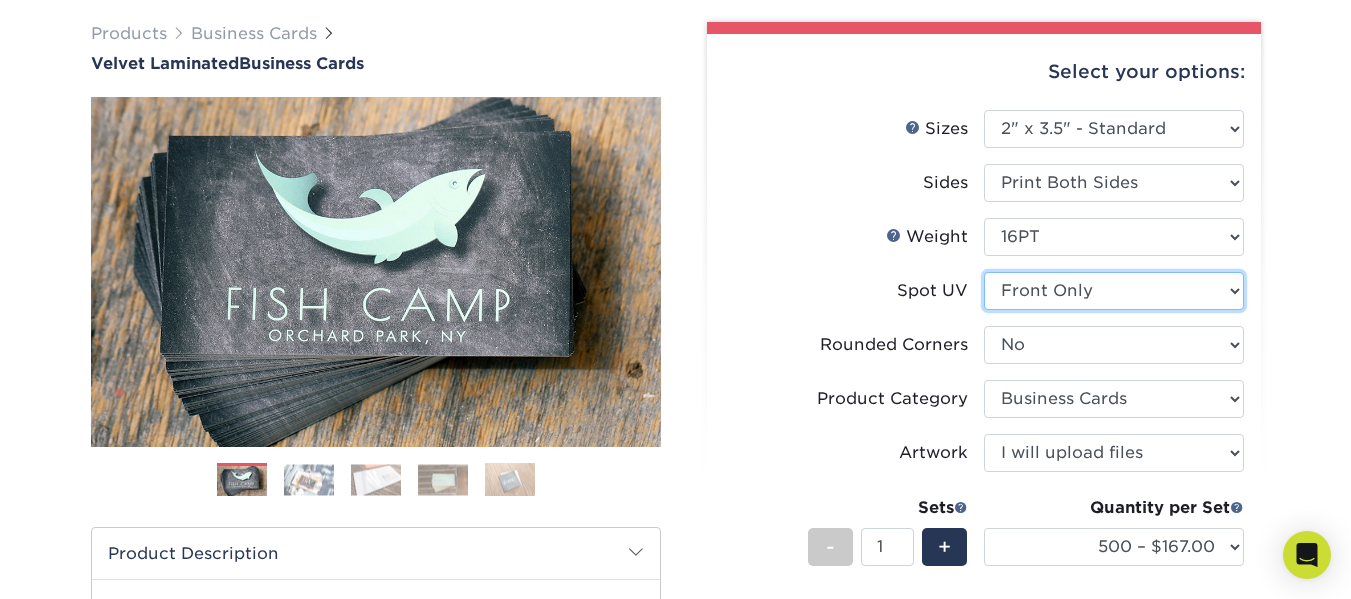 click on "Please Select No Spot UV Front and Back (Both Sides) Front Only Back Only" at bounding box center [1114, 291] 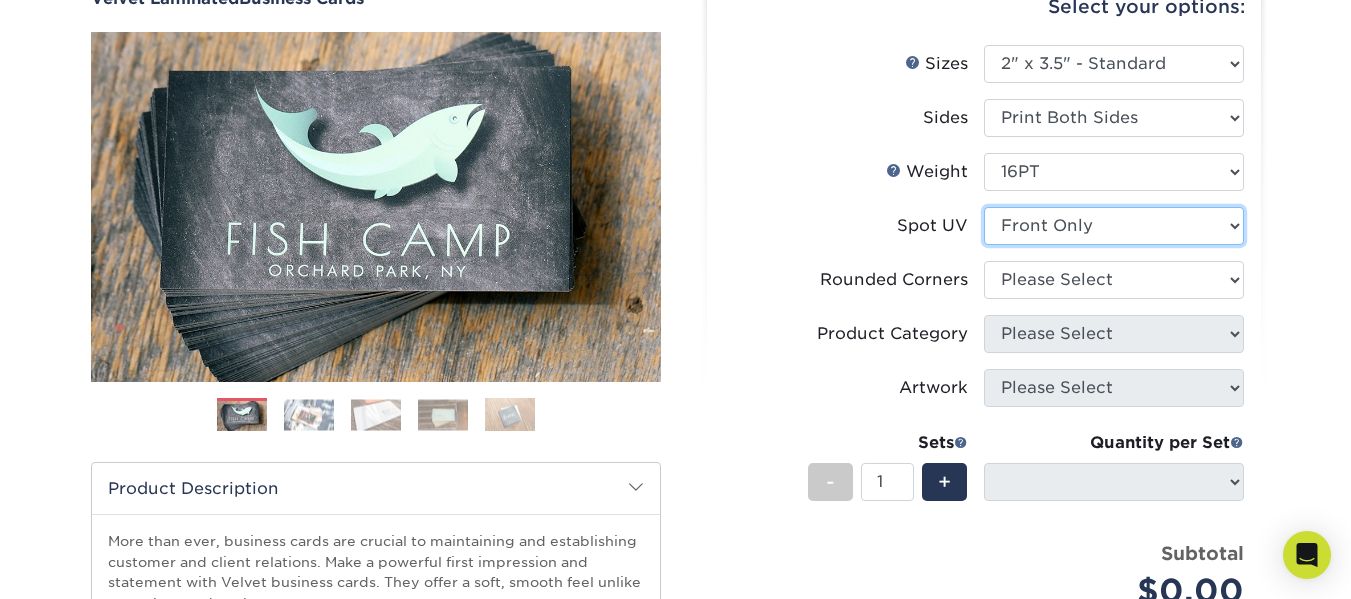 scroll, scrollTop: 246, scrollLeft: 0, axis: vertical 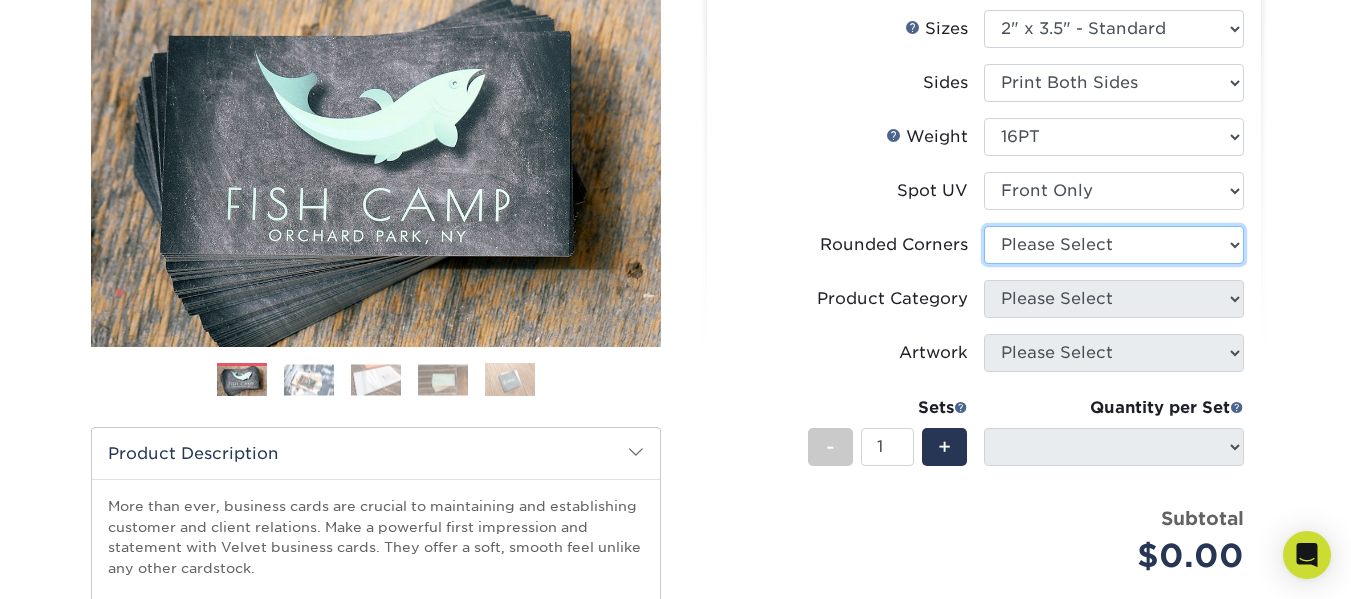 click on "Please Select
Yes - Round 2 Corners                                                    Yes - Round 4 Corners                                                    No" at bounding box center (1114, 245) 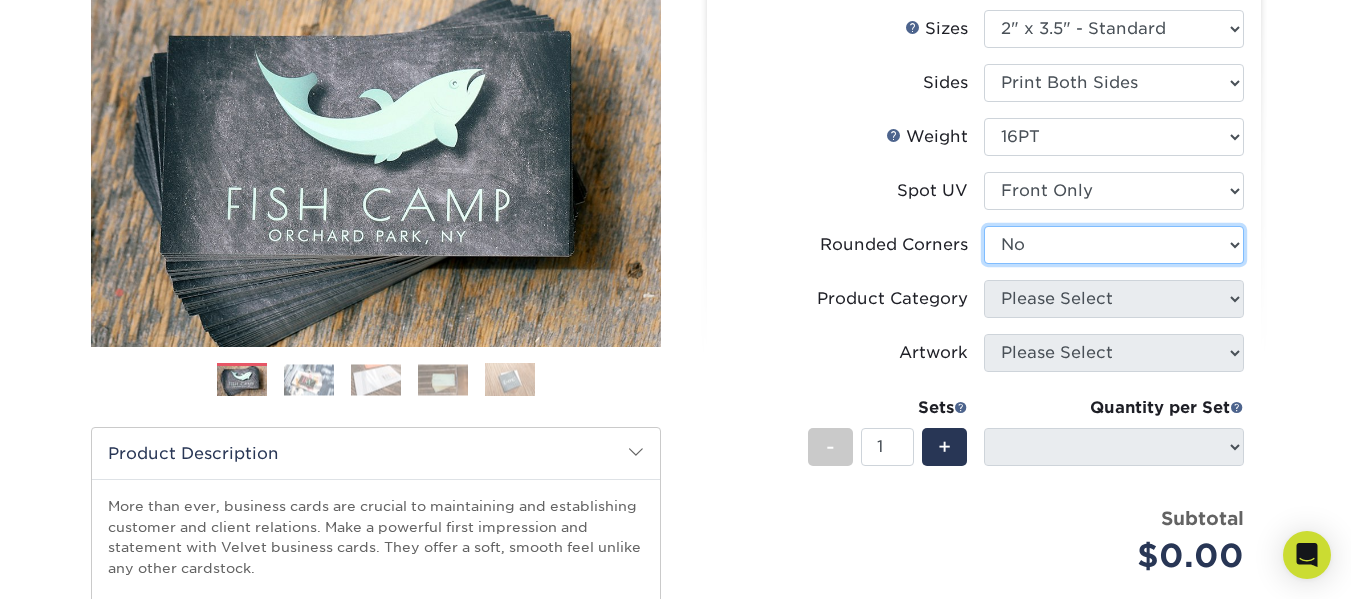 click on "Please Select
Yes - Round 2 Corners                                                    Yes - Round 4 Corners                                                    No" at bounding box center [1114, 245] 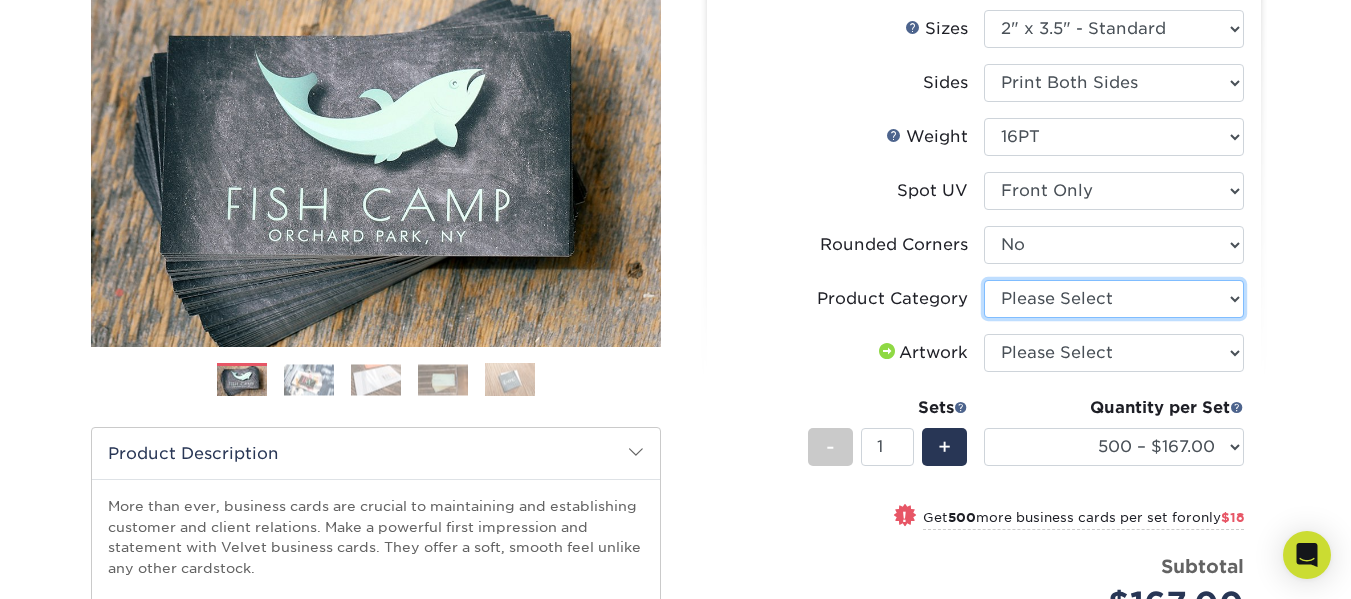 click on "Please Select Business Cards" at bounding box center [1114, 299] 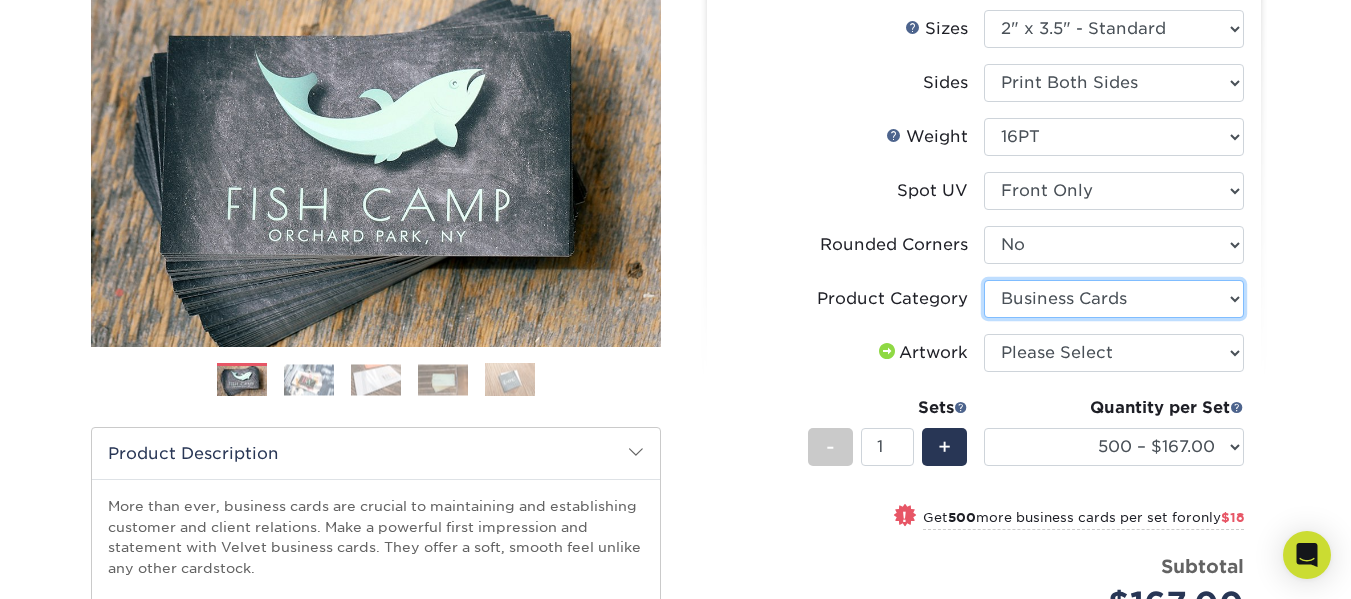 click on "Please Select Business Cards" at bounding box center (1114, 299) 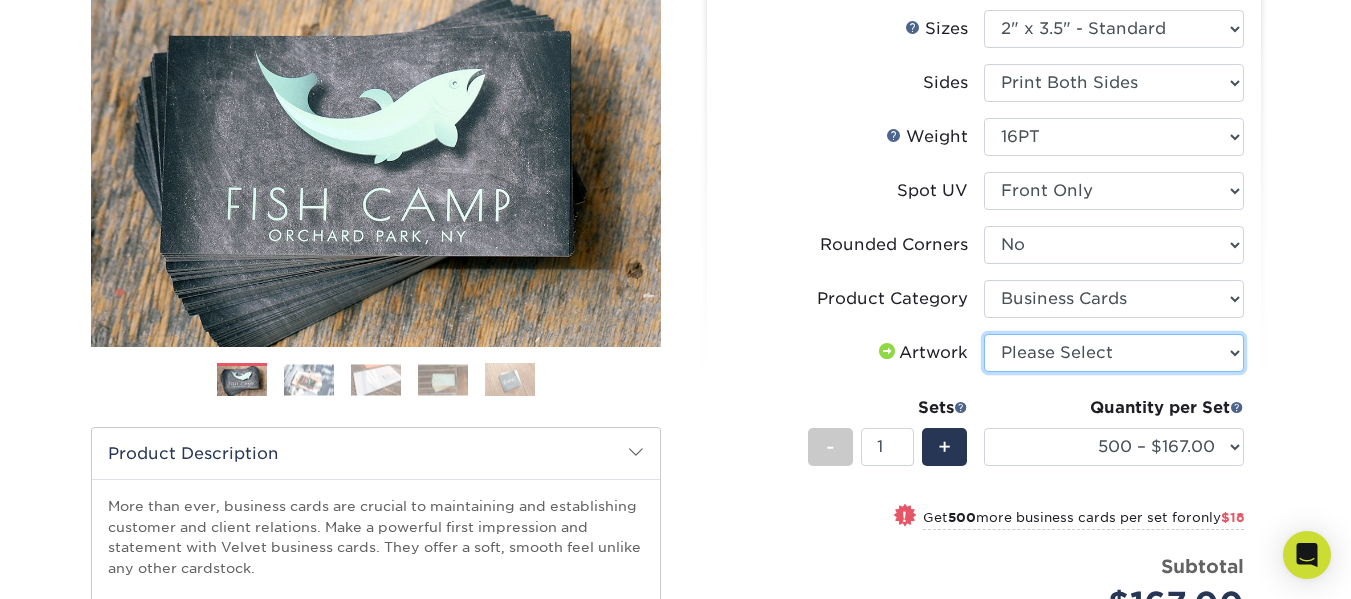 click on "Please Select I will upload files I need a design - $100" at bounding box center (1114, 353) 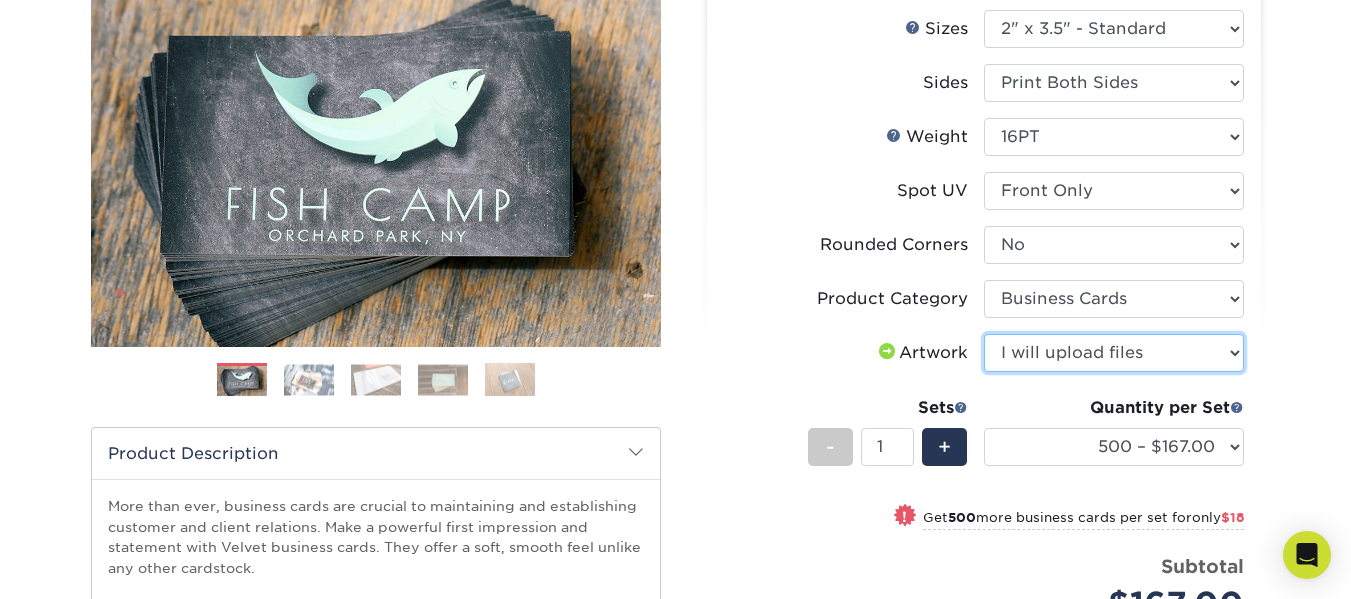 click on "Please Select I will upload files I need a design - $100" at bounding box center (1114, 353) 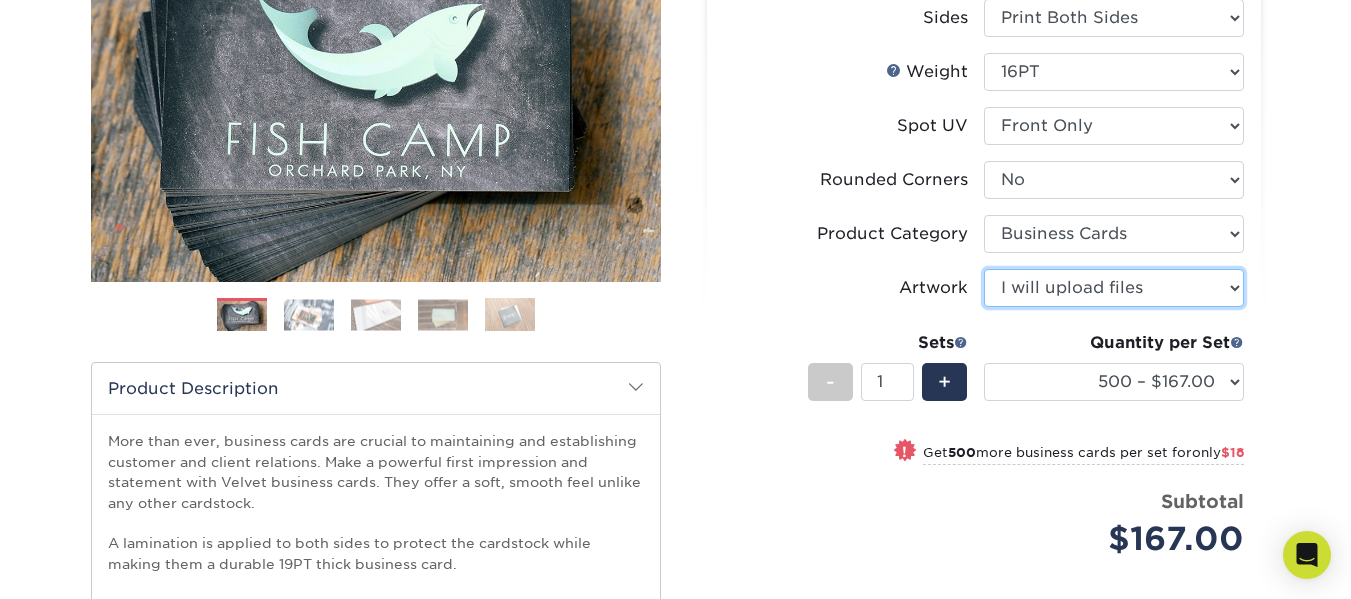 scroll, scrollTop: 346, scrollLeft: 0, axis: vertical 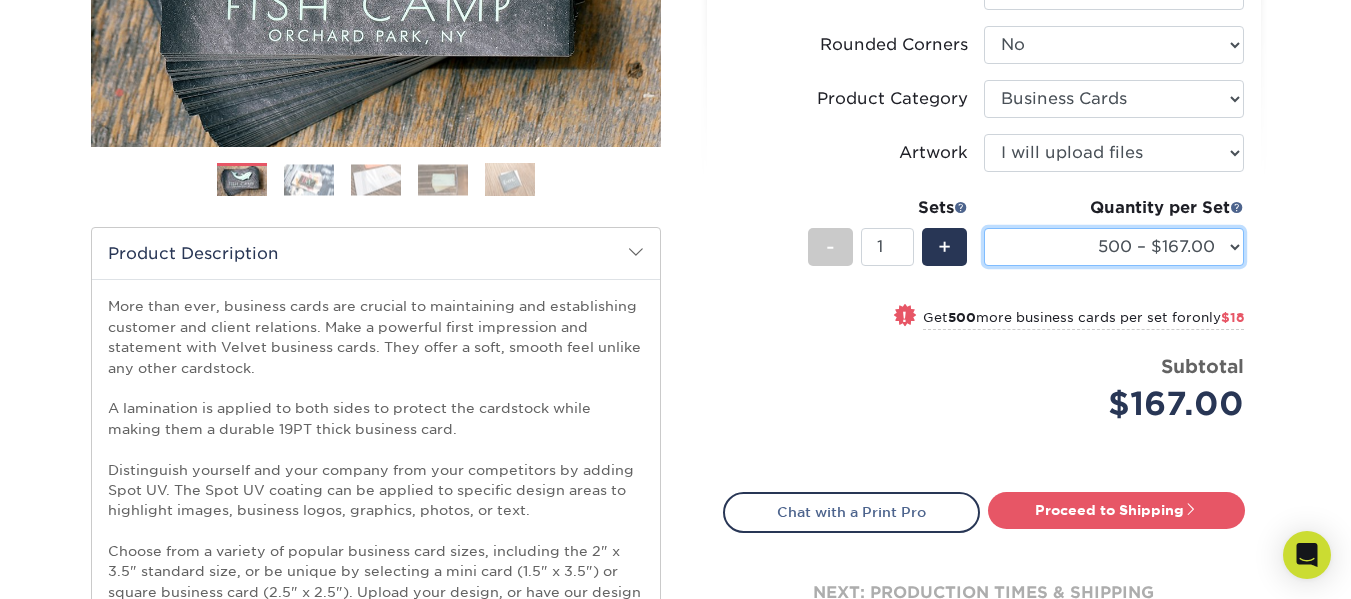 click on "500 – $167.00 1000 – $185.00 2500 – $439.00 5000 – $733.00 10000 – $1307.00" at bounding box center (1114, 247) 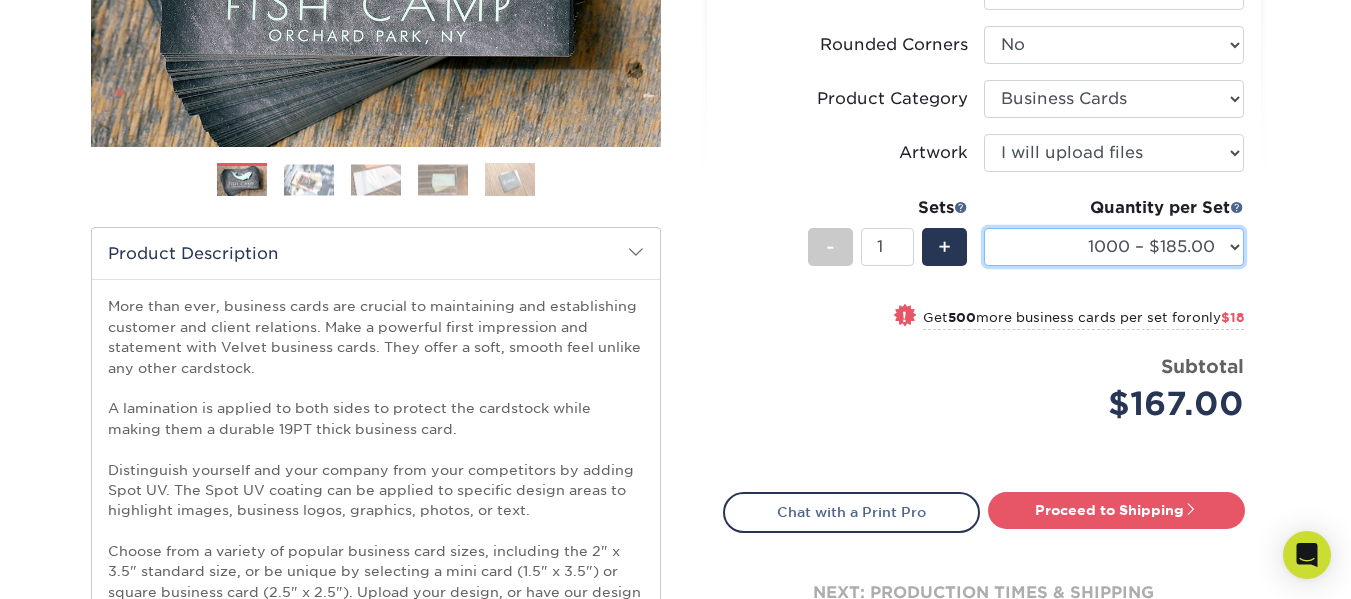 click on "500 – $167.00 1000 – $185.00 2500 – $439.00 5000 – $733.00 10000 – $1307.00" at bounding box center [1114, 247] 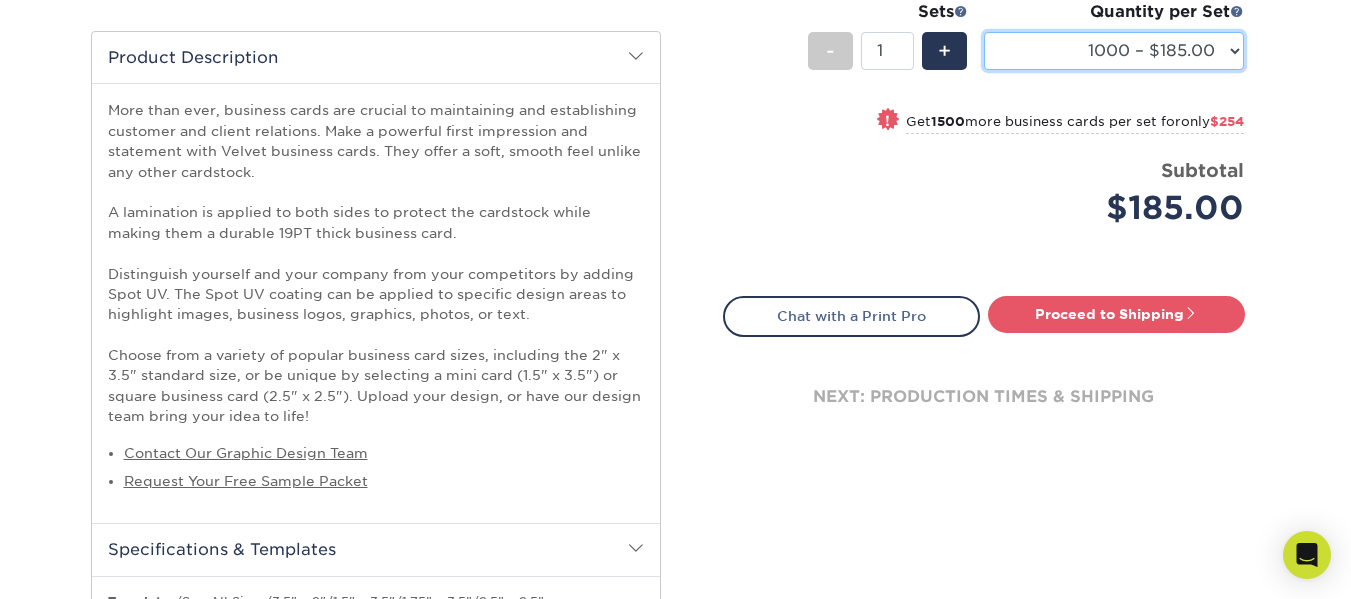 scroll, scrollTop: 646, scrollLeft: 0, axis: vertical 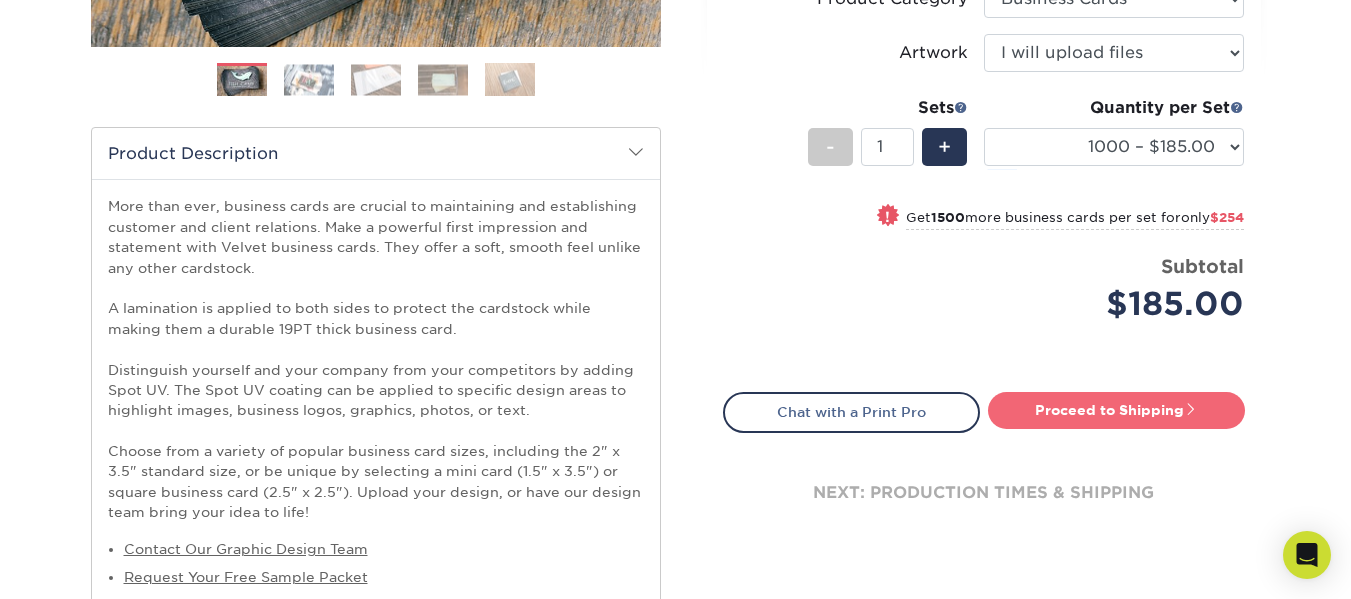 click on "Proceed to Shipping" at bounding box center [1116, 410] 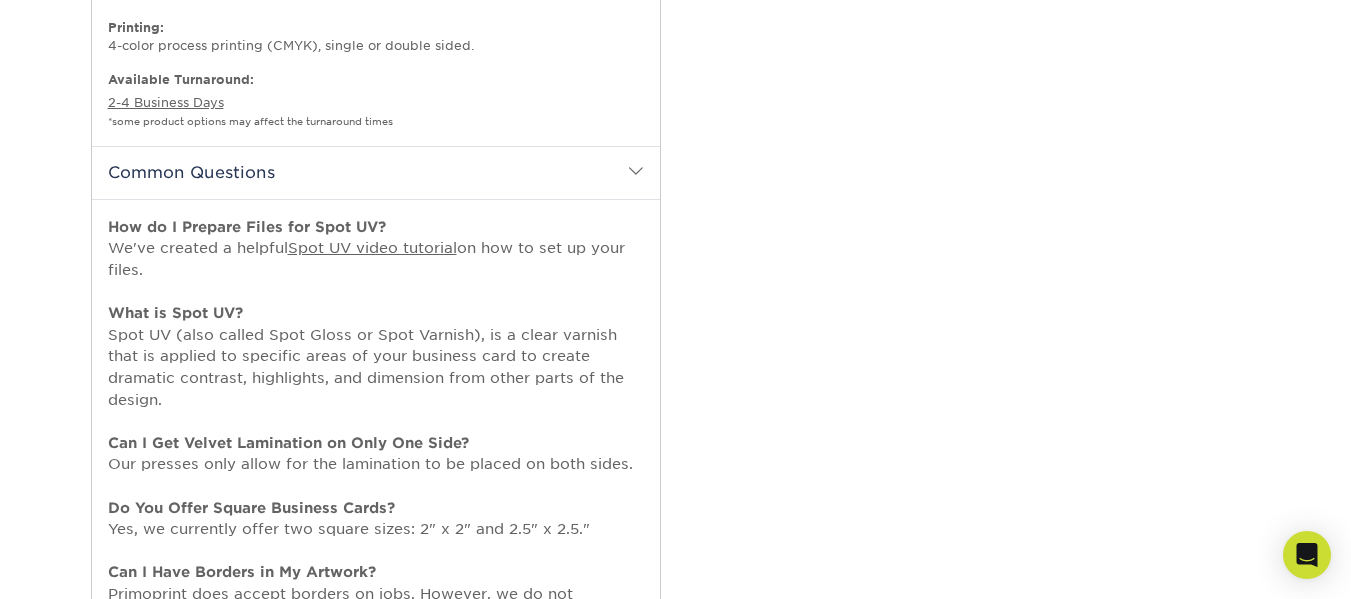 select on "f691e871-fddd-4204-81e6-eb7fb675d37f" 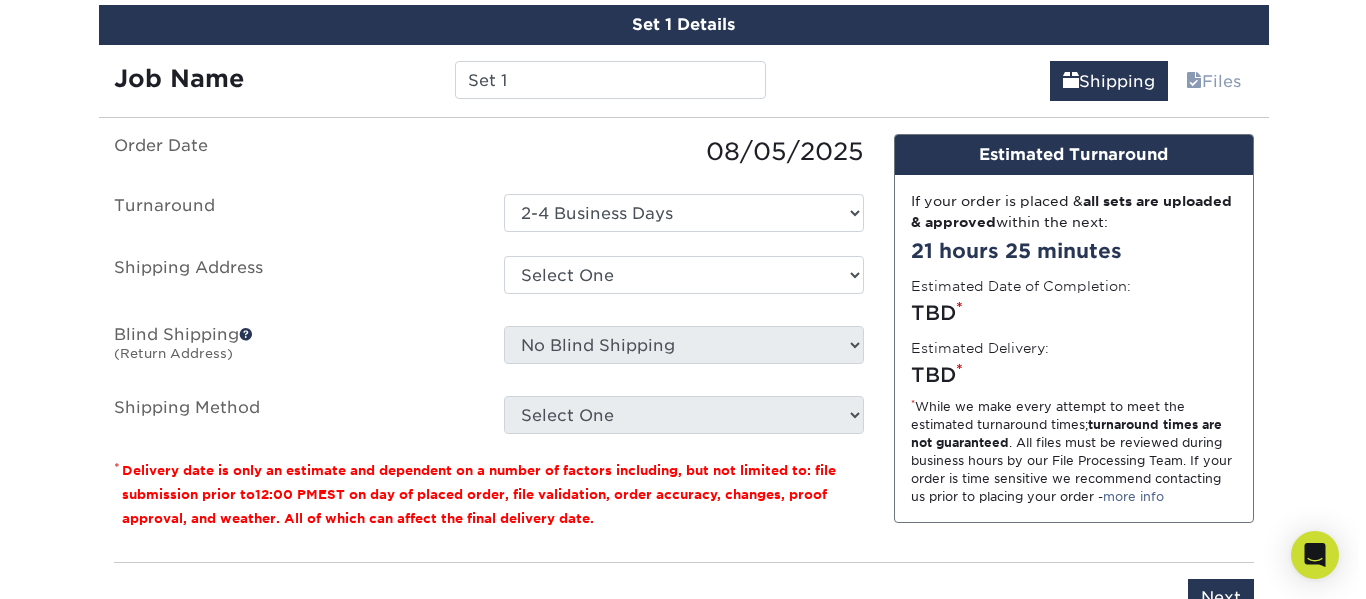 scroll, scrollTop: 2314, scrollLeft: 0, axis: vertical 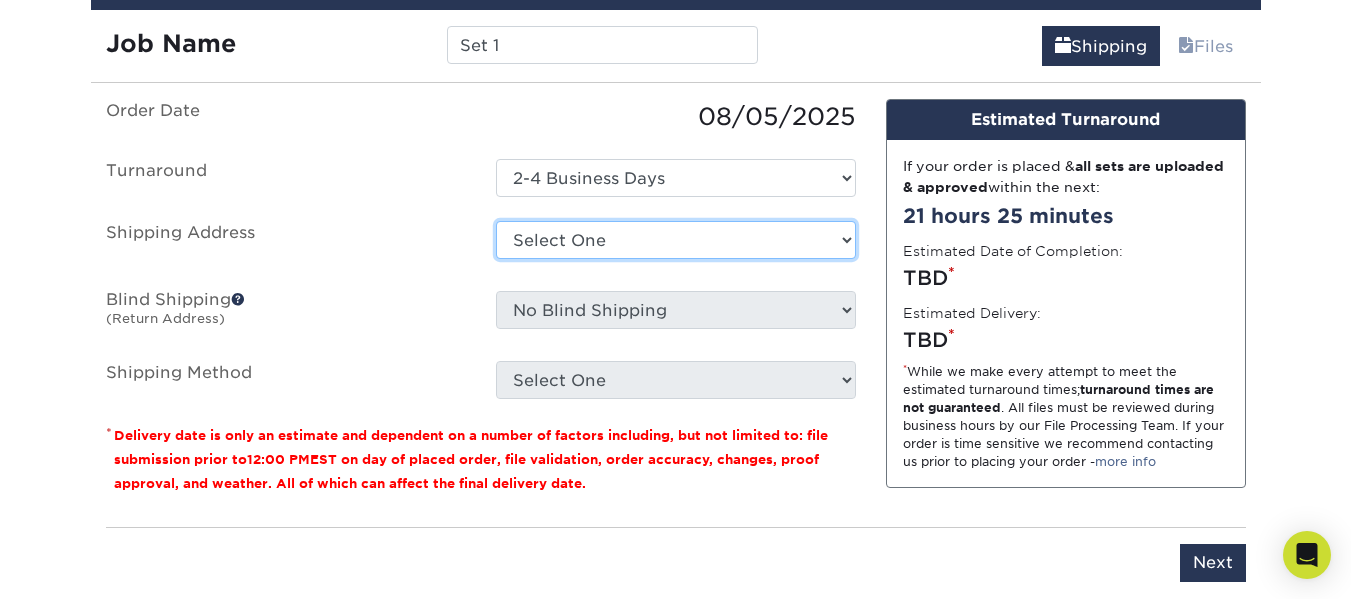 click on "Select One
+ Add New Address
- Login" at bounding box center (676, 240) 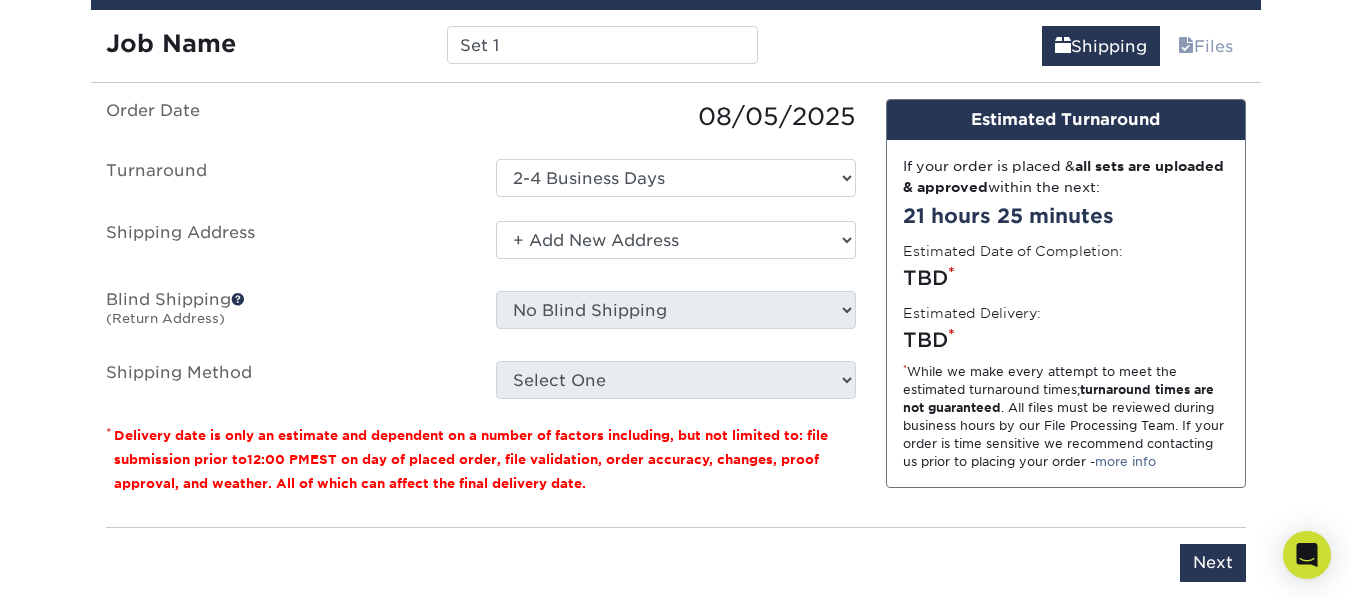 click on "Select One
+ Add New Address
- Login" at bounding box center [676, 240] 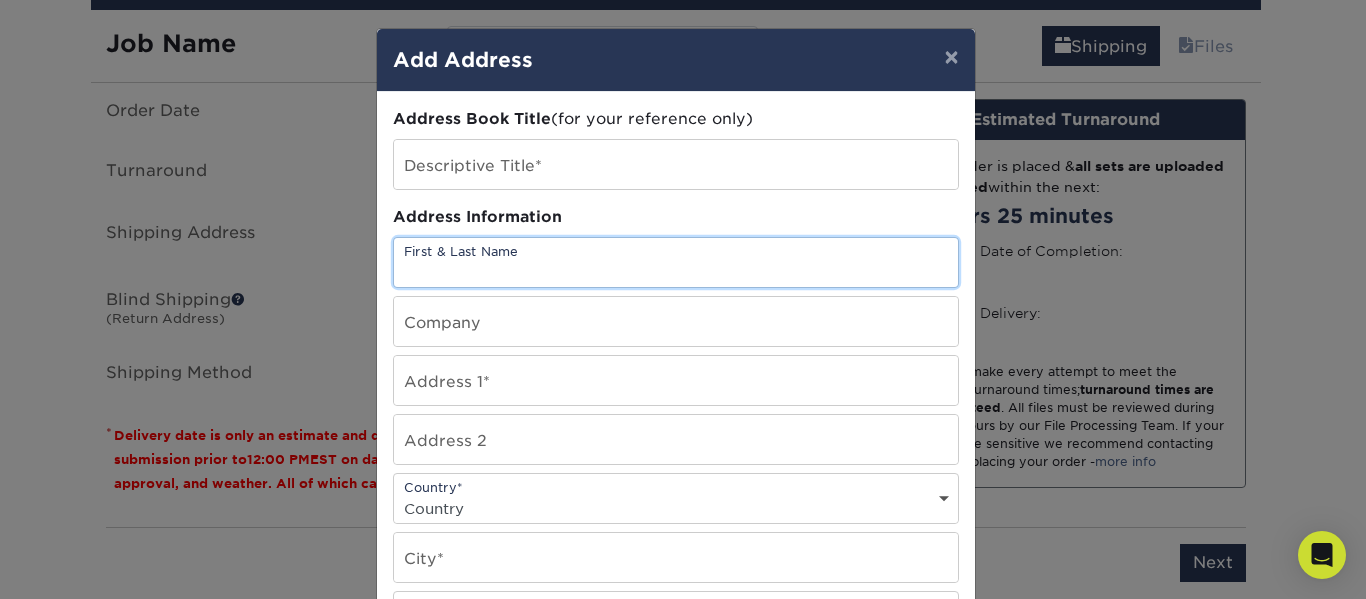 click at bounding box center [676, 262] 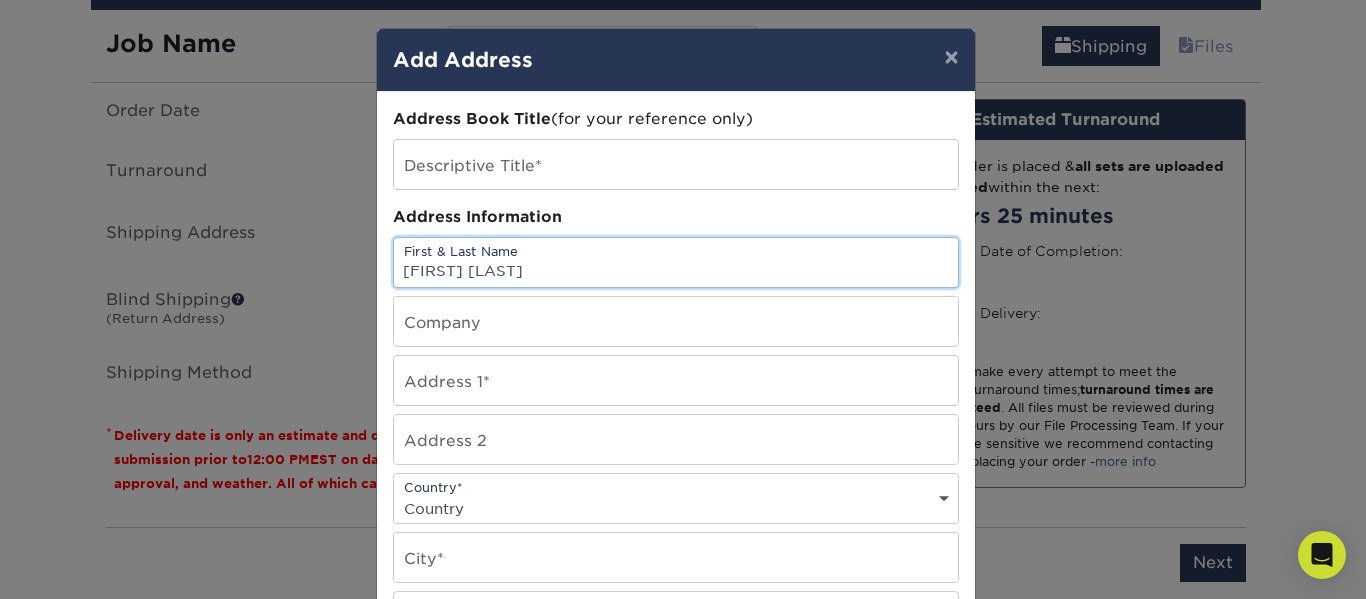 type on "[FIRST] [LAST]" 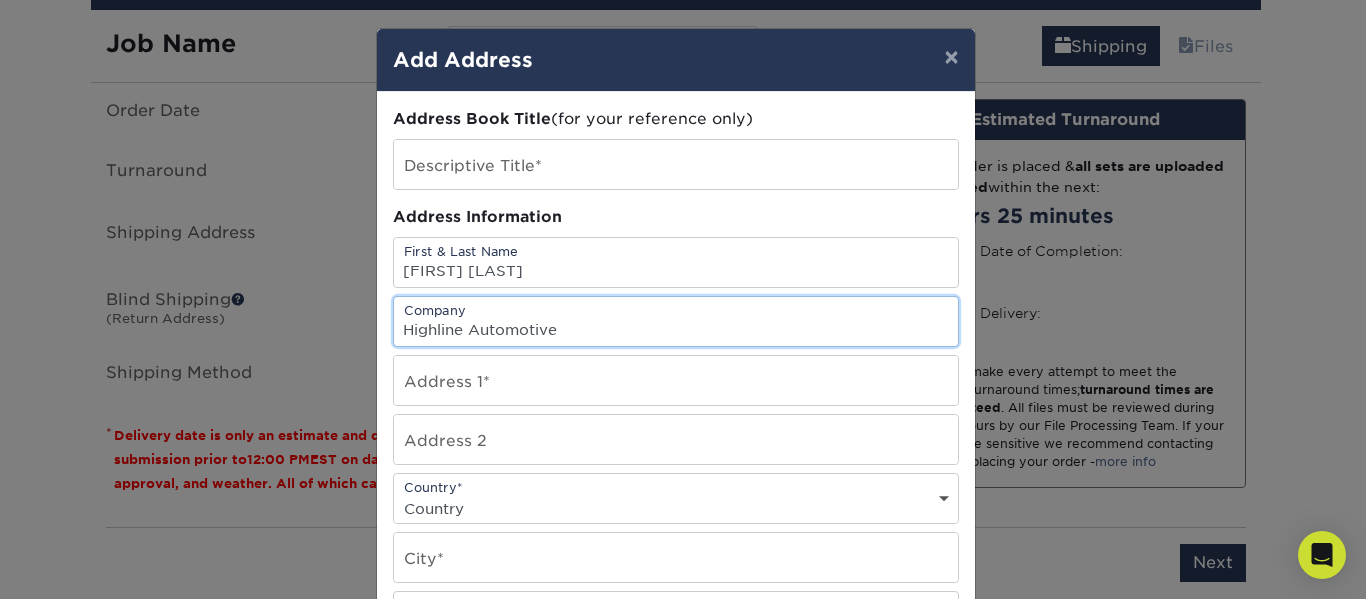 type on "Highline Automotive" 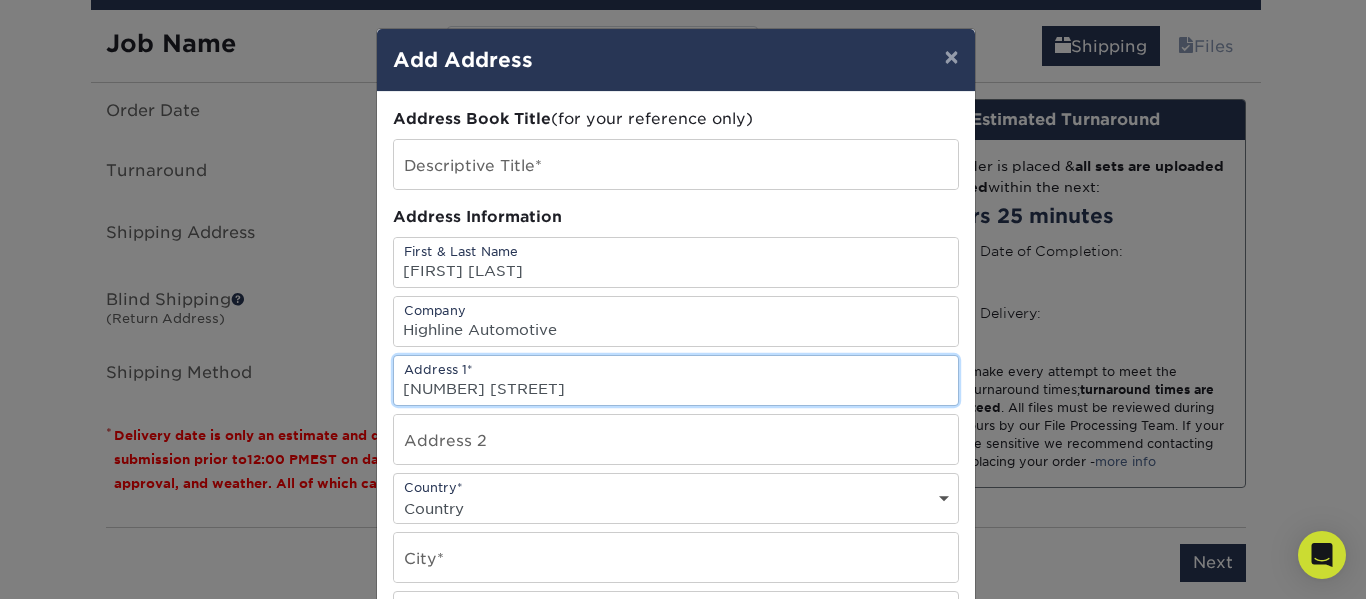 type on "9675 W 55th St" 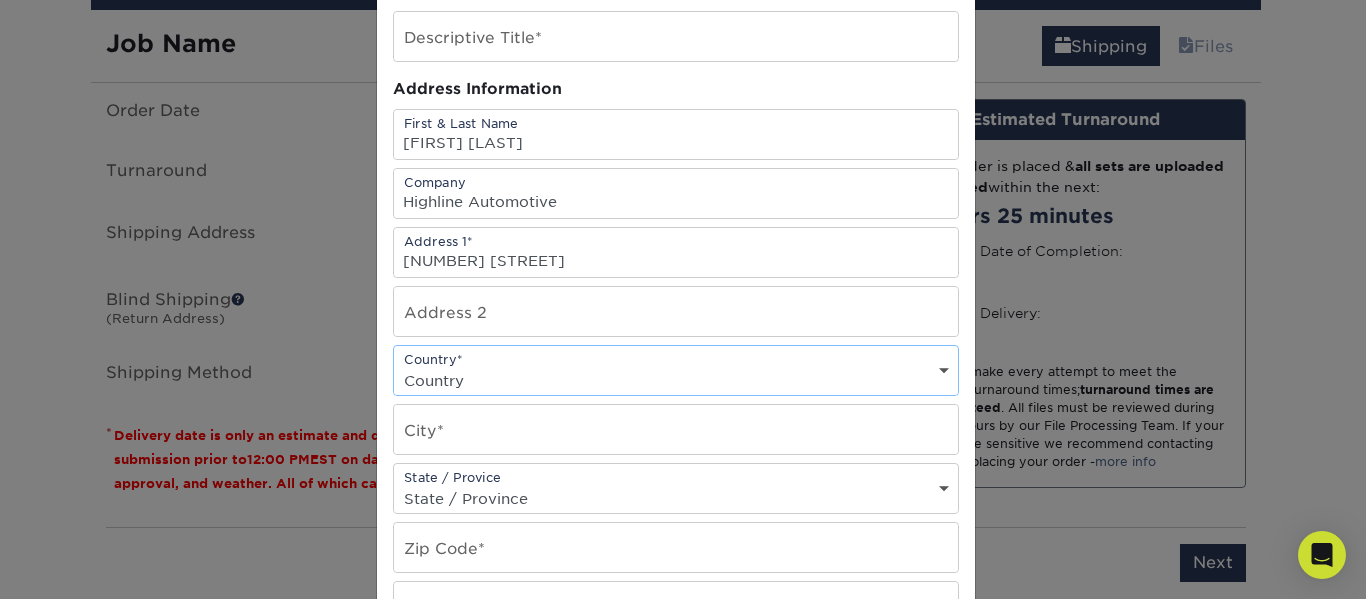scroll, scrollTop: 200, scrollLeft: 0, axis: vertical 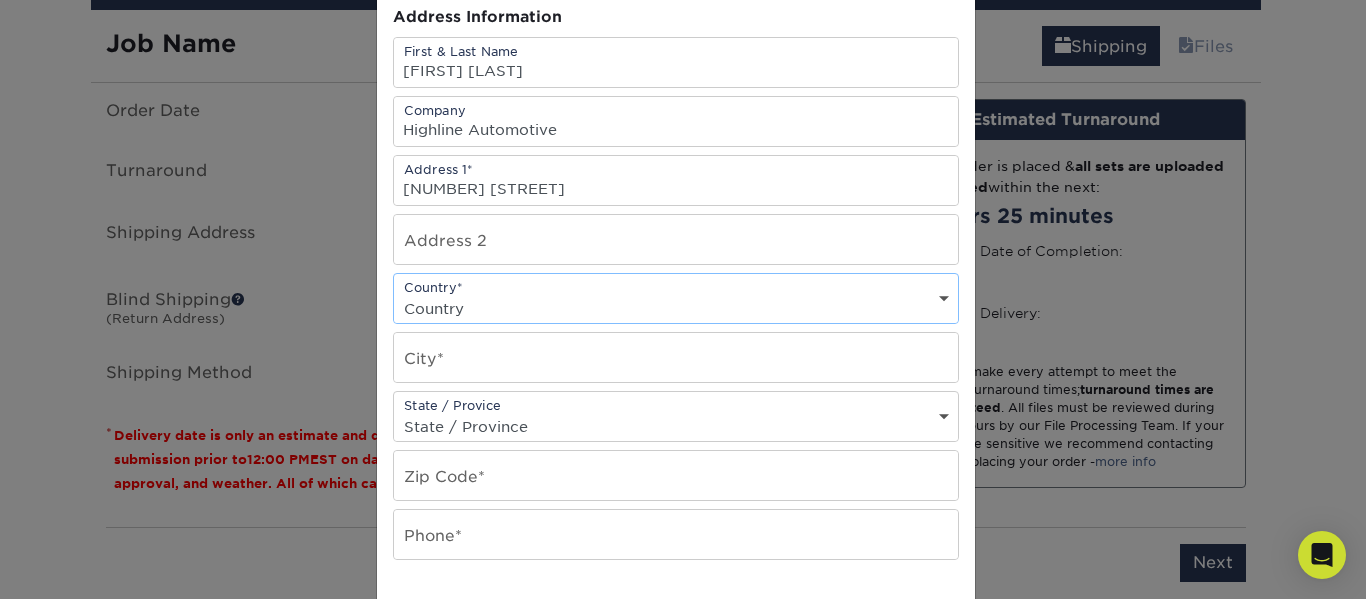 click on "Country United States Canada ----------------------------- Afghanistan Albania Algeria American Samoa Andorra Angola Anguilla Antarctica Antigua and Barbuda Argentina Armenia Aruba Australia Austria Azerbaijan Bahamas Bahrain Bangladesh Barbados Belarus Belgium Belize Benin Bermuda Bhutan Bolivia Bosnia and Herzegovina Botswana Bouvet Island Brazil British Indian Ocean Territory British Virgin Islands Brunei Darussalam Bulgaria Burkina Faso Burundi Cambodia Cameroon Cape Verde Cayman Islands Central African Republic Chad Chile China Christmas Island Cocos Colombia Comoros Congo Cook Islands Costa Rica Croatia Cuba Cyprus Czech Republic Denmark Djibouti Dominica Dominican Republic East Timor Ecuador Egypt El Salvador Equatorial Guinea Eritrea Estonia Ethiopia Falkland Islands Faroe Islands Fiji Finland France French Guiana French Polynesia French Southern Territories Gabon Gambia Georgia Germany Ghana Gibraltar Greece Greenland Grenada Guadeloupe Guam Guatemala Guinea Guinea-Bissau Guyana Haiti Honduras India" at bounding box center [676, 308] 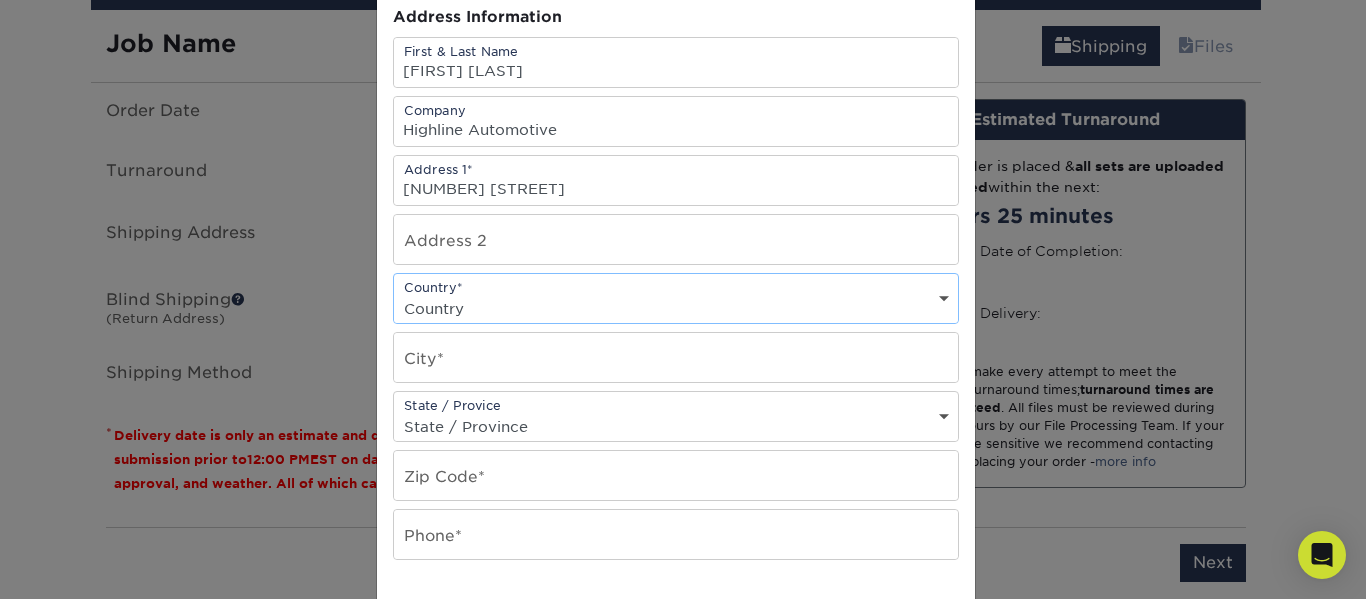 select on "US" 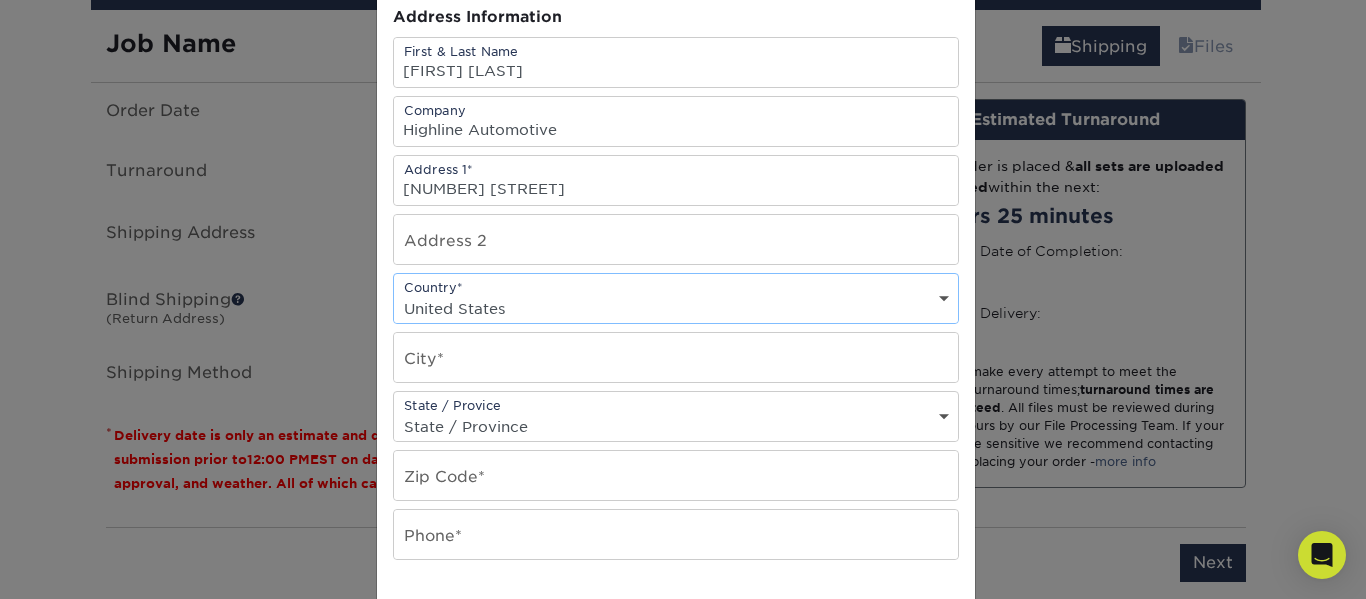 click on "Country United States Canada ----------------------------- Afghanistan Albania Algeria American Samoa Andorra Angola Anguilla Antarctica Antigua and Barbuda Argentina Armenia Aruba Australia Austria Azerbaijan Bahamas Bahrain Bangladesh Barbados Belarus Belgium Belize Benin Bermuda Bhutan Bolivia Bosnia and Herzegovina Botswana Bouvet Island Brazil British Indian Ocean Territory British Virgin Islands Brunei Darussalam Bulgaria Burkina Faso Burundi Cambodia Cameroon Cape Verde Cayman Islands Central African Republic Chad Chile China Christmas Island Cocos Colombia Comoros Congo Cook Islands Costa Rica Croatia Cuba Cyprus Czech Republic Denmark Djibouti Dominica Dominican Republic East Timor Ecuador Egypt El Salvador Equatorial Guinea Eritrea Estonia Ethiopia Falkland Islands Faroe Islands Fiji Finland France French Guiana French Polynesia French Southern Territories Gabon Gambia Georgia Germany Ghana Gibraltar Greece Greenland Grenada Guadeloupe Guam Guatemala Guinea Guinea-Bissau Guyana Haiti Honduras India" at bounding box center (676, 308) 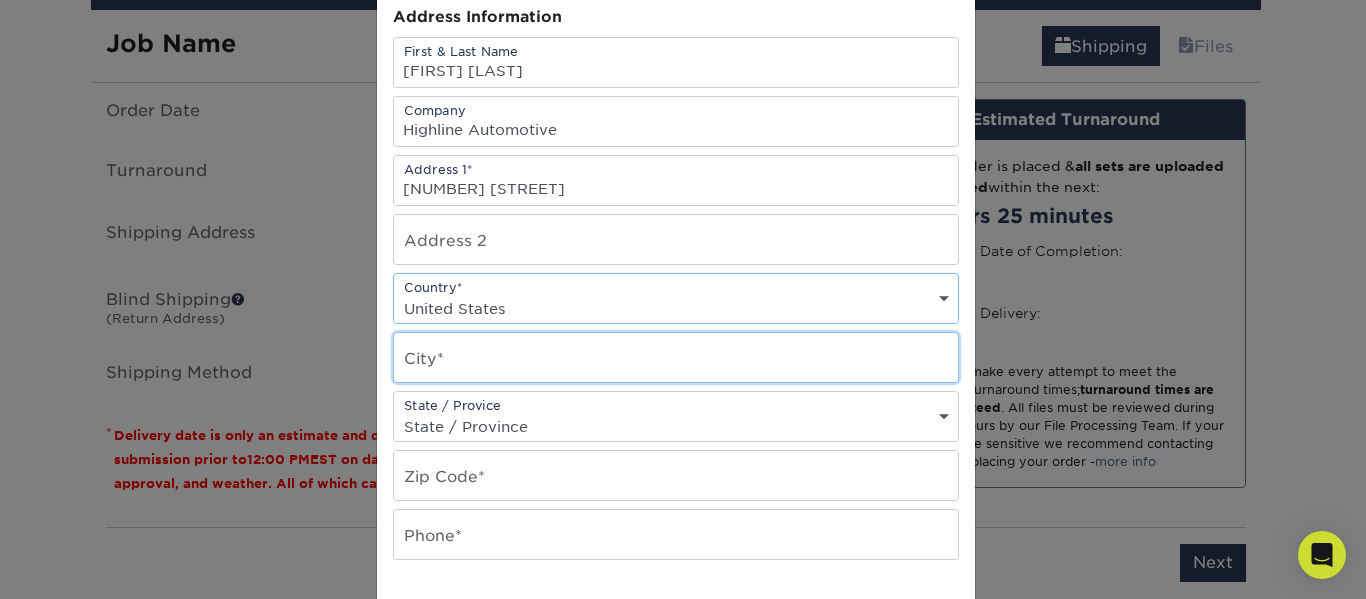 click at bounding box center [676, 357] 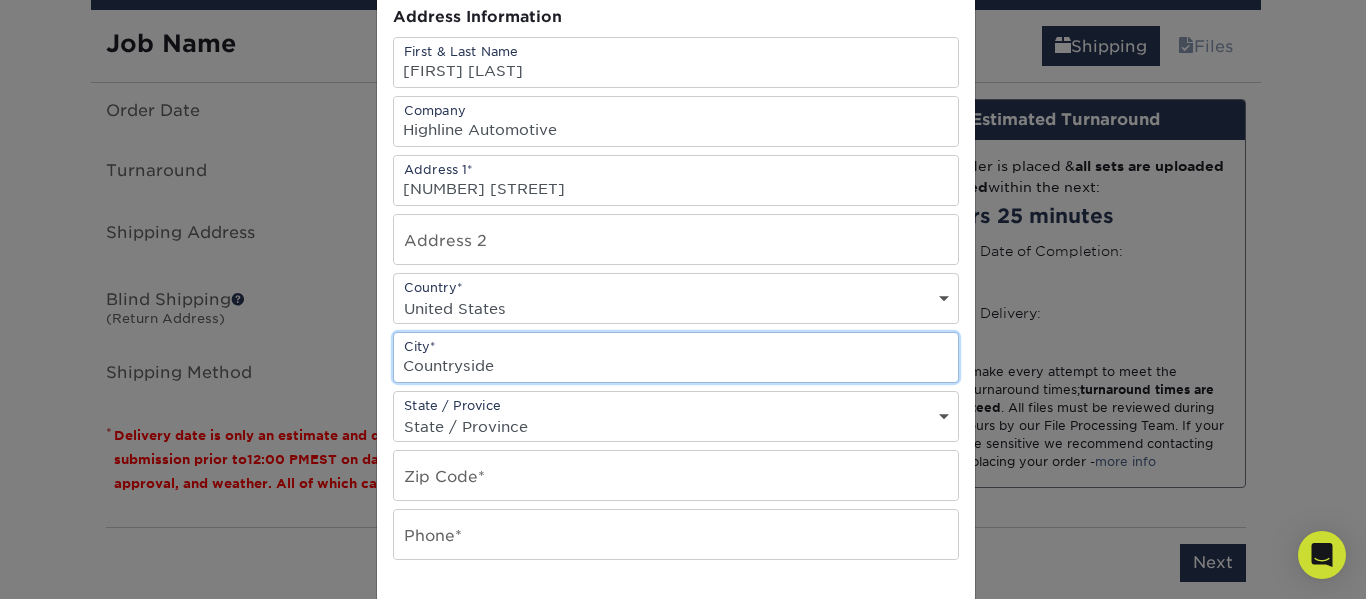 type on "Countryside" 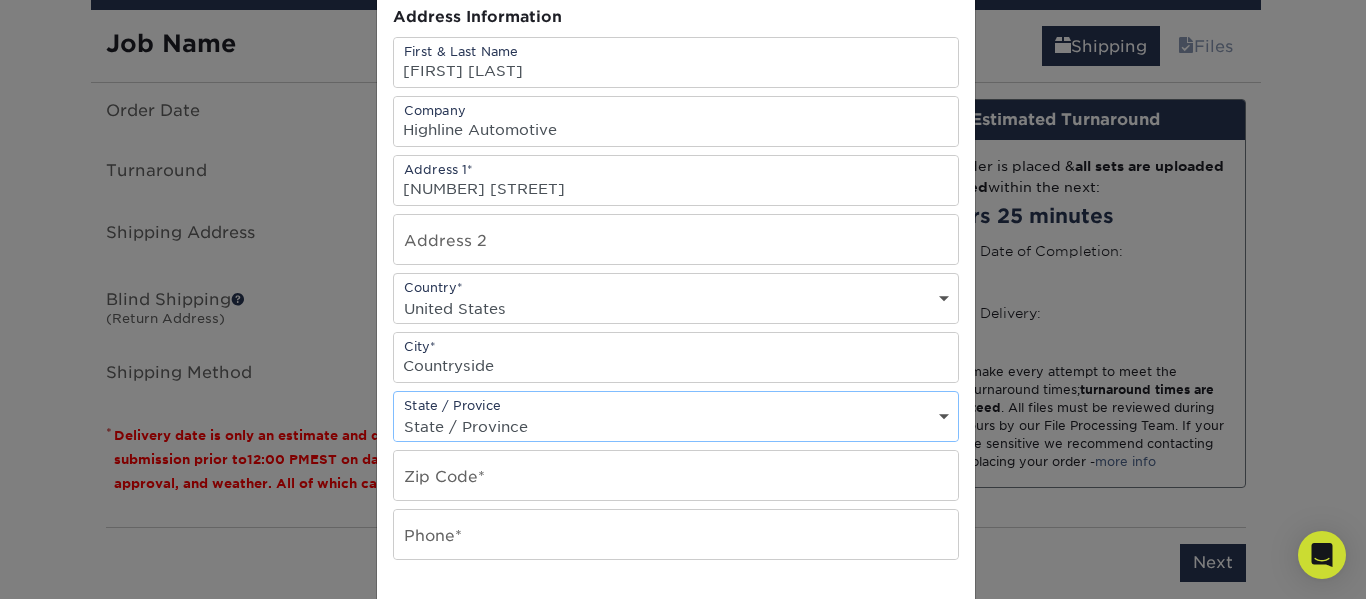 click on "State / Province Alabama Alaska Arizona Arkansas California Colorado Connecticut Delaware District of Columbia Florida Georgia Hawaii Idaho Illinois Indiana Iowa Kansas Kentucky Louisiana Maine Maryland Massachusetts Michigan Minnesota Mississippi Missouri Montana Nebraska Nevada New Hampshire New Jersey New Mexico New York North Carolina North Dakota Ohio Oklahoma Oregon Pennsylvania Rhode Island South Carolina South Dakota Tennessee Texas Utah Vermont Virginia Washington West Virginia Wisconsin Wyoming ACT NSW NT QLD SA TAS VIC WA NZ Alberta British Columbia Manitoba New Brunswick Newfoundland Northwest Territories Nova Scotia Nunavut Ontario Prince Edward Island Quebec Saskatchewan Yukon Puerto Rico Aguascalientes Baja California Baja California Sur Campeche Chiapas Chihuahua Coahuila Colima Distrito Federal Durango Guanajuato Guerrero Hidalgo Jalisco Mexico Michoacan Morelos Nayarit Nuevo Leon Oaxaca Puebla Queretaro Quintana Roo San Luis Patosi Sinaloa Sonora Tabasco Tamaulipas Tlaxcala Veracruz Yucatan" at bounding box center (676, 426) 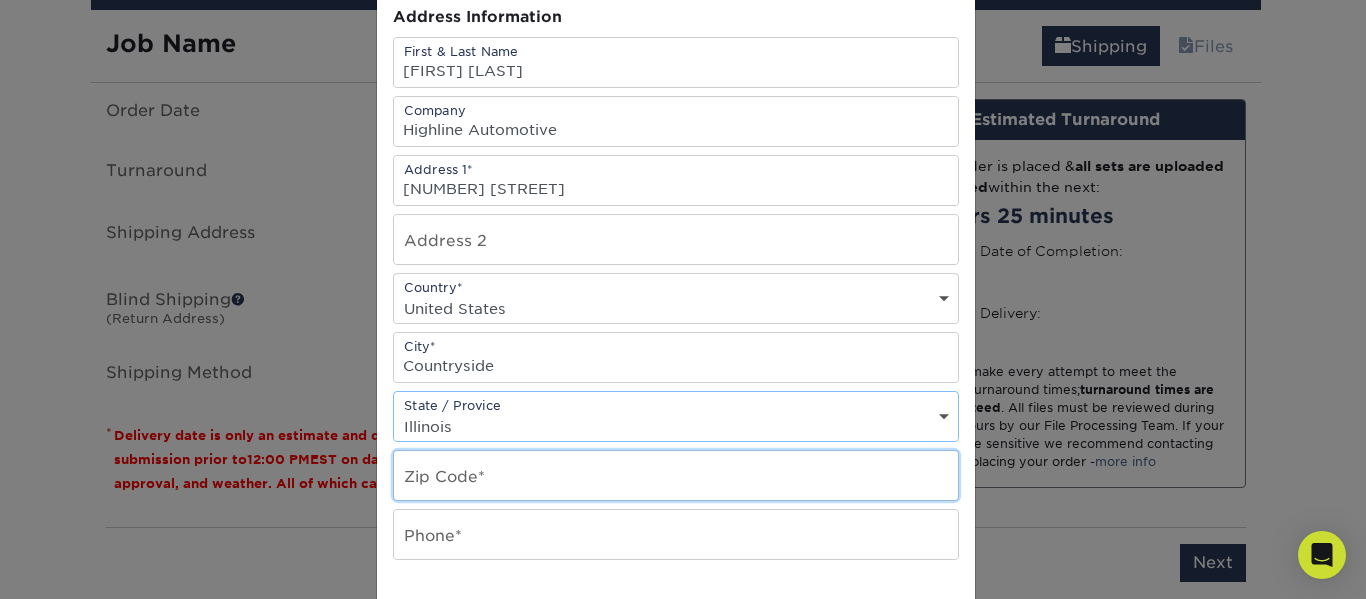 click at bounding box center [676, 475] 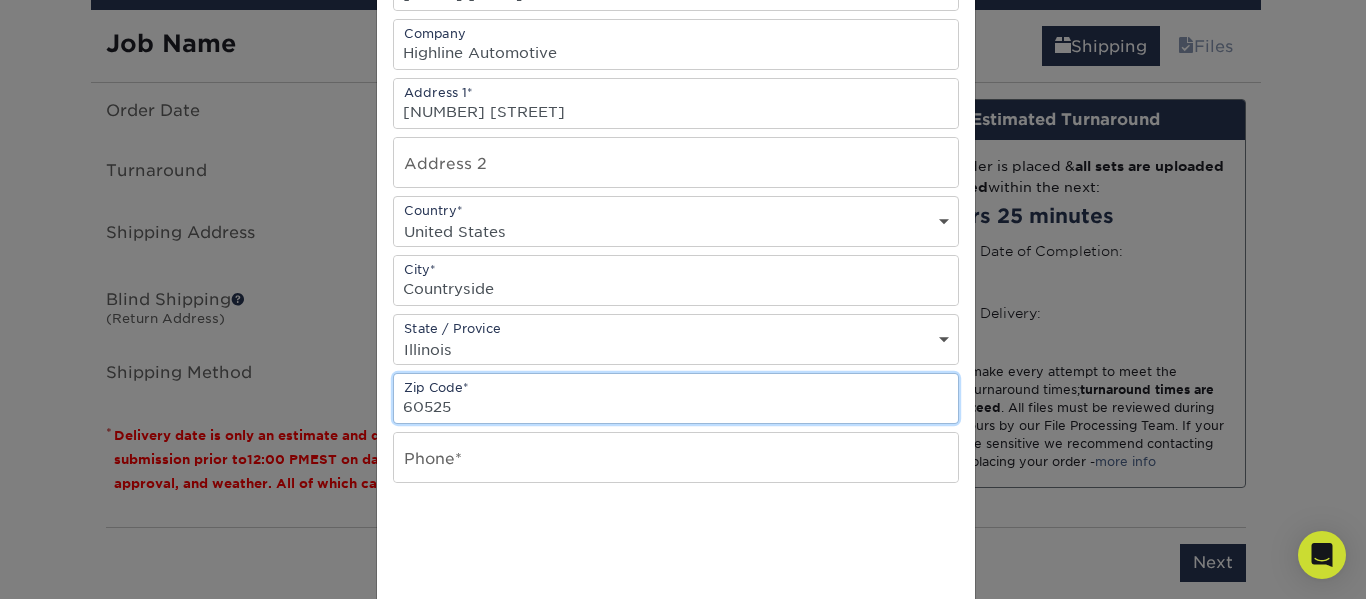 scroll, scrollTop: 300, scrollLeft: 0, axis: vertical 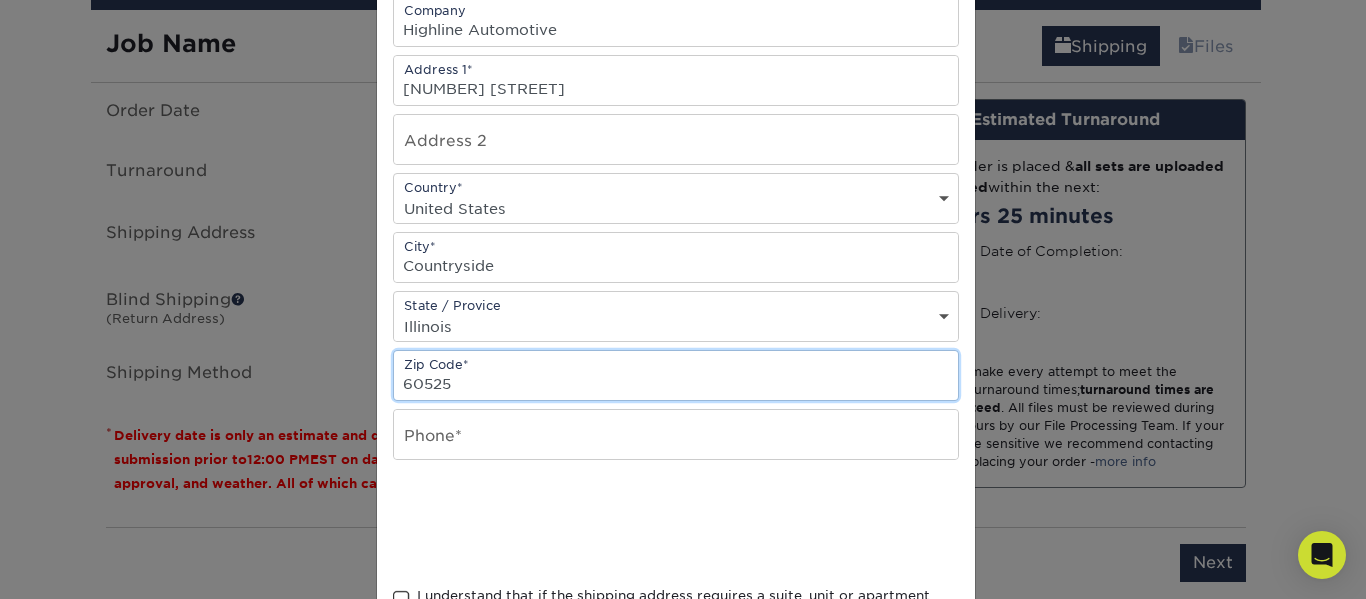 type on "60525" 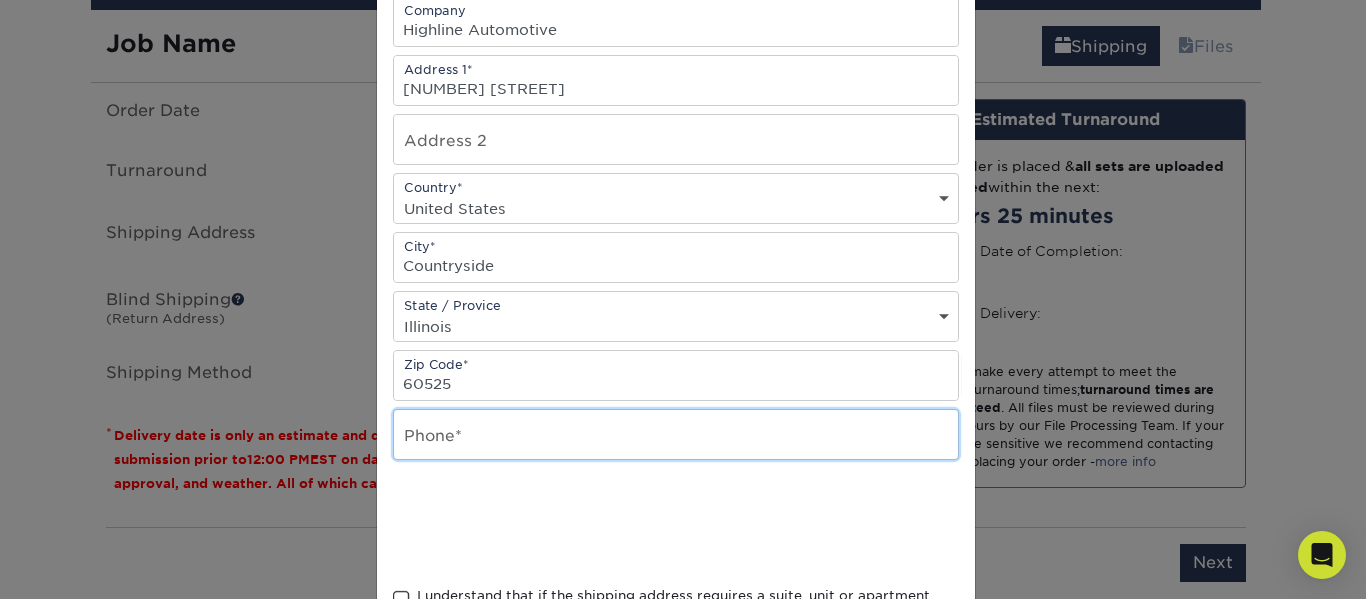 click at bounding box center (676, 434) 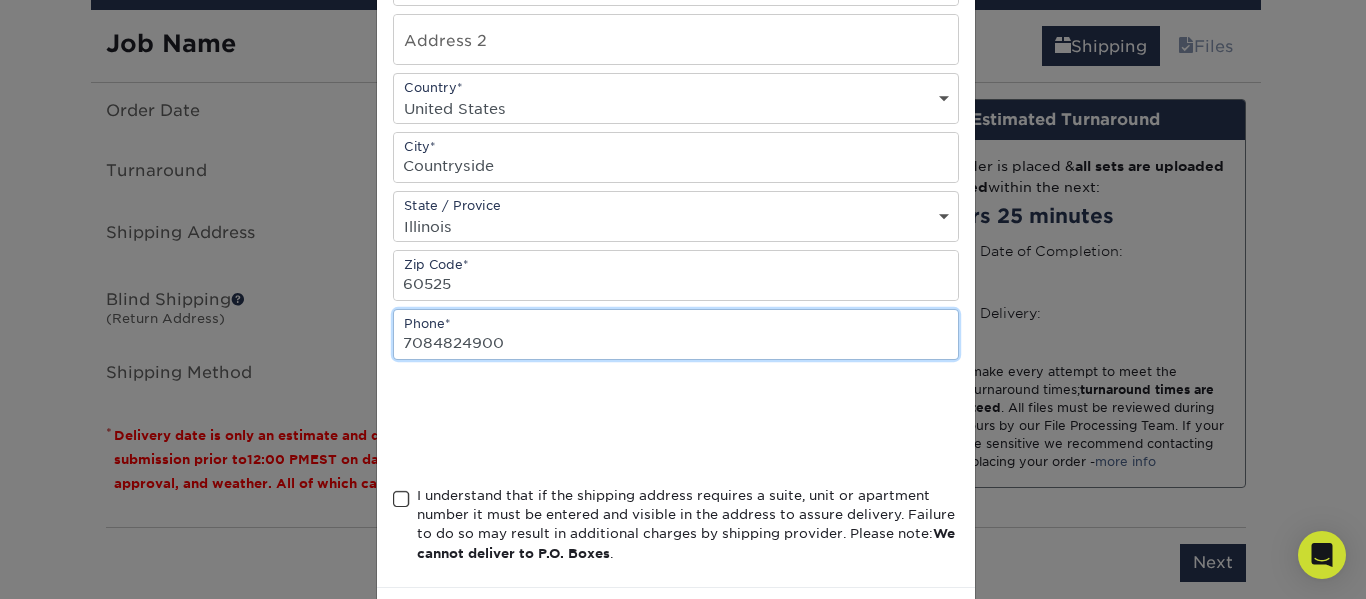 type on "7084824900" 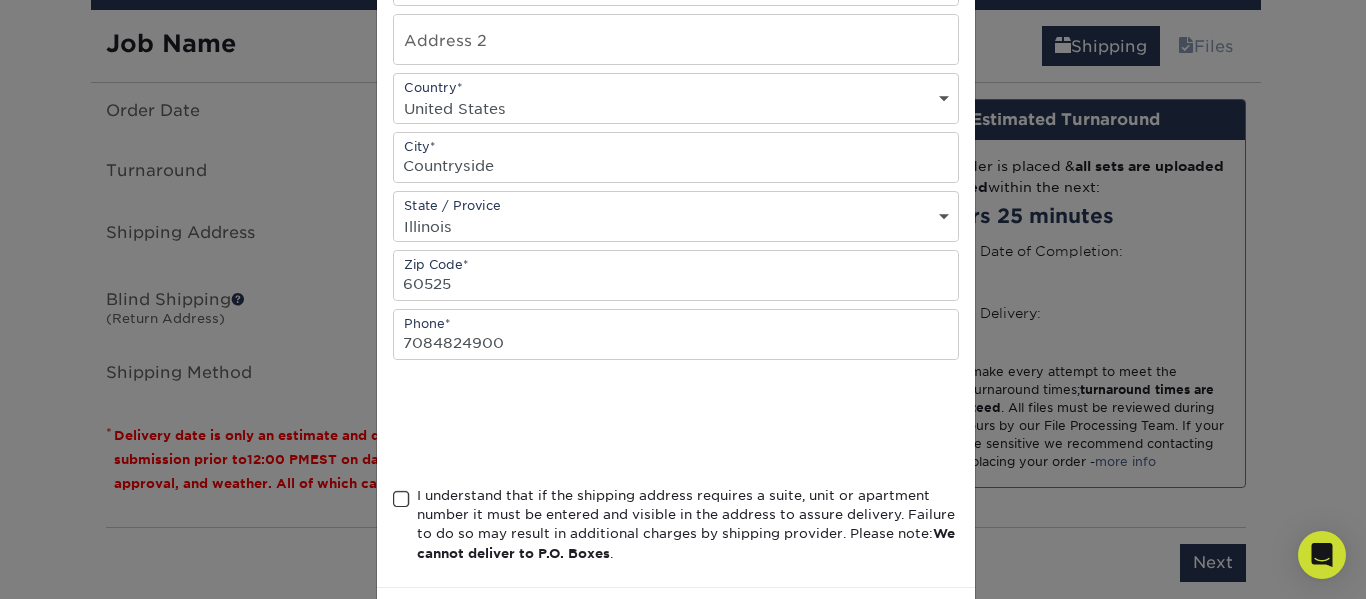 scroll, scrollTop: 488, scrollLeft: 0, axis: vertical 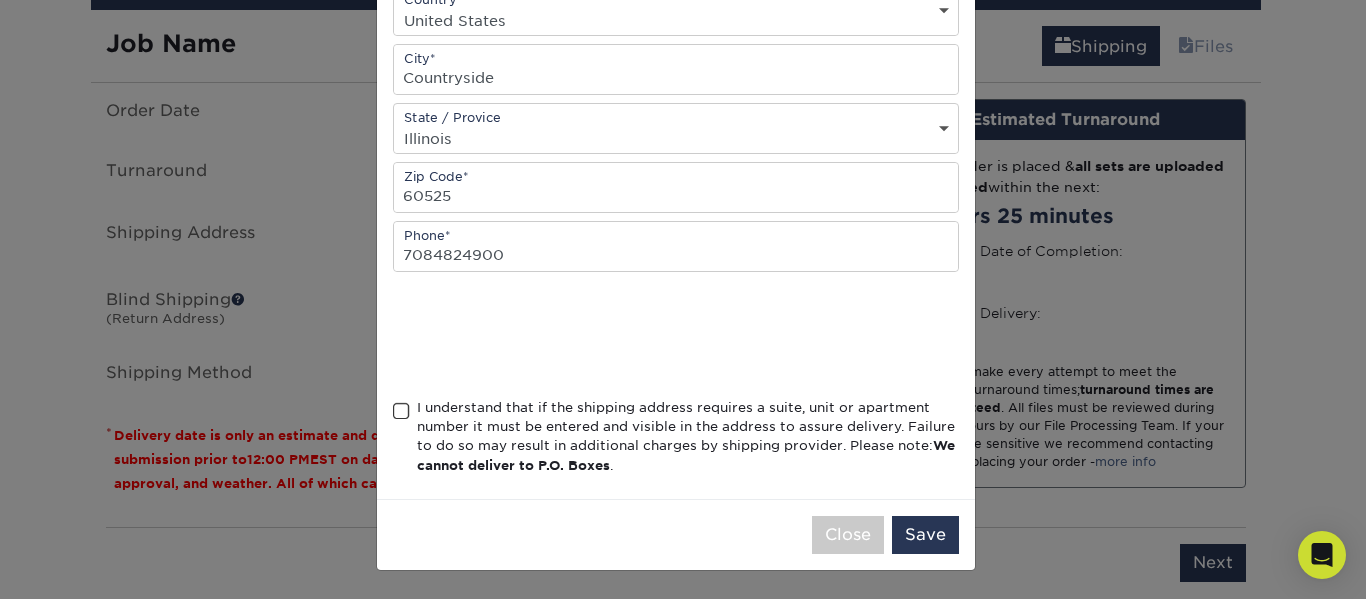 click on "I understand that if the shipping address requires a suite, unit or apartment number it must be entered and visible in the address to assure delivery. Failure to do so may result in additional charges by shipping provider. Please note:  We cannot deliver to P.O. Boxes ." at bounding box center (676, 441) 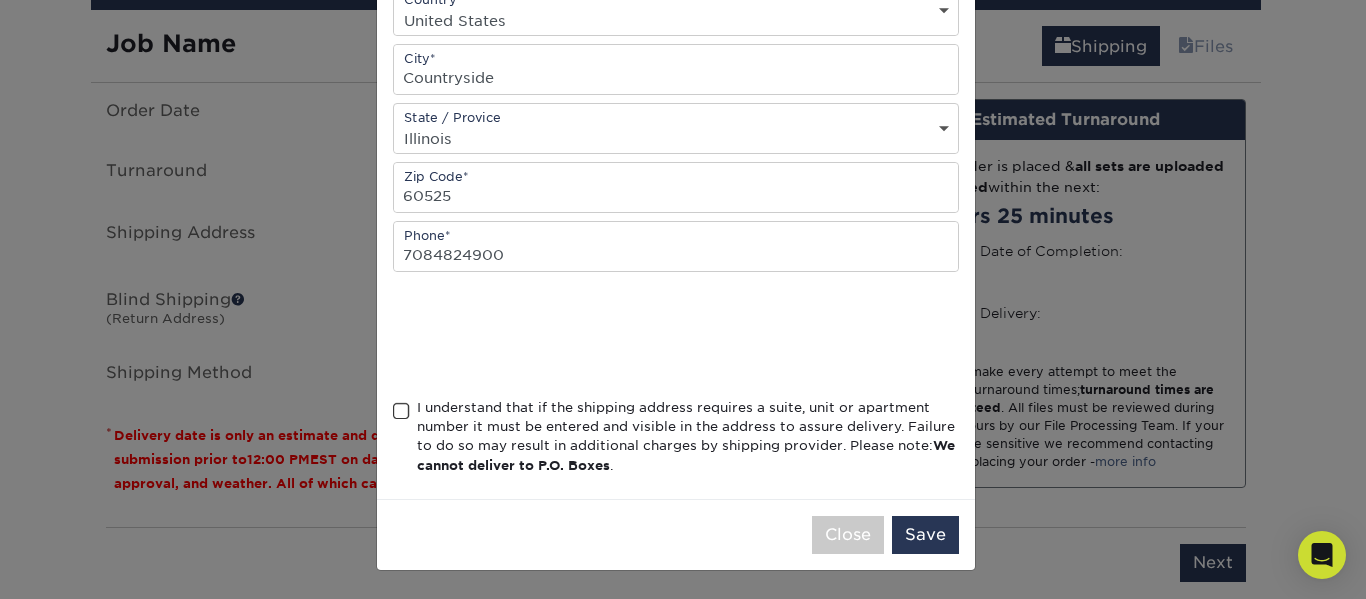 click at bounding box center (401, 411) 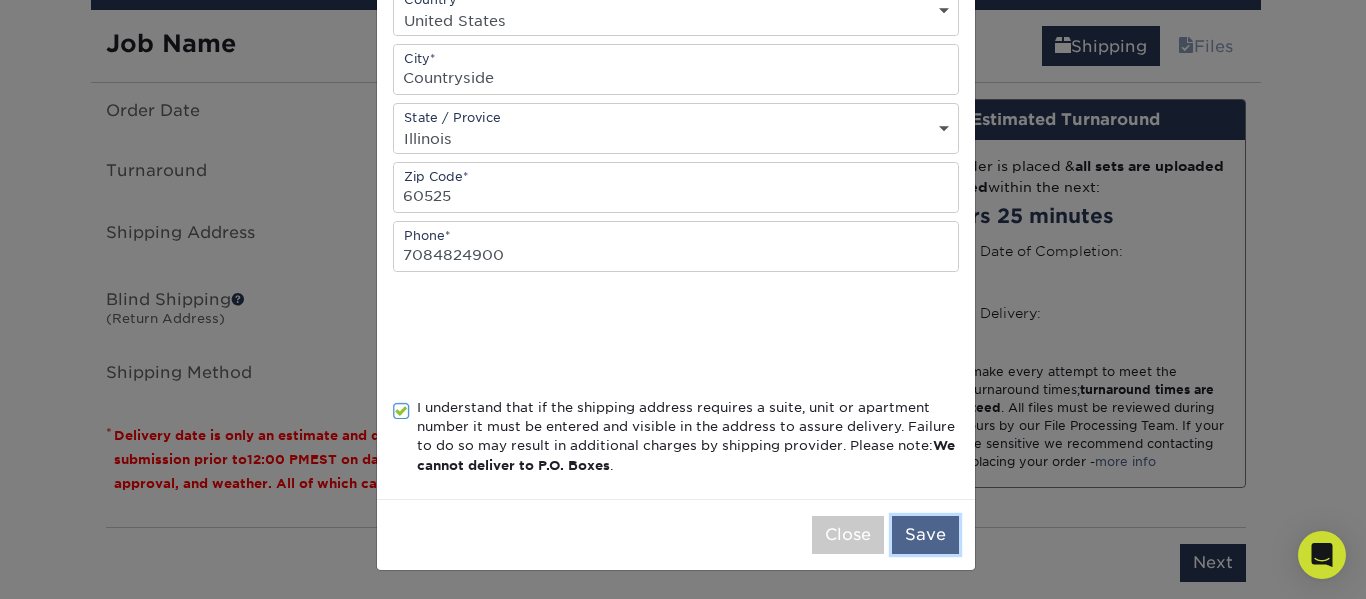 click on "Save" at bounding box center (925, 535) 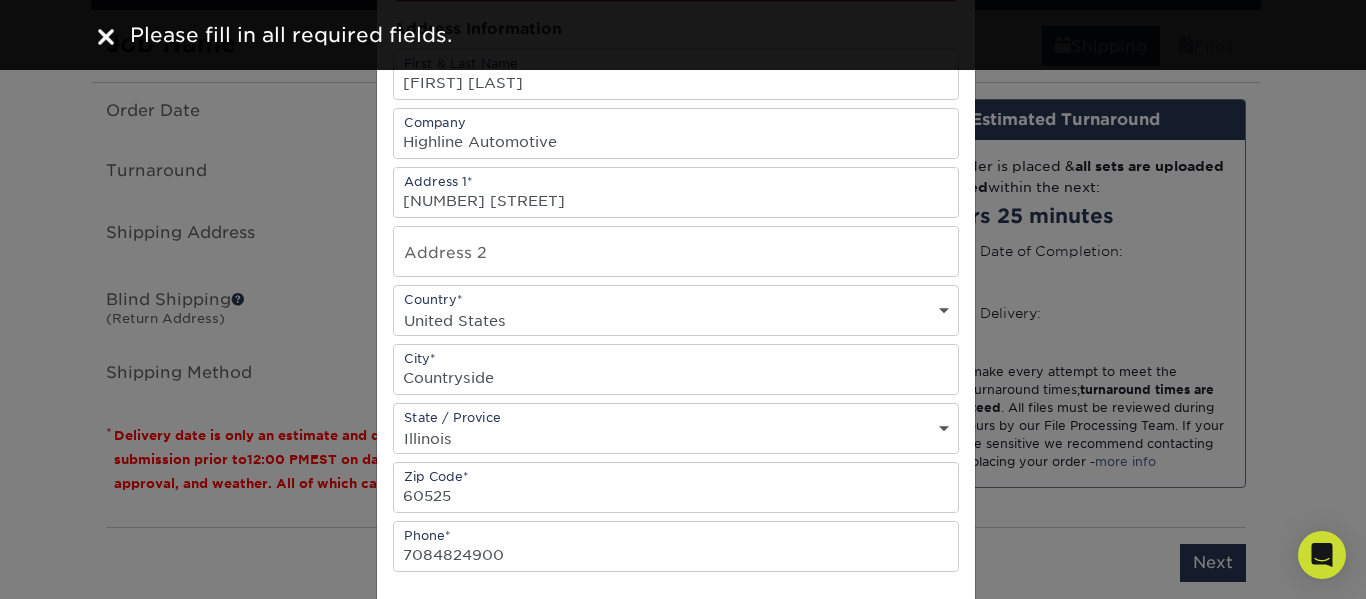 scroll, scrollTop: 0, scrollLeft: 0, axis: both 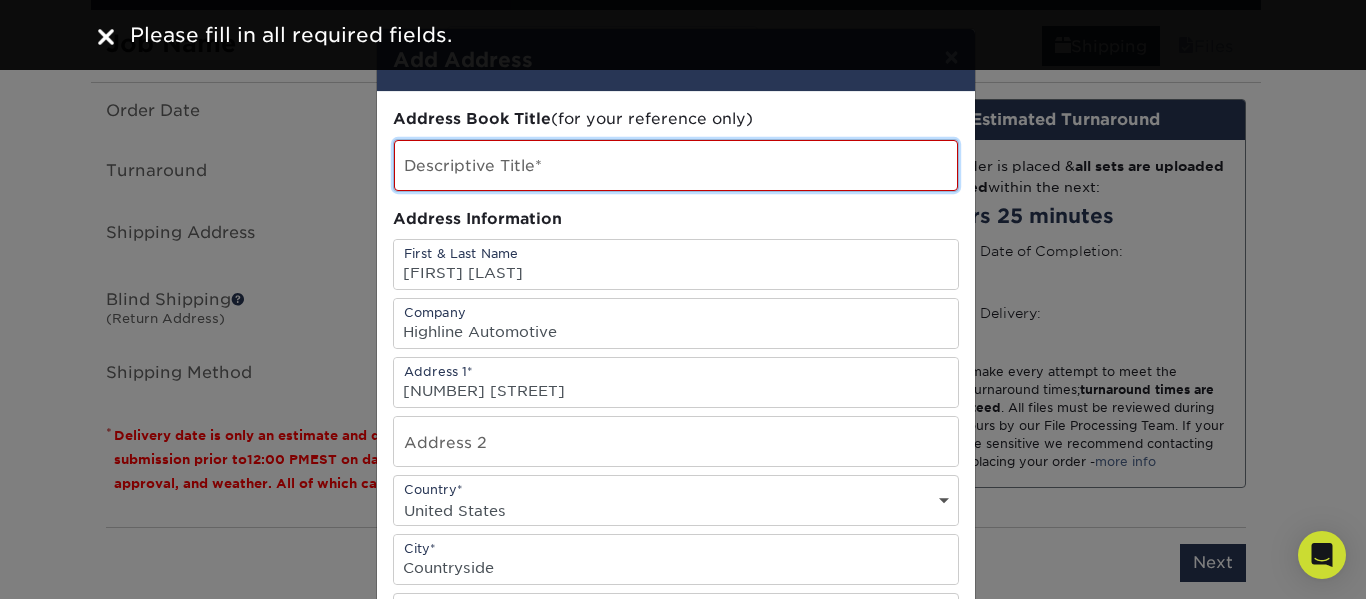 click at bounding box center (676, 165) 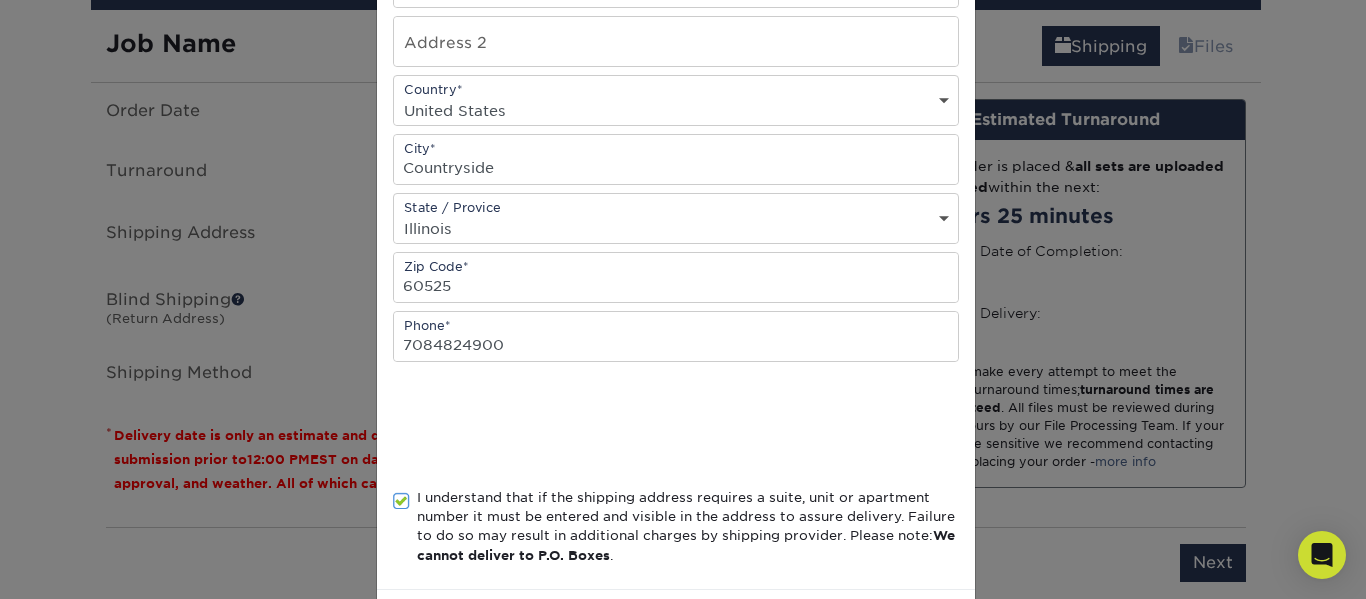 scroll, scrollTop: 490, scrollLeft: 0, axis: vertical 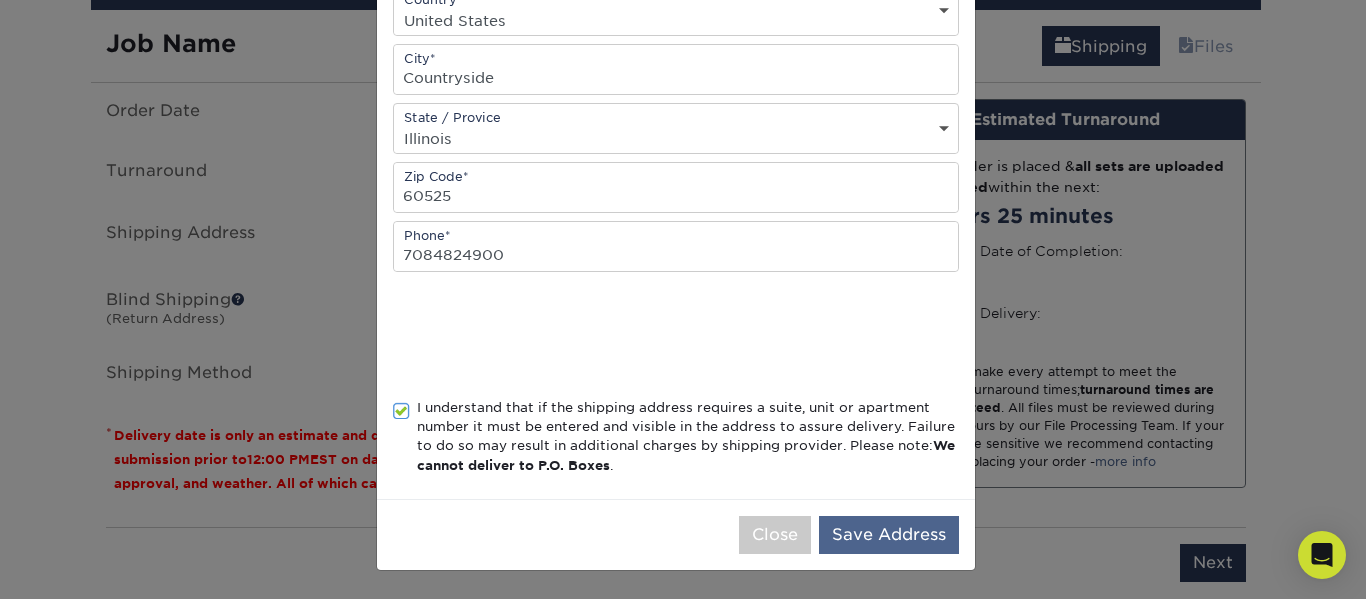 type on "Highline Automotive" 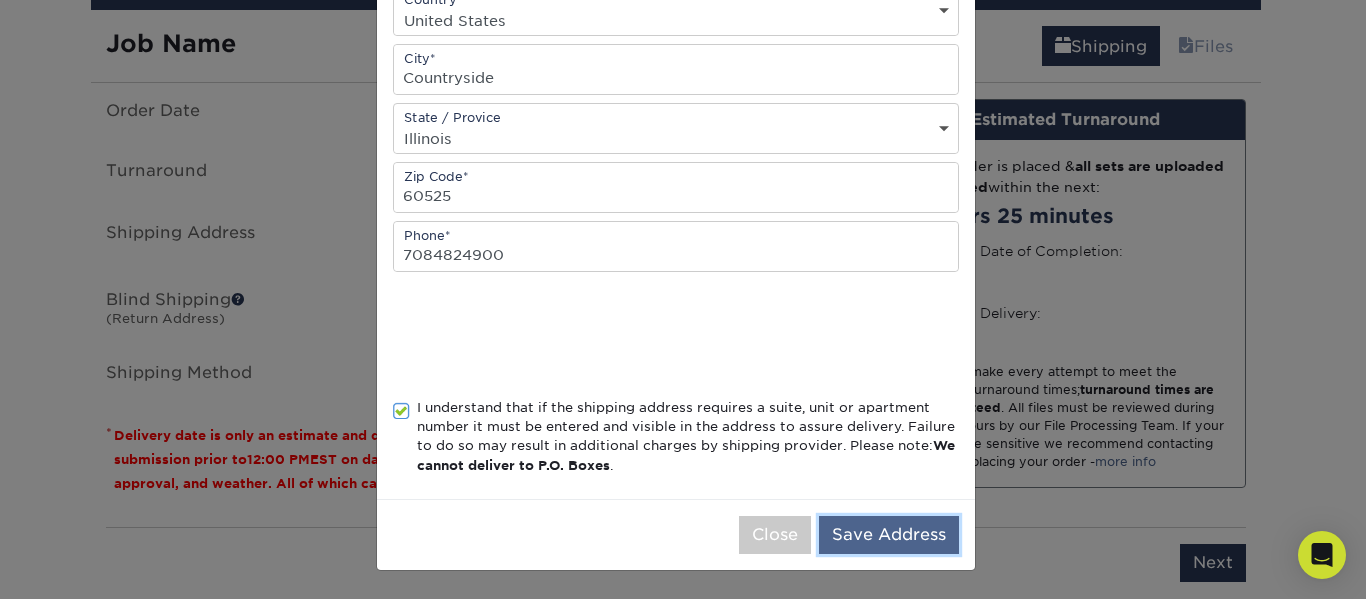 click on "Save Address" at bounding box center (889, 535) 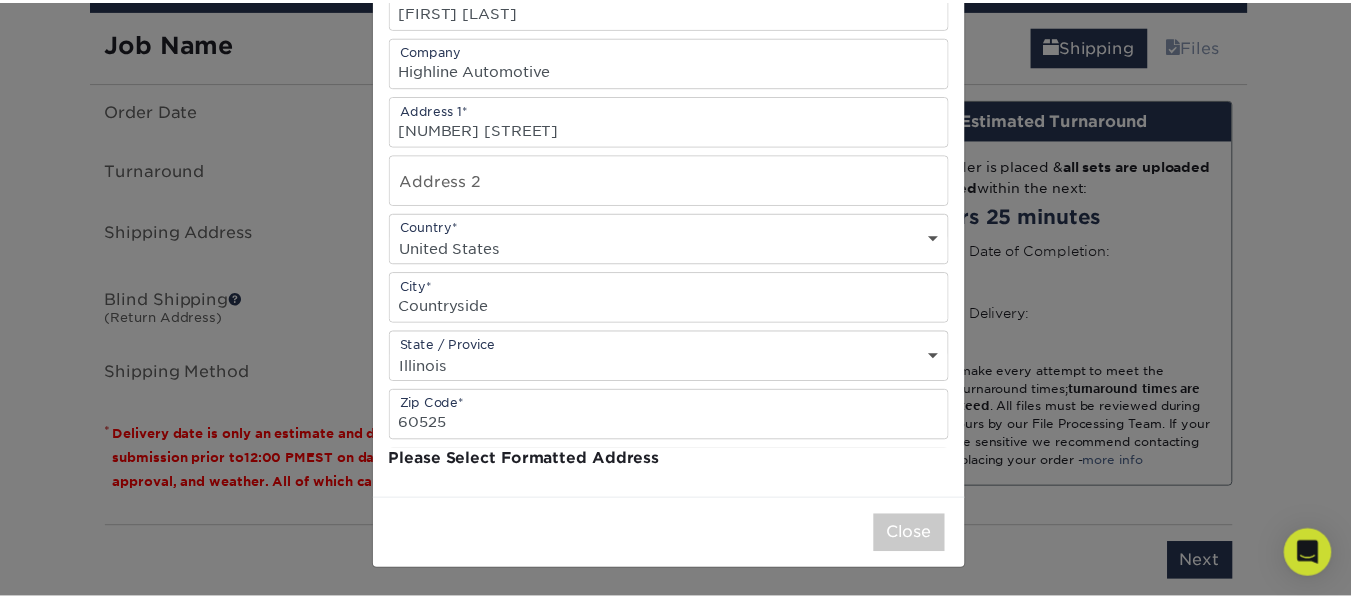 scroll, scrollTop: 0, scrollLeft: 0, axis: both 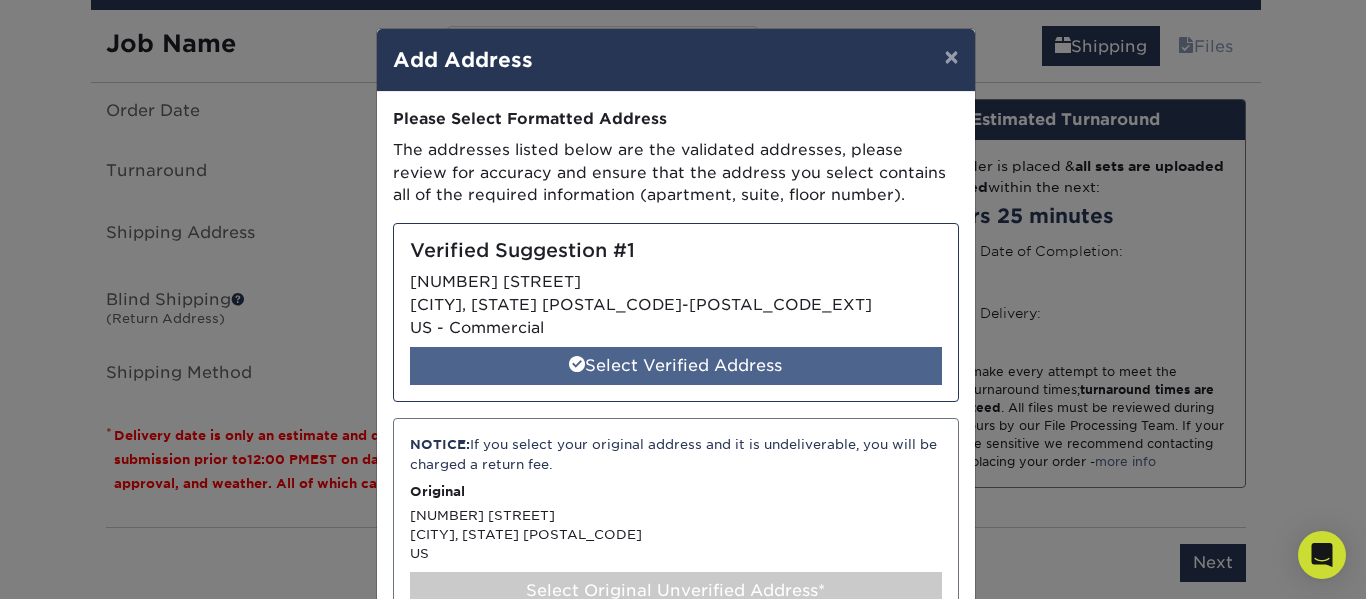 click on "Select Verified Address" at bounding box center [676, 366] 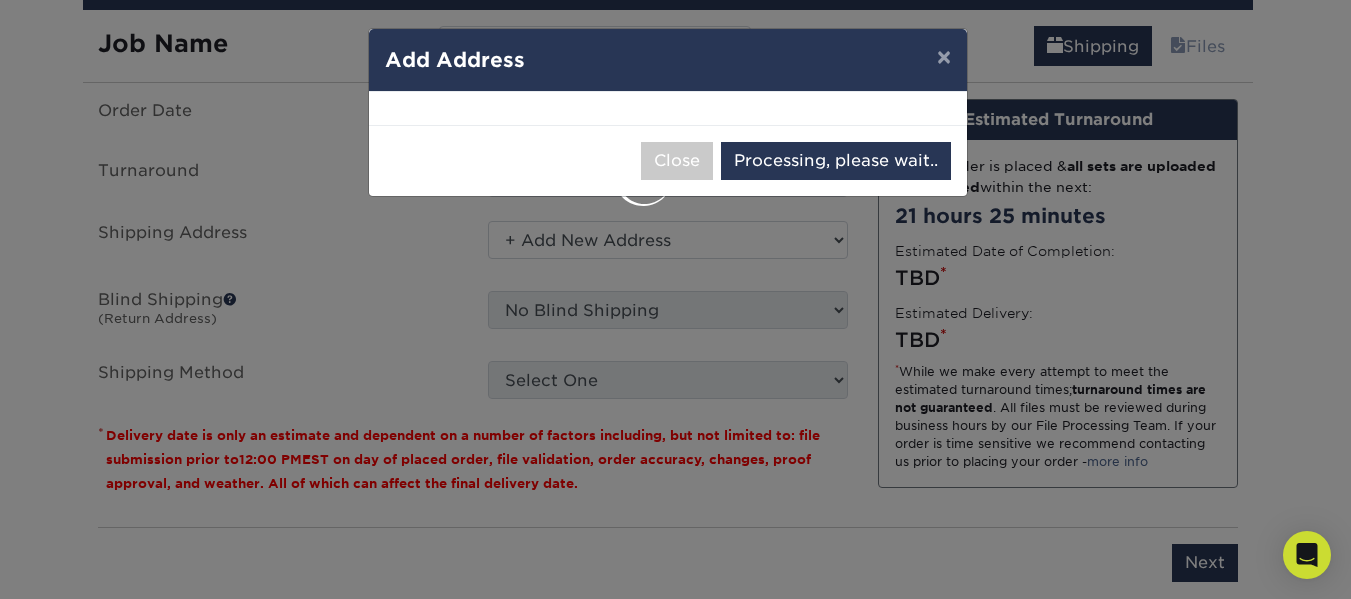 select on "284758" 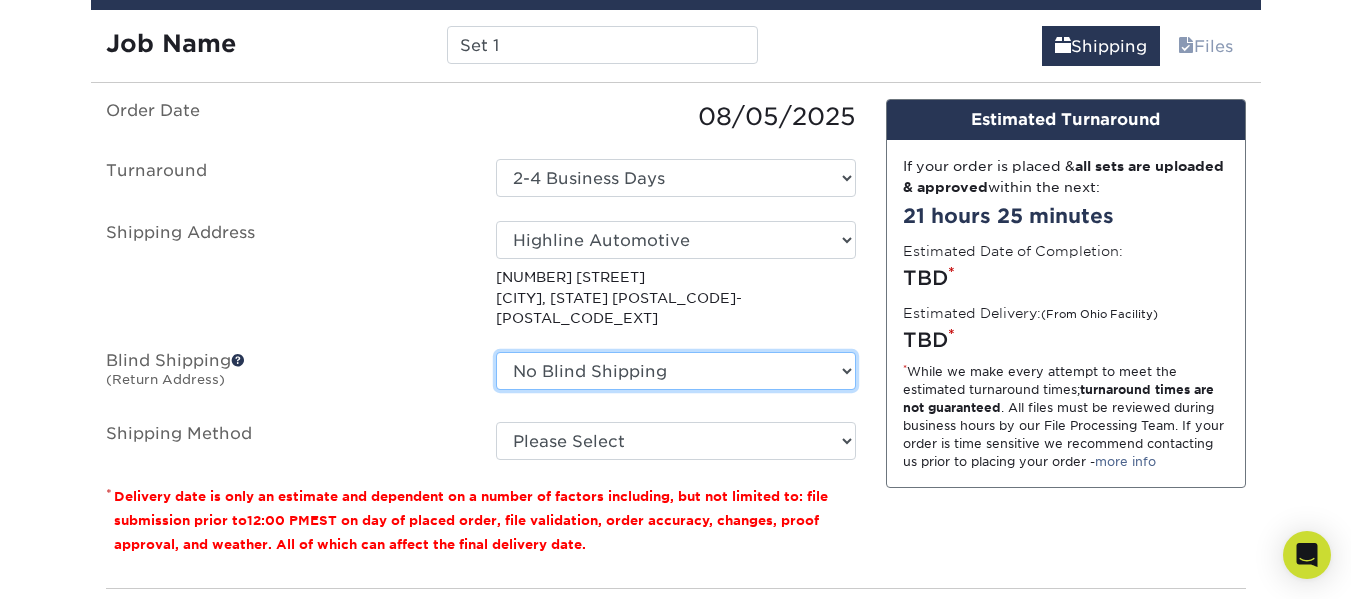 click on "No Blind Shipping
+ Add New Address" at bounding box center (676, 371) 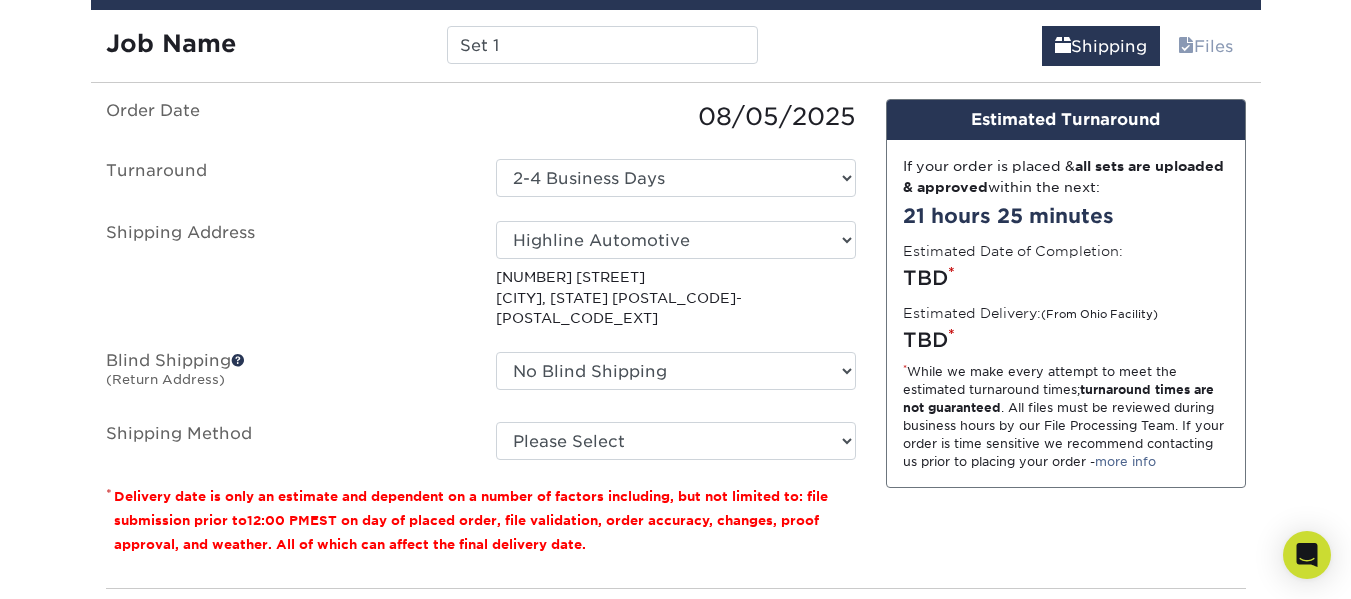 click at bounding box center (238, 360) 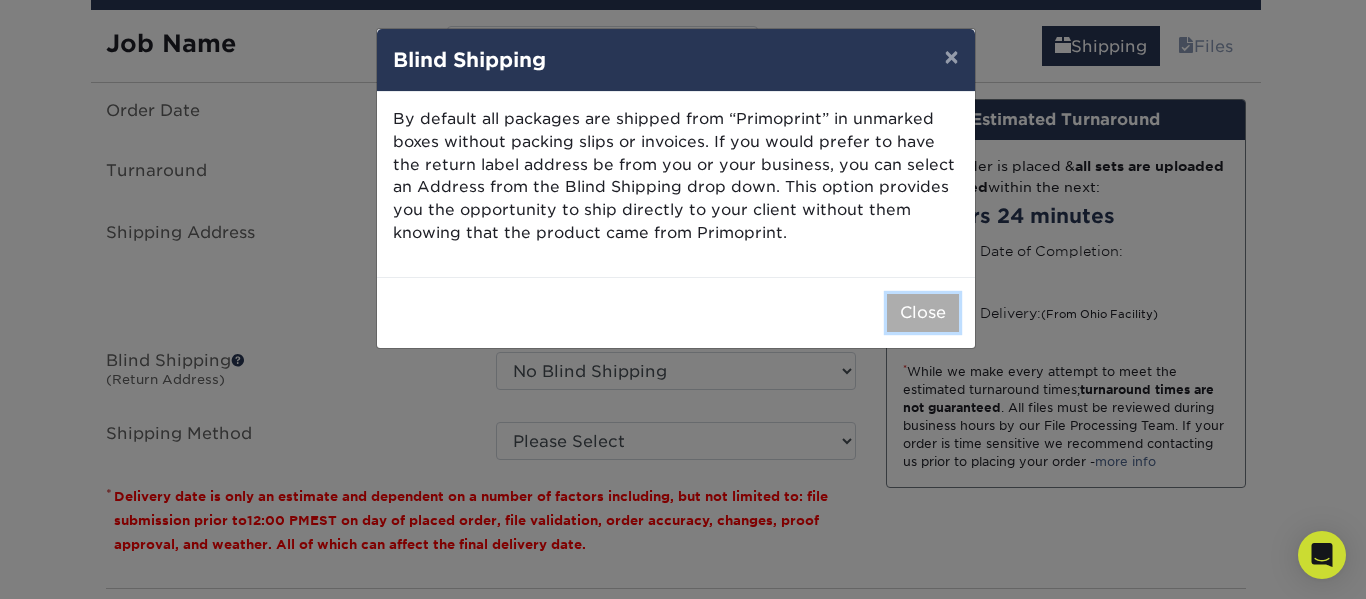 click on "Close" at bounding box center [923, 313] 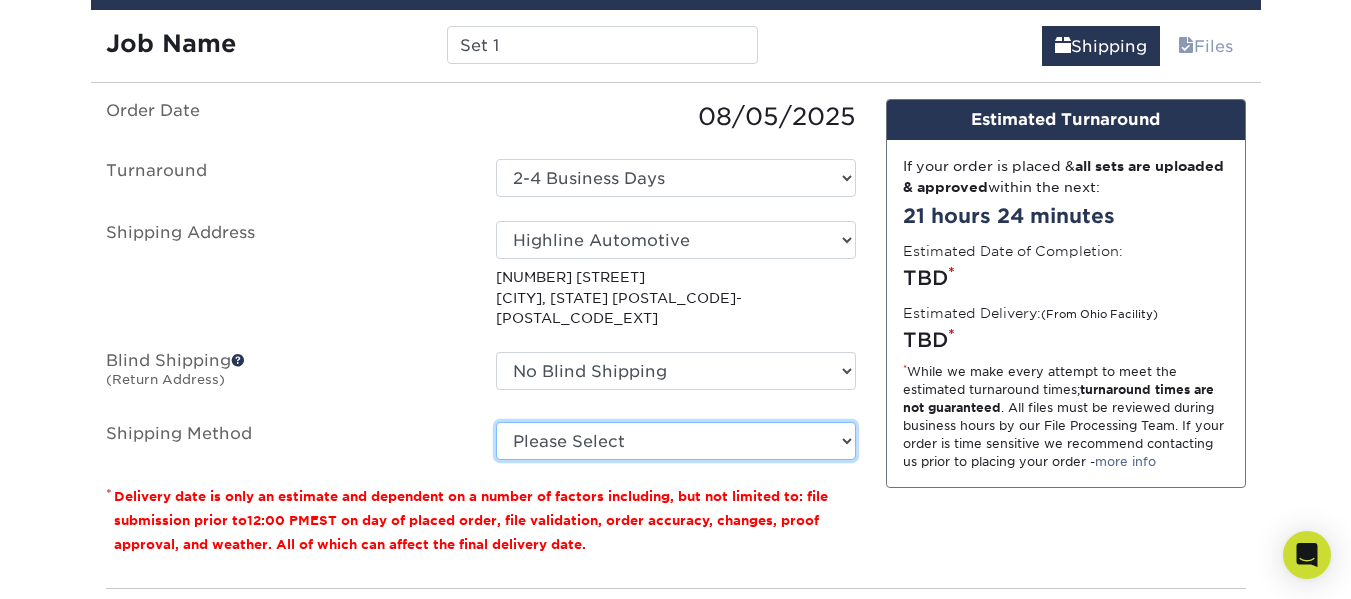 click on "Please Select Ground Shipping (+$8.96) 3 Day Shipping Service (+$15.39) 2 Day Air Shipping (+$15.86) Next Day Shipping by 5pm (+$19.95) Next Day Shipping by 12 noon (+$21.54) Next Day Air Early A.M. (+$125.90)" at bounding box center [676, 441] 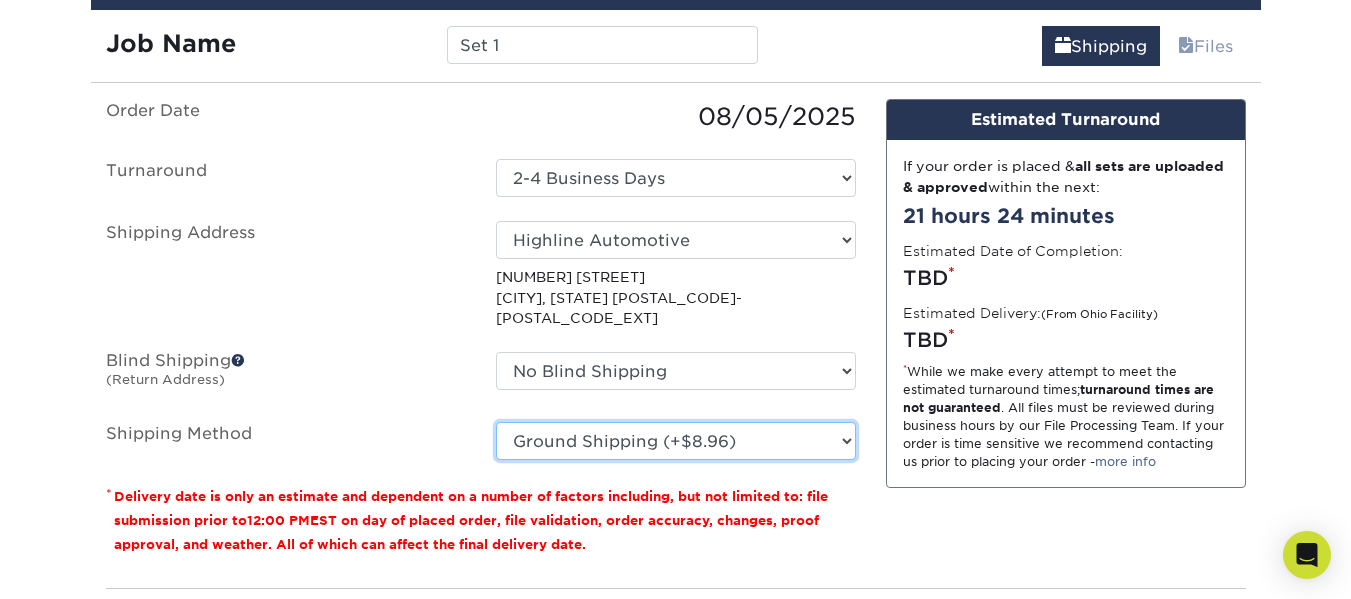 click on "Please Select Ground Shipping (+$8.96) 3 Day Shipping Service (+$15.39) 2 Day Air Shipping (+$15.86) Next Day Shipping by 5pm (+$19.95) Next Day Shipping by 12 noon (+$21.54) Next Day Air Early A.M. (+$125.90)" at bounding box center [676, 441] 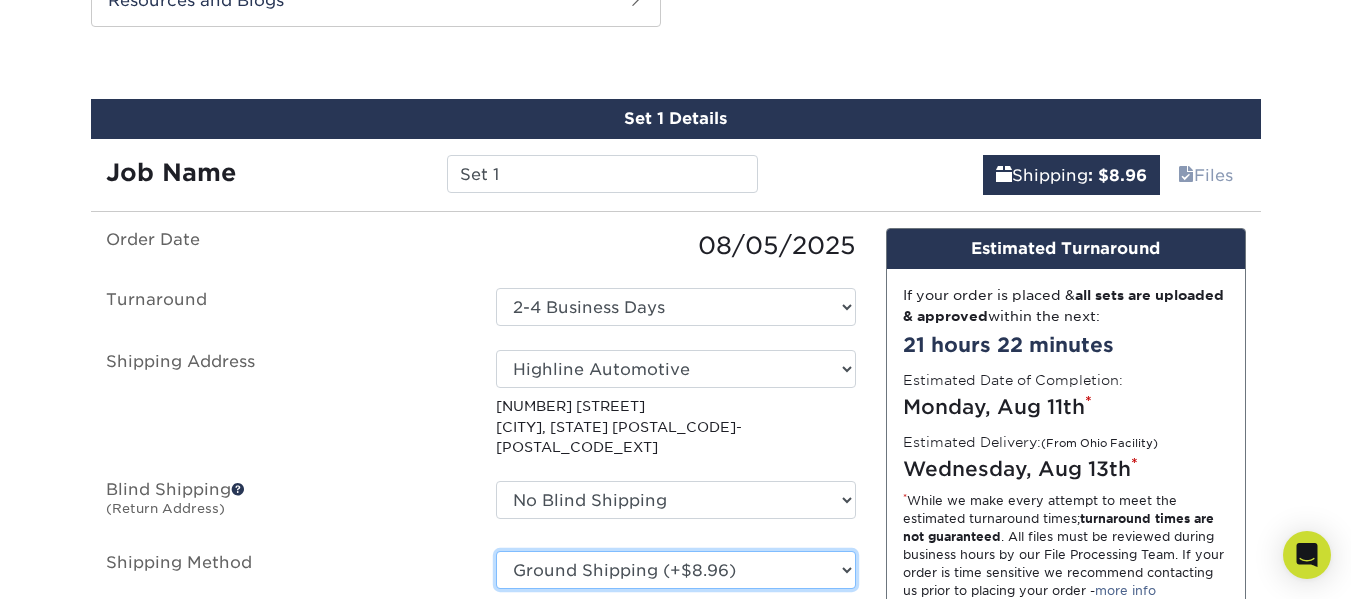 scroll, scrollTop: 2614, scrollLeft: 0, axis: vertical 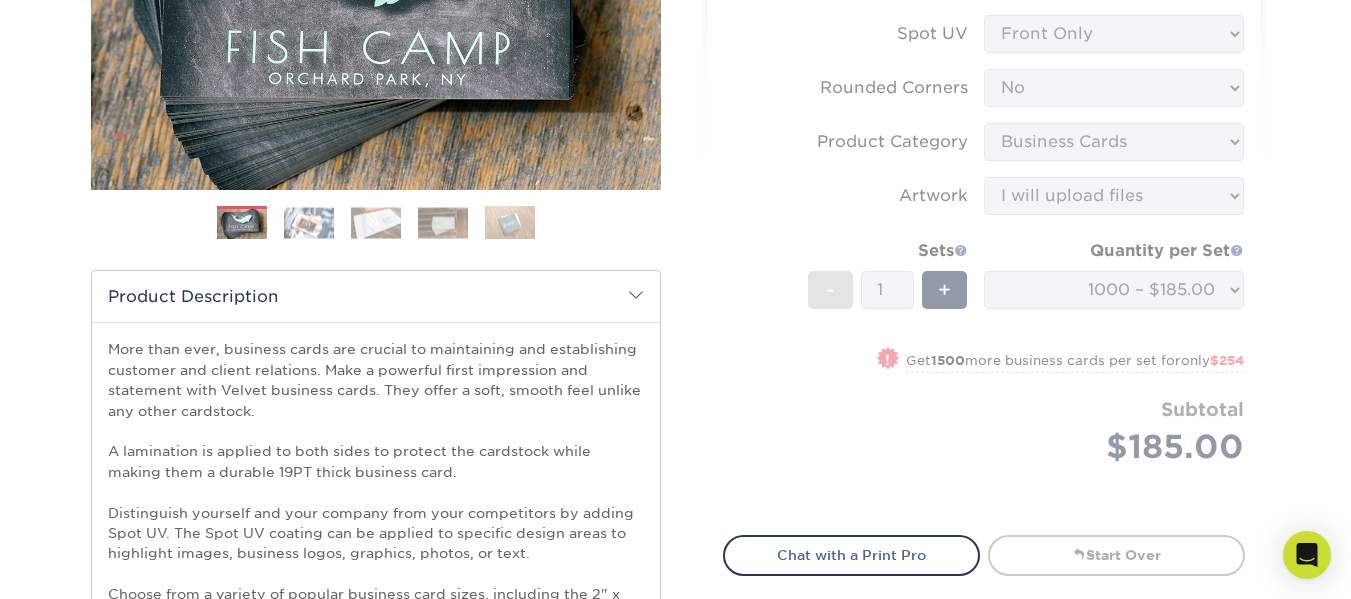 click on "Sizes Help Sizes
Please Select
1.5" x 3.5"  - Mini
1.75" x 3.5" - Mini 2" x 2" - Square 2" x 3" - Mini No" at bounding box center (984, 182) 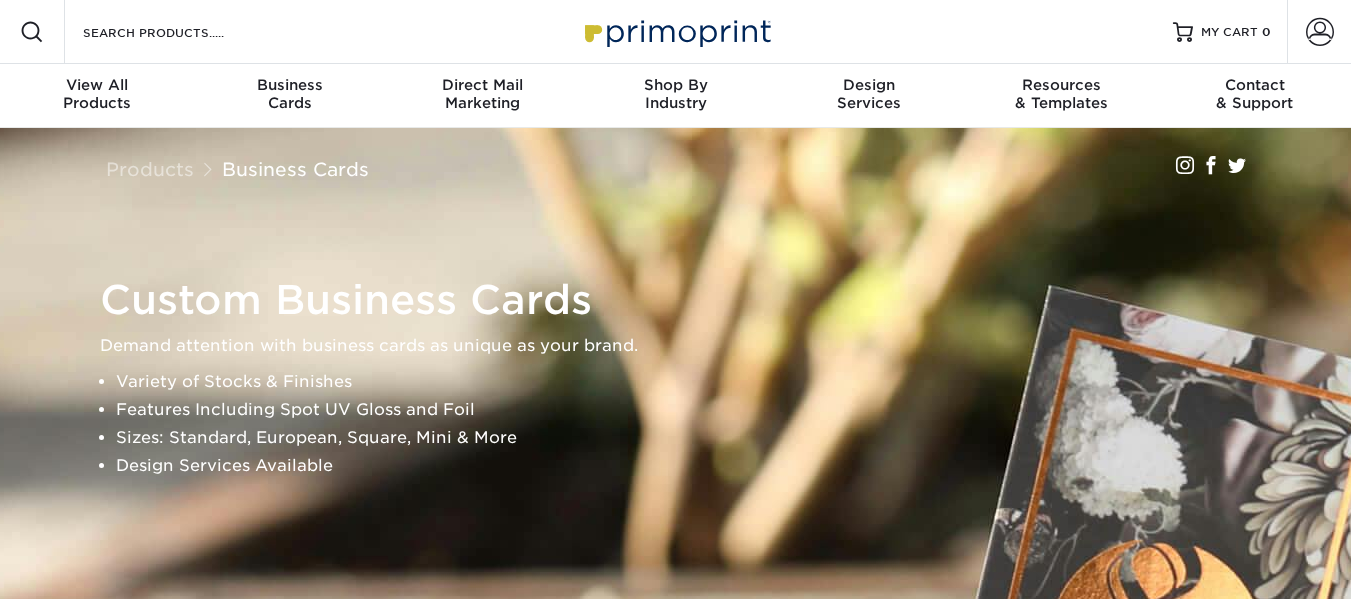 scroll, scrollTop: 0, scrollLeft: 0, axis: both 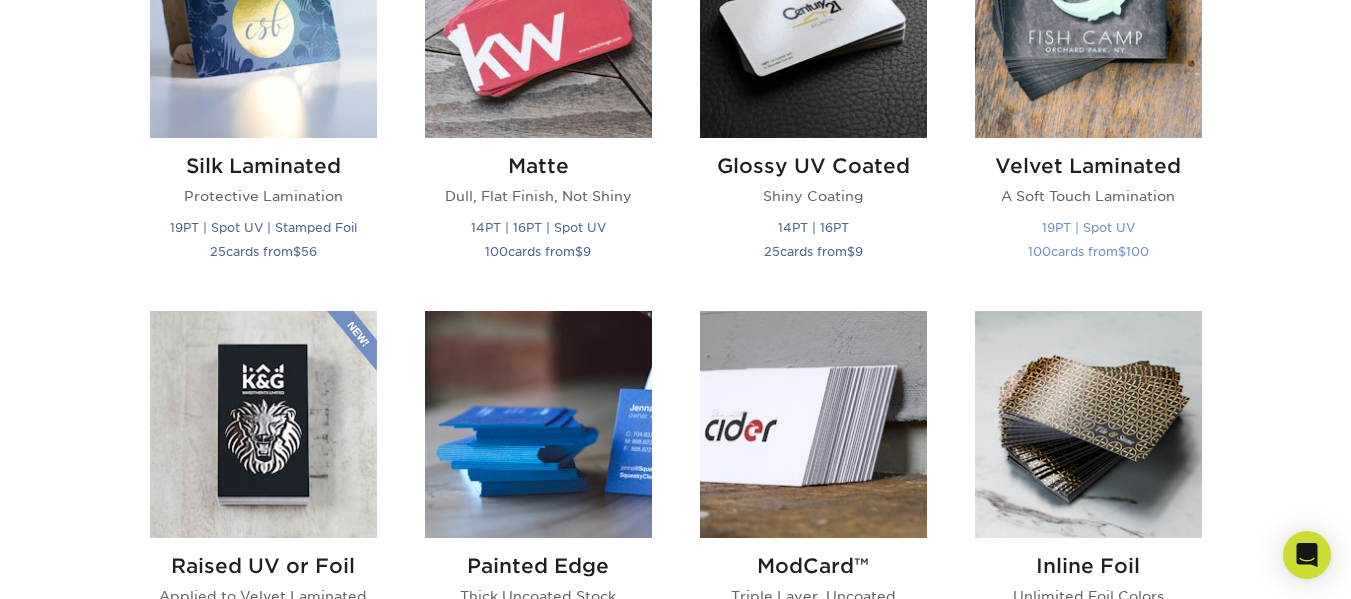 click at bounding box center [1088, 24] 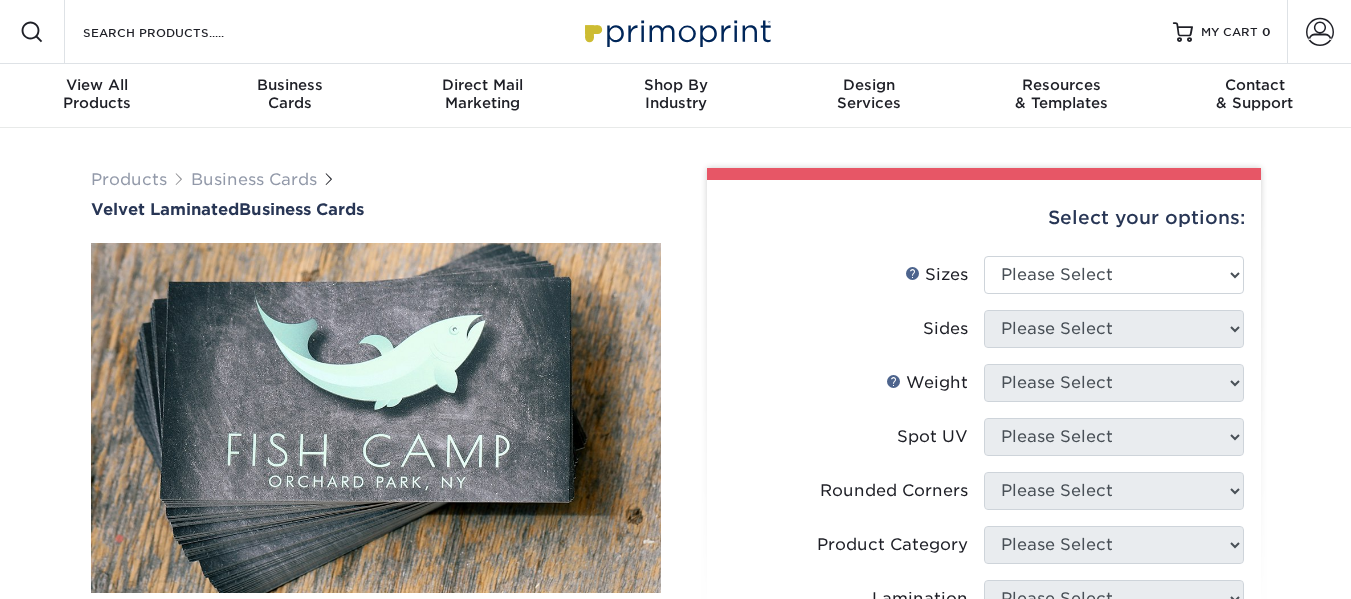 scroll, scrollTop: 0, scrollLeft: 0, axis: both 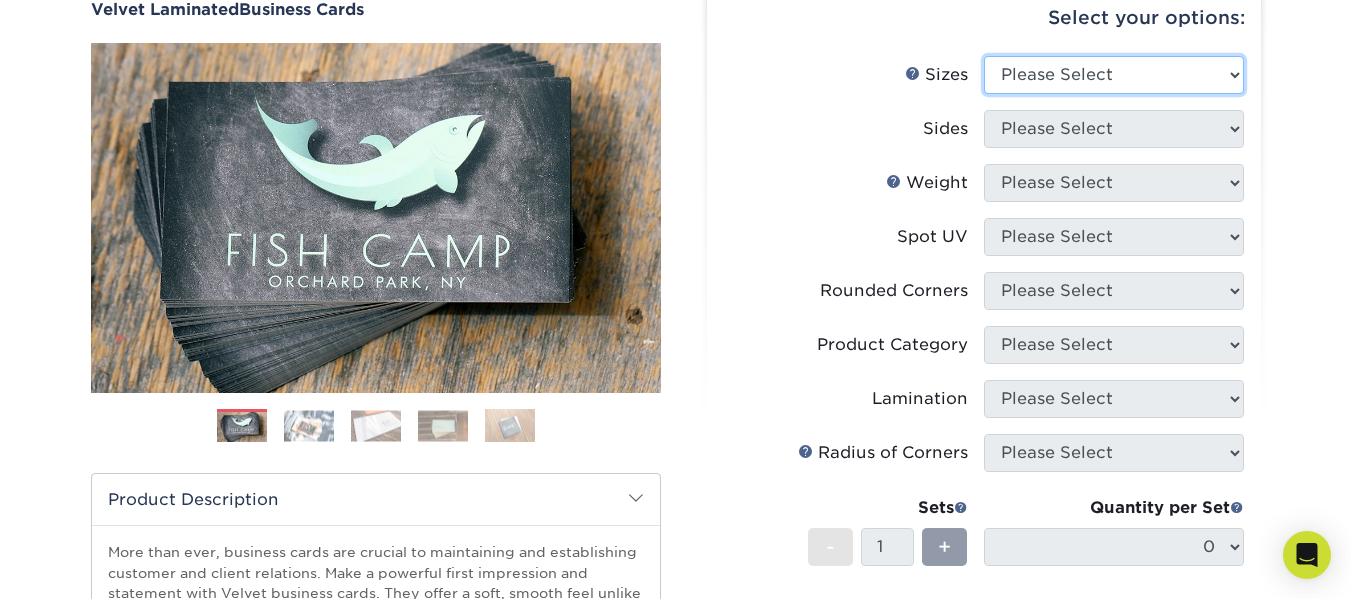 click on "Please Select
1.5" x 3.5"  - Mini
1.75" x 3.5" - Mini
2" x 2" - Square
2" x 3" - Mini
2" x 3.5" - Standard
2" x 4"
2" x 7" - Foldover Card
2.125" x 3.375" - European 2.5" x 2.5" - Square" at bounding box center [1114, 75] 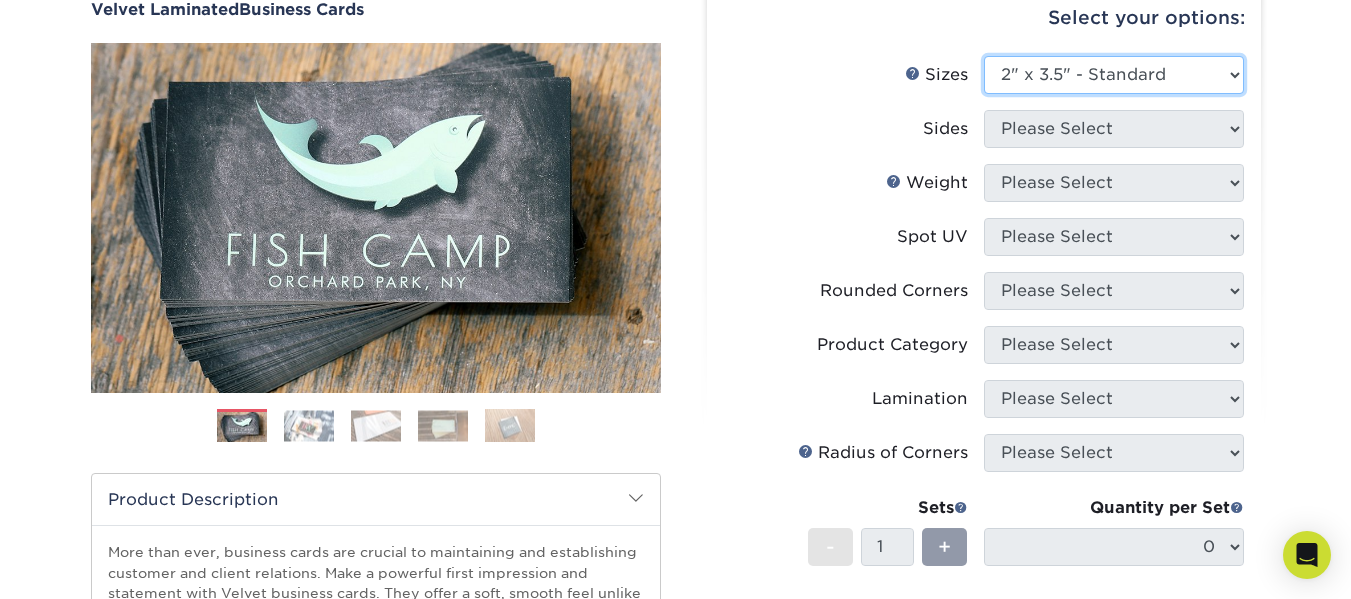 click on "Please Select
1.5" x 3.5"  - Mini
1.75" x 3.5" - Mini
2" x 2" - Square
2" x 3" - Mini
2" x 3.5" - Standard
2" x 4"
2" x 7" - Foldover Card
2.125" x 3.375" - European 2.5" x 2.5" - Square" at bounding box center (1114, 75) 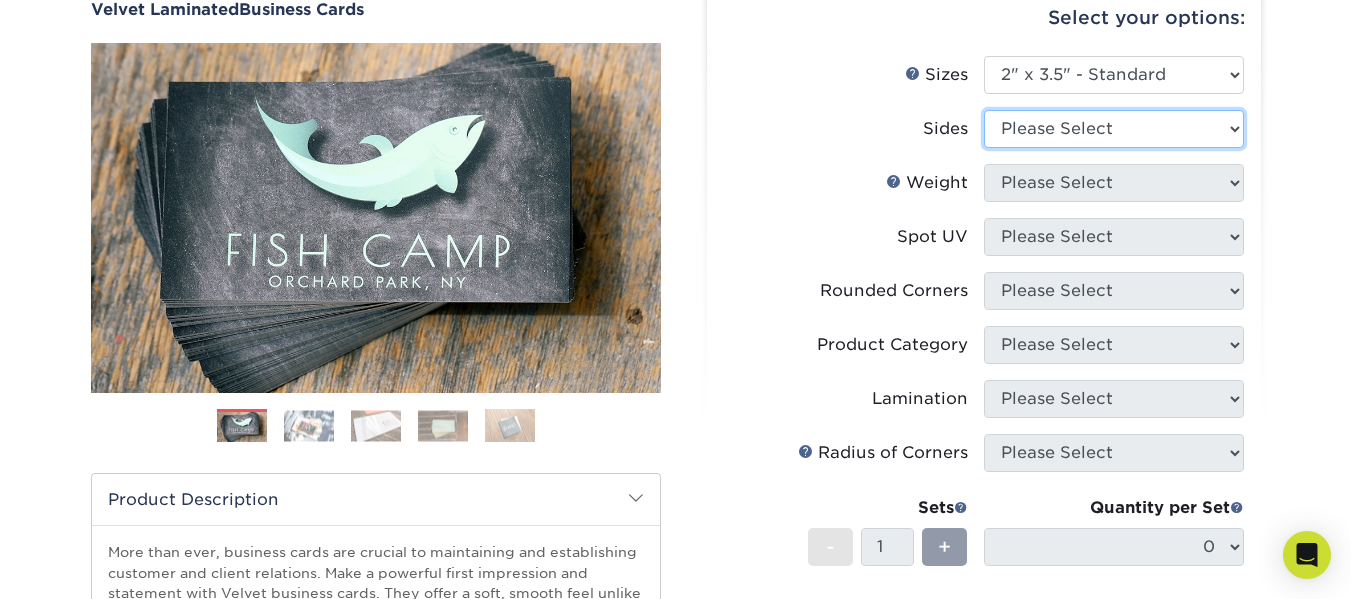 click on "Please Select Print Both Sides Print Front Only" at bounding box center [1114, 129] 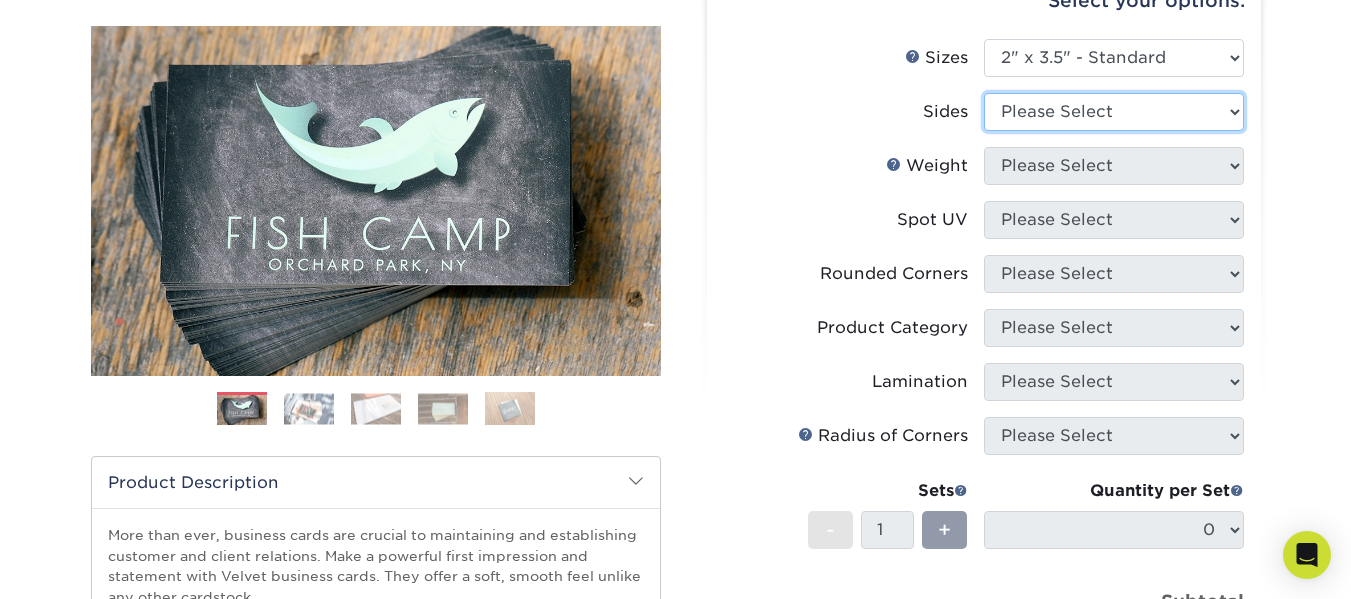 scroll, scrollTop: 200, scrollLeft: 0, axis: vertical 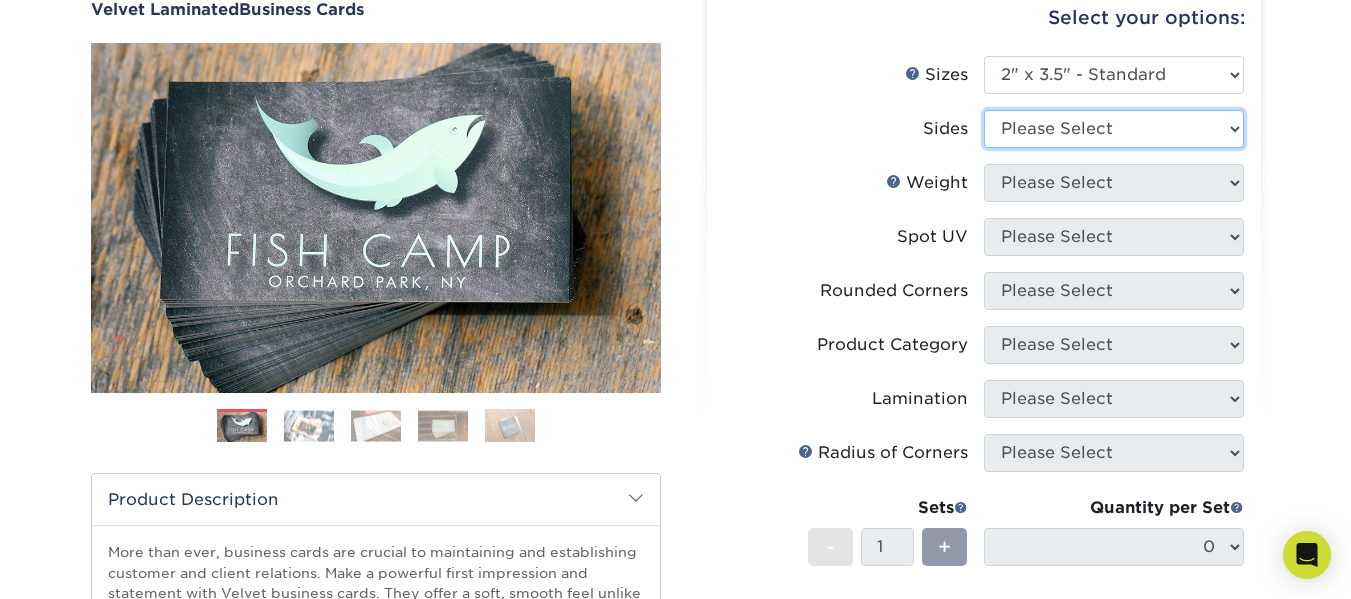 select on "13abbda7-1d64-4f25-8bb2-c179b224825d" 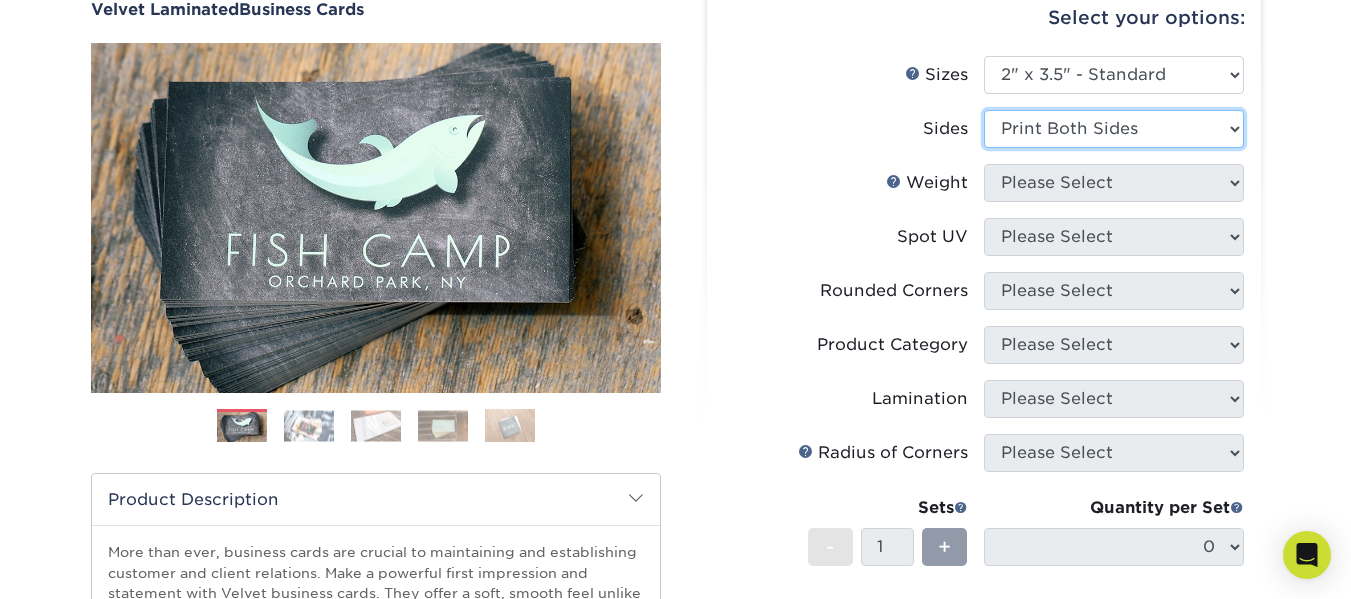 click on "Please Select Print Both Sides Print Front Only" at bounding box center (1114, 129) 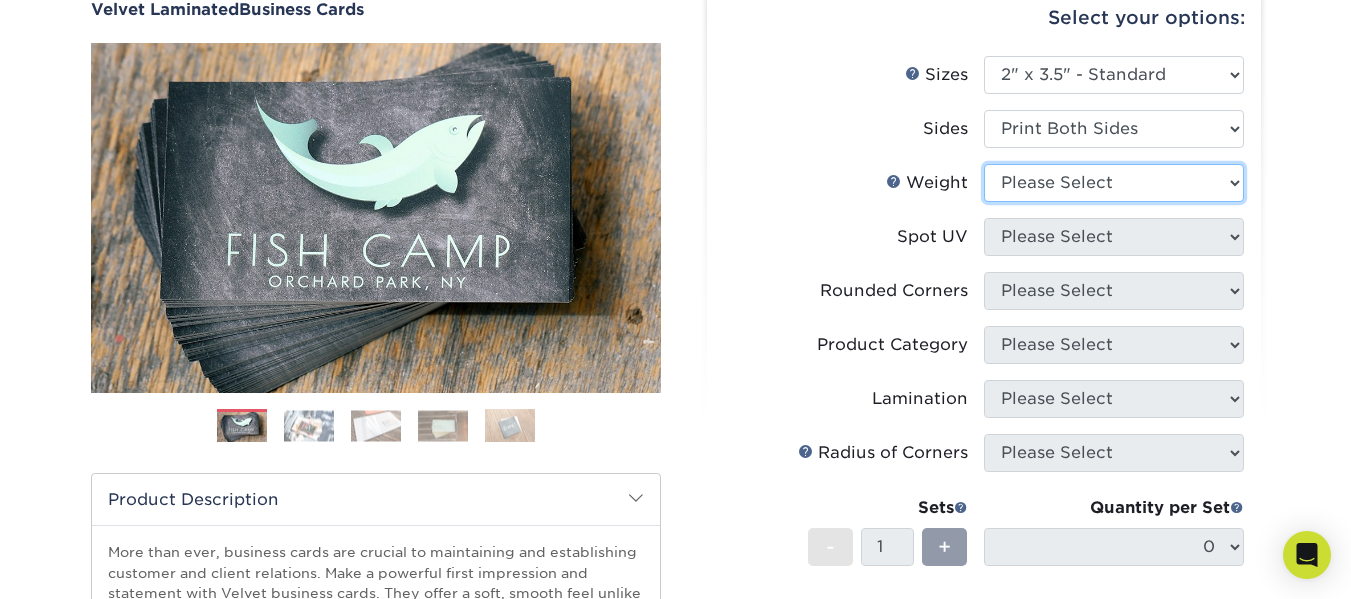 click on "Please Select 16PT" at bounding box center [1114, 183] 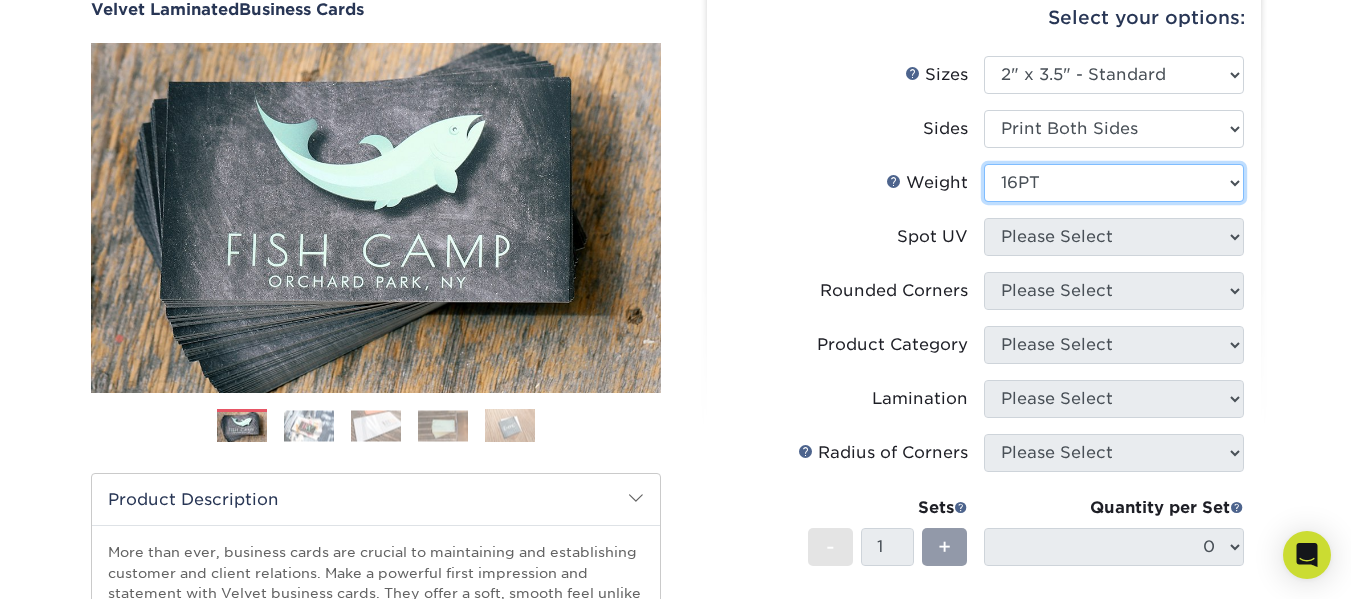 click on "Please Select 16PT" at bounding box center [1114, 183] 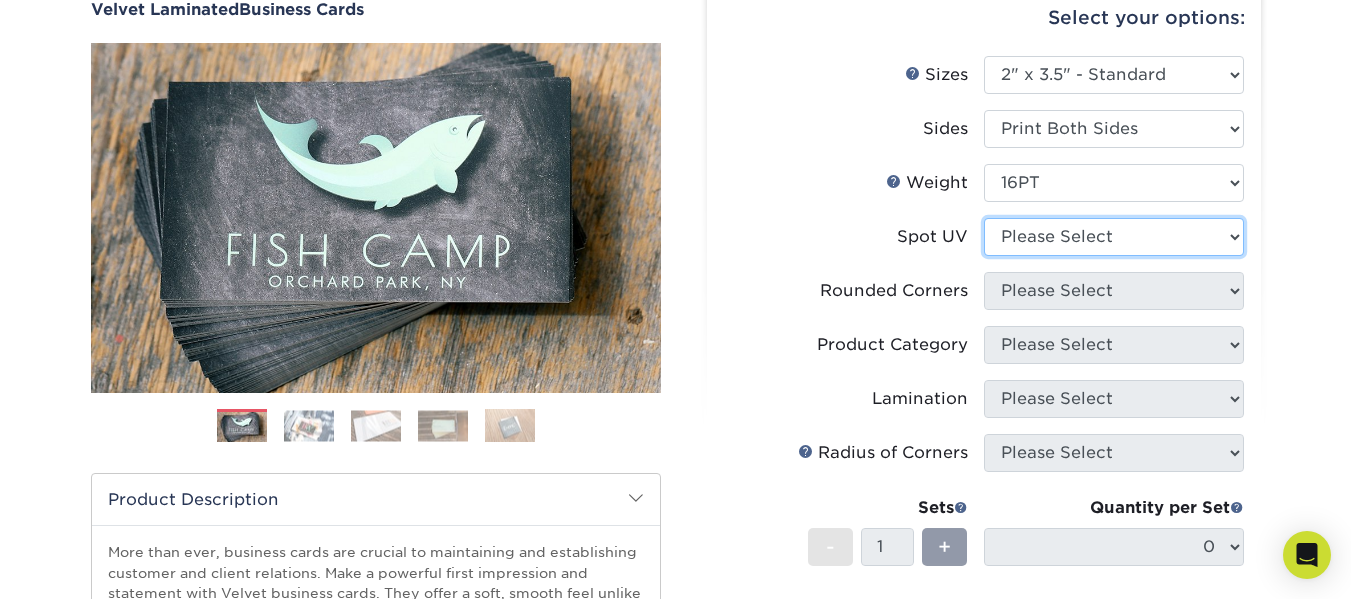 click on "Please Select No Spot UV Front and Back (Both Sides) Front Only Back Only" at bounding box center (1114, 237) 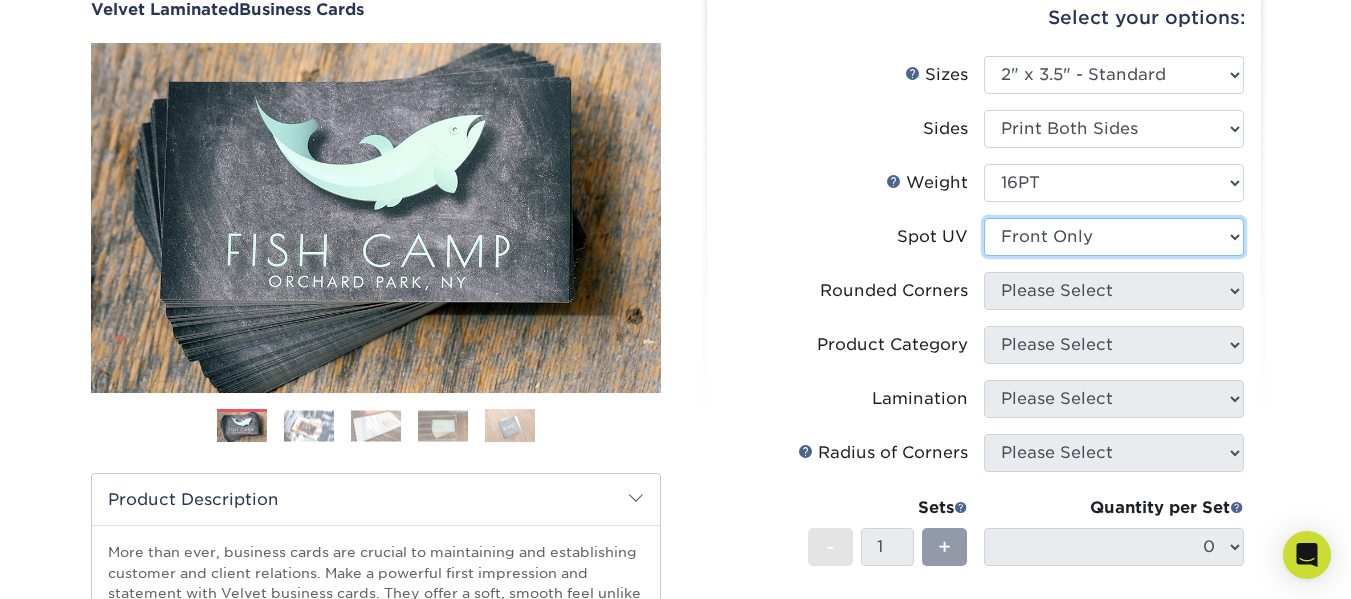 click on "Please Select No Spot UV Front and Back (Both Sides) Front Only Back Only" at bounding box center (1114, 237) 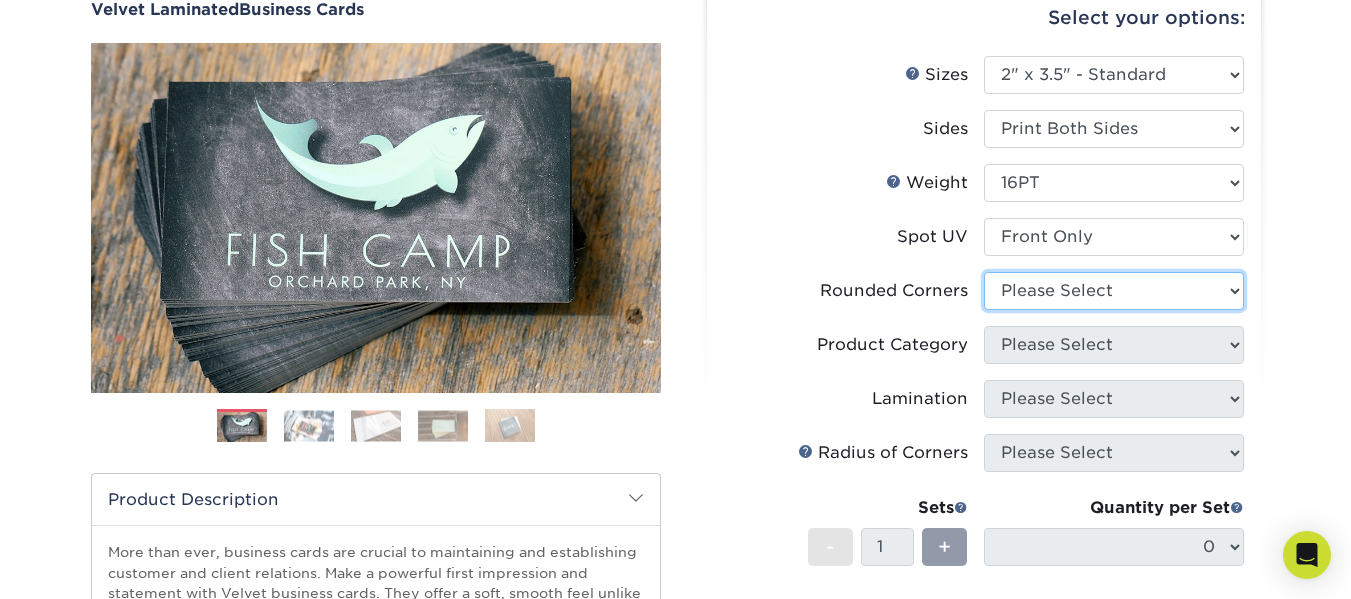 click on "Please Select
Yes - Round 2 Corners                                                    Yes - Round 4 Corners                                                    No" at bounding box center [1114, 291] 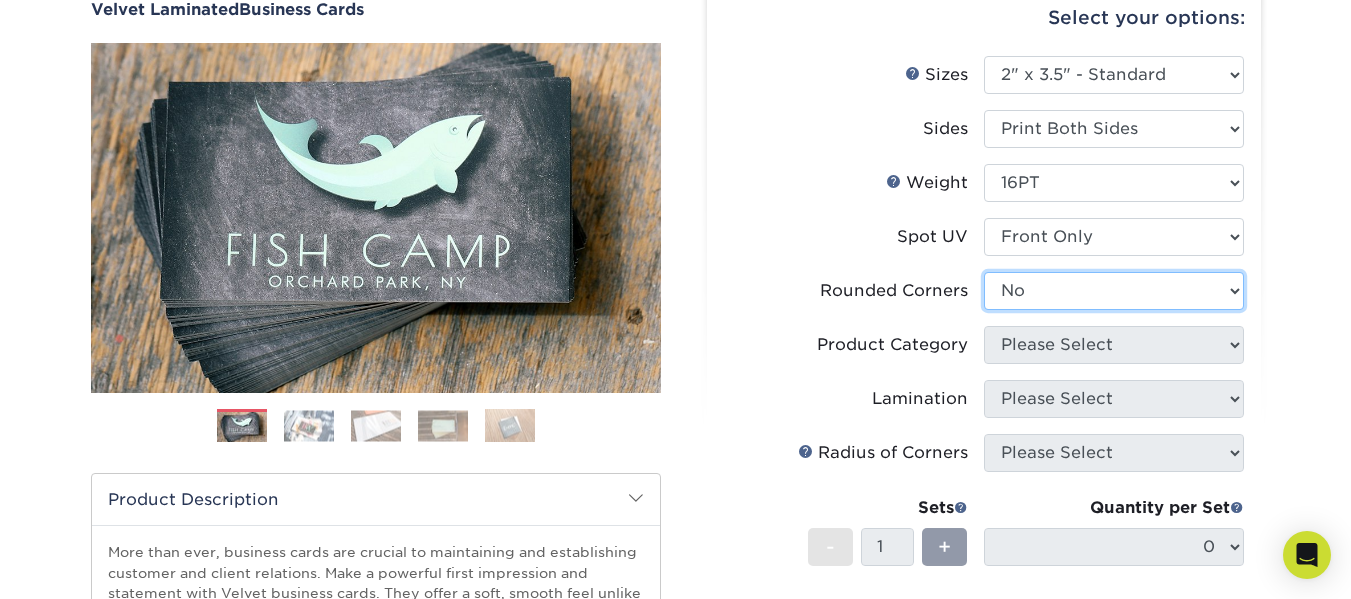click on "Please Select
Yes - Round 2 Corners                                                    Yes - Round 4 Corners                                                    No" at bounding box center (1114, 291) 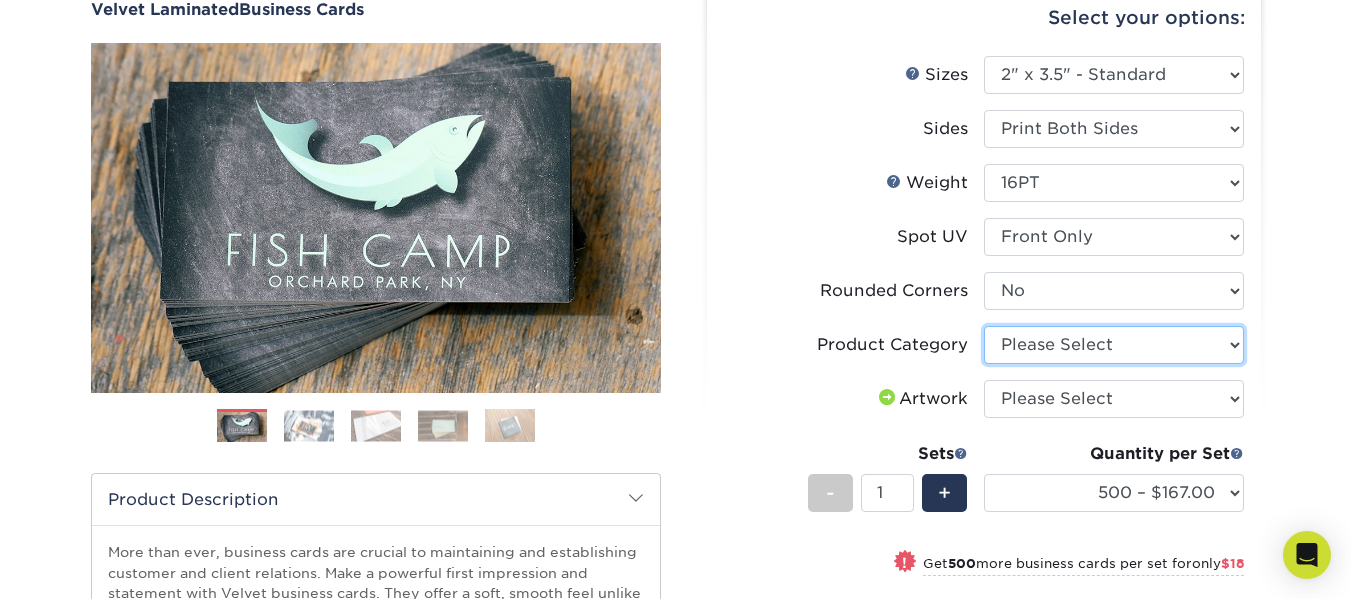 click on "Please Select Business Cards" at bounding box center (1114, 345) 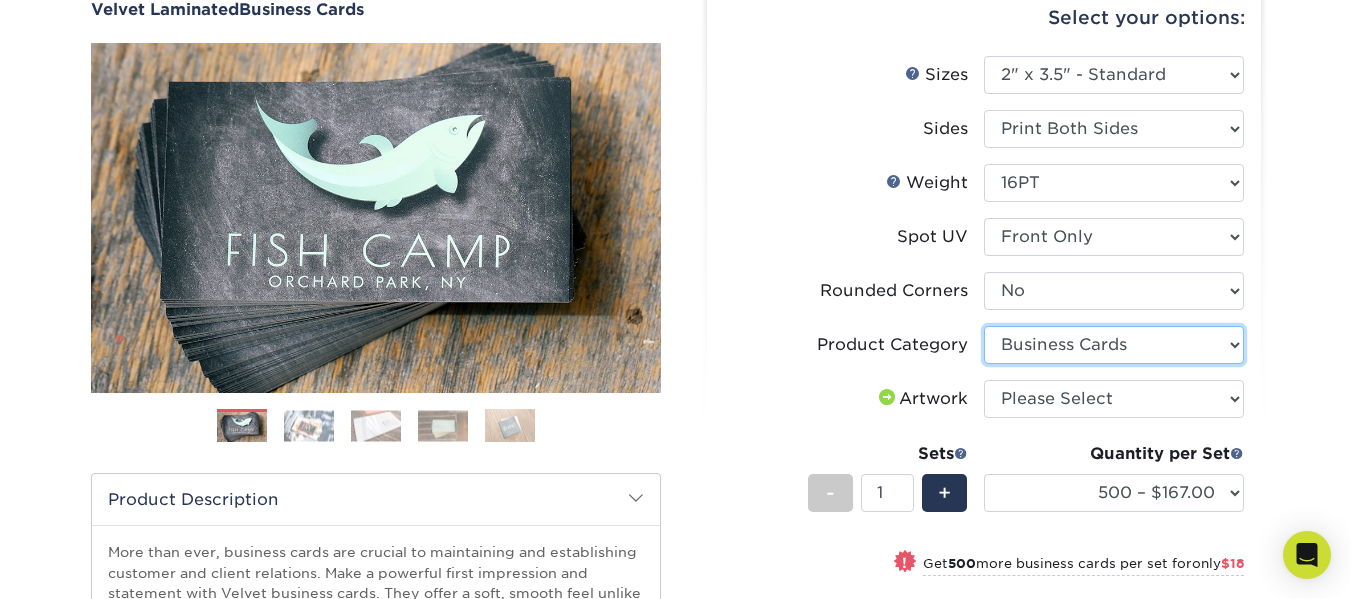 click on "Please Select Business Cards" at bounding box center (1114, 345) 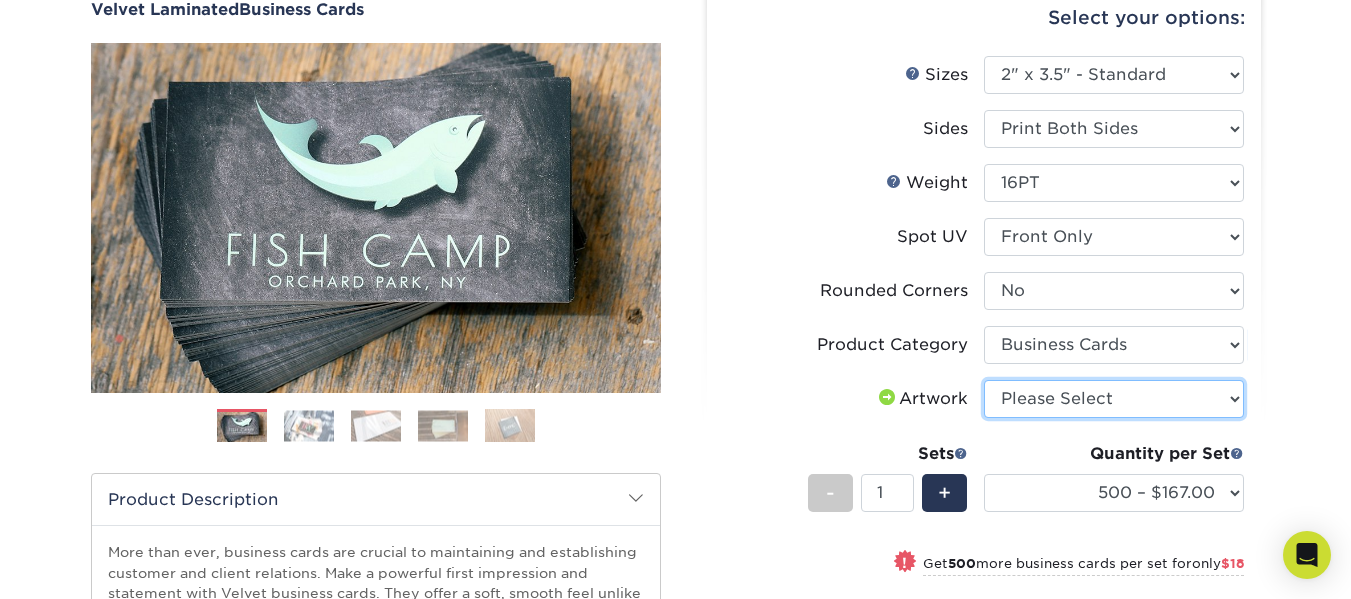 click on "Please Select I will upload files I need a design - $100" at bounding box center (1114, 399) 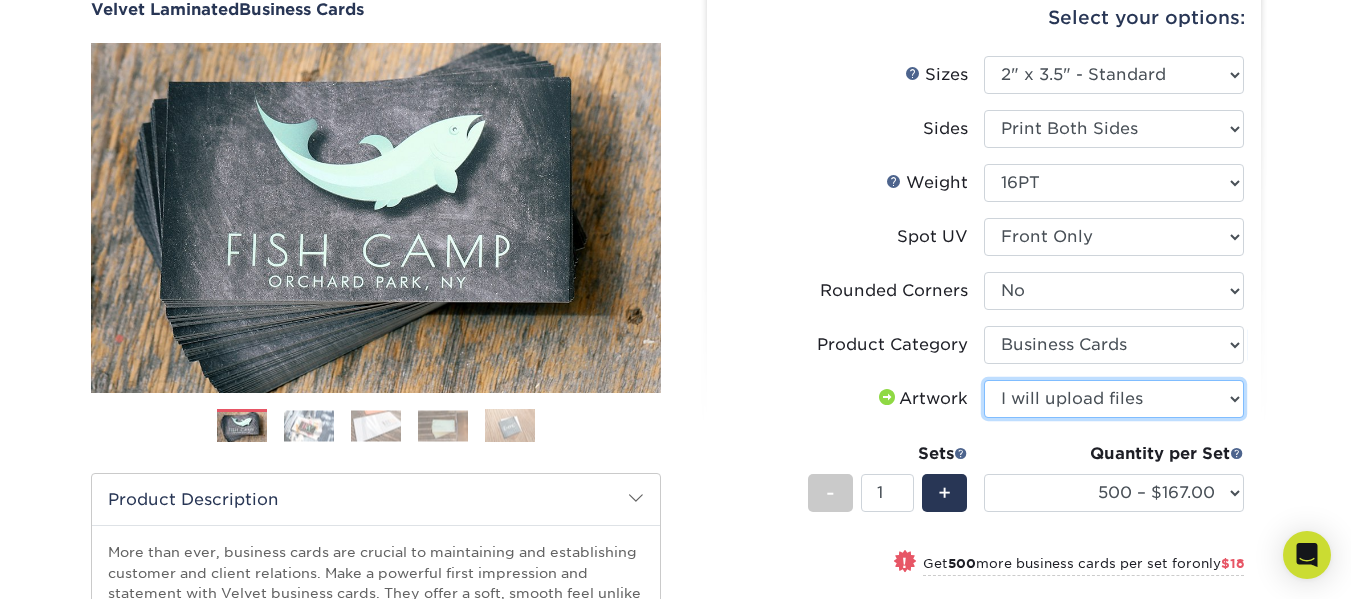 click on "Please Select I will upload files I need a design - $100" at bounding box center (1114, 399) 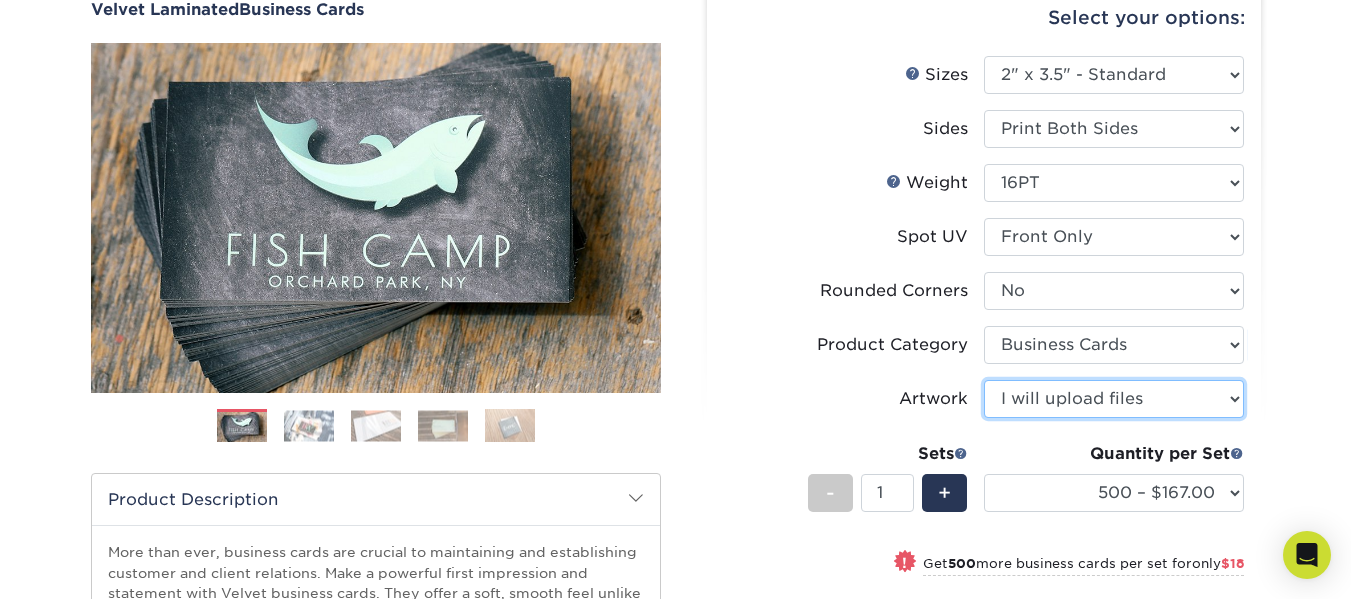 scroll, scrollTop: 400, scrollLeft: 0, axis: vertical 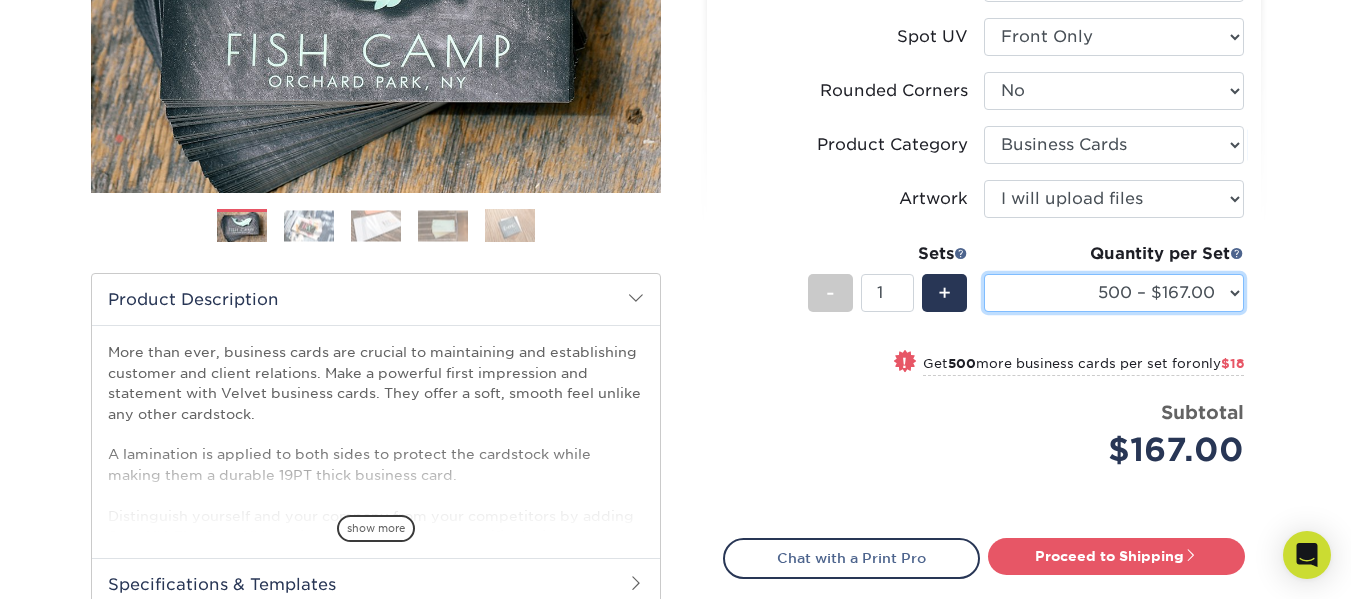 click on "500 – $167.00 1000 – $185.00 2500 – $439.00 5000 – $733.00 10000 – $1307.00" at bounding box center [1114, 293] 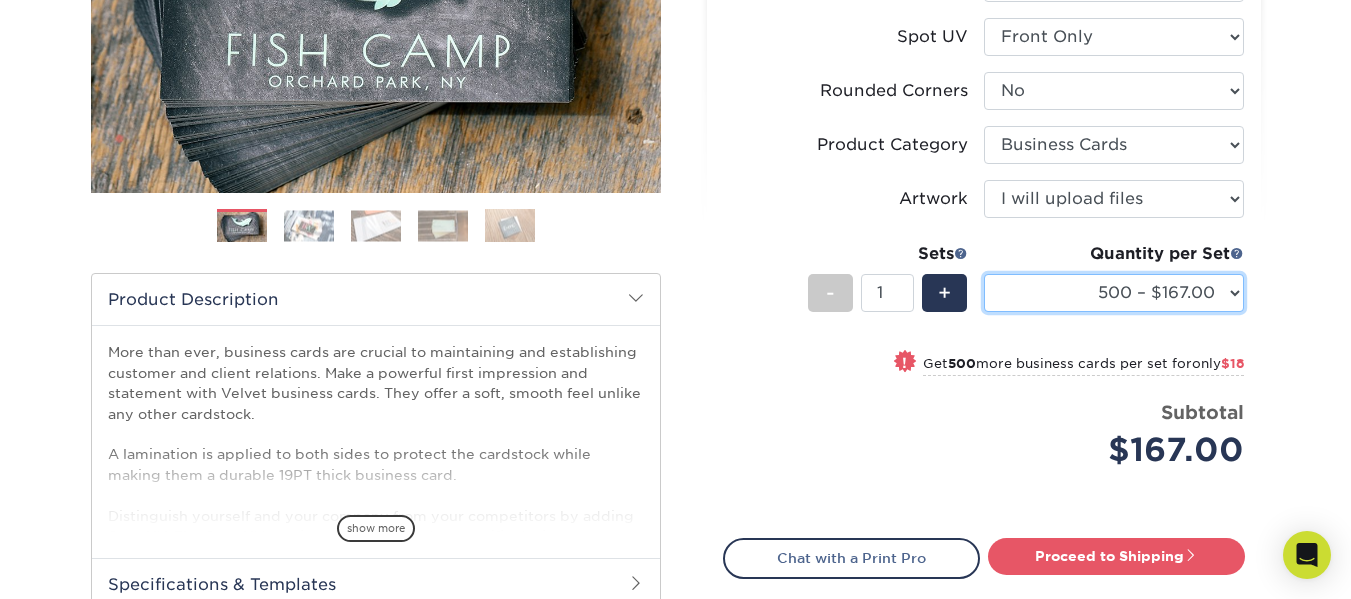 click on "500 – $167.00 1000 – $185.00 2500 – $439.00 5000 – $733.00 10000 – $1307.00" at bounding box center [1114, 293] 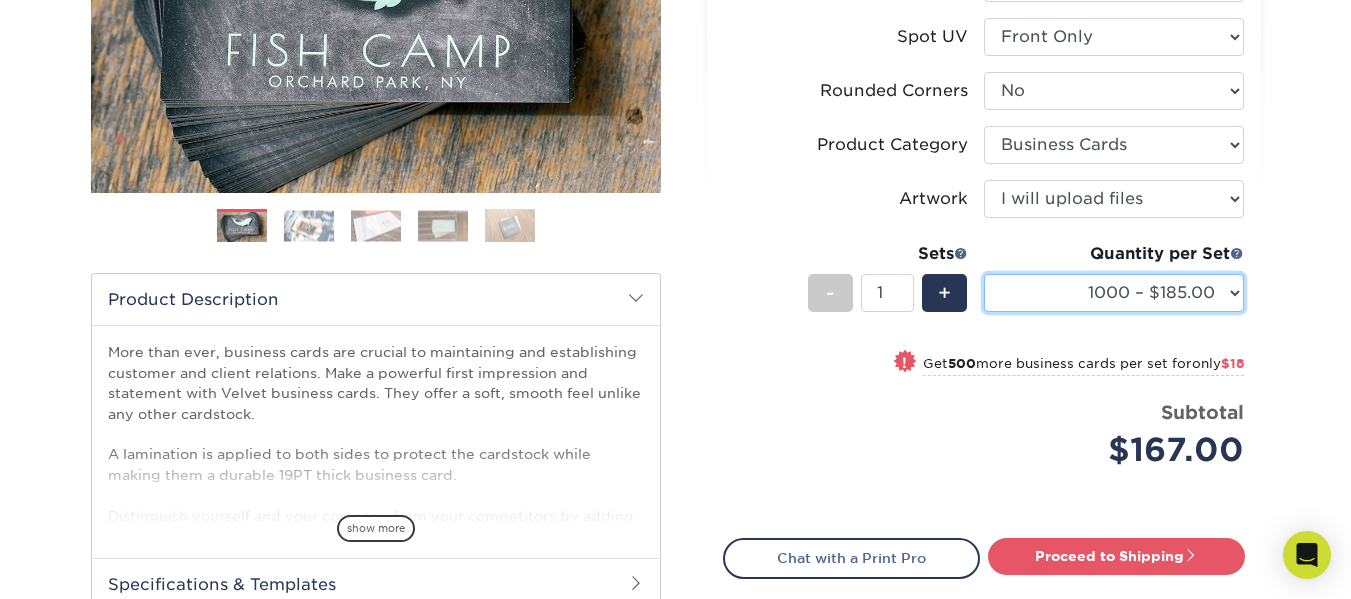 click on "500 – $167.00 1000 – $185.00 2500 – $439.00 5000 – $733.00 10000 – $1307.00" at bounding box center [1114, 293] 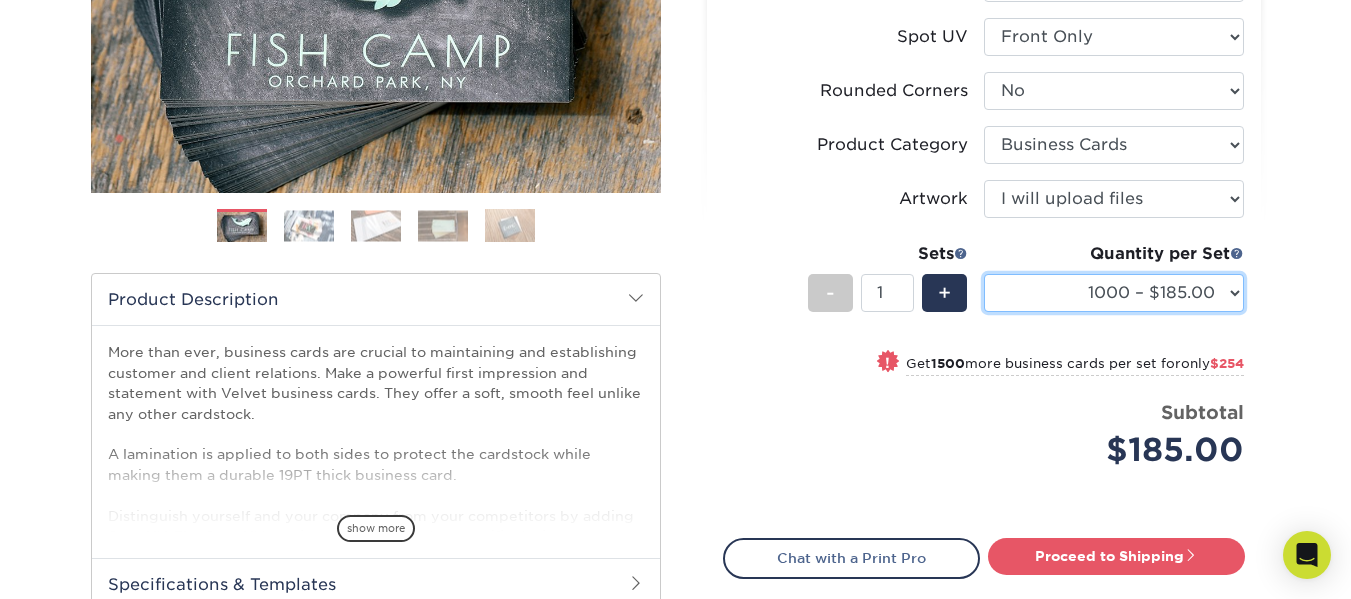 click on "500 – $167.00 1000 – $185.00 2500 – $439.00 5000 – $733.00 10000 – $1307.00" at bounding box center (1114, 293) 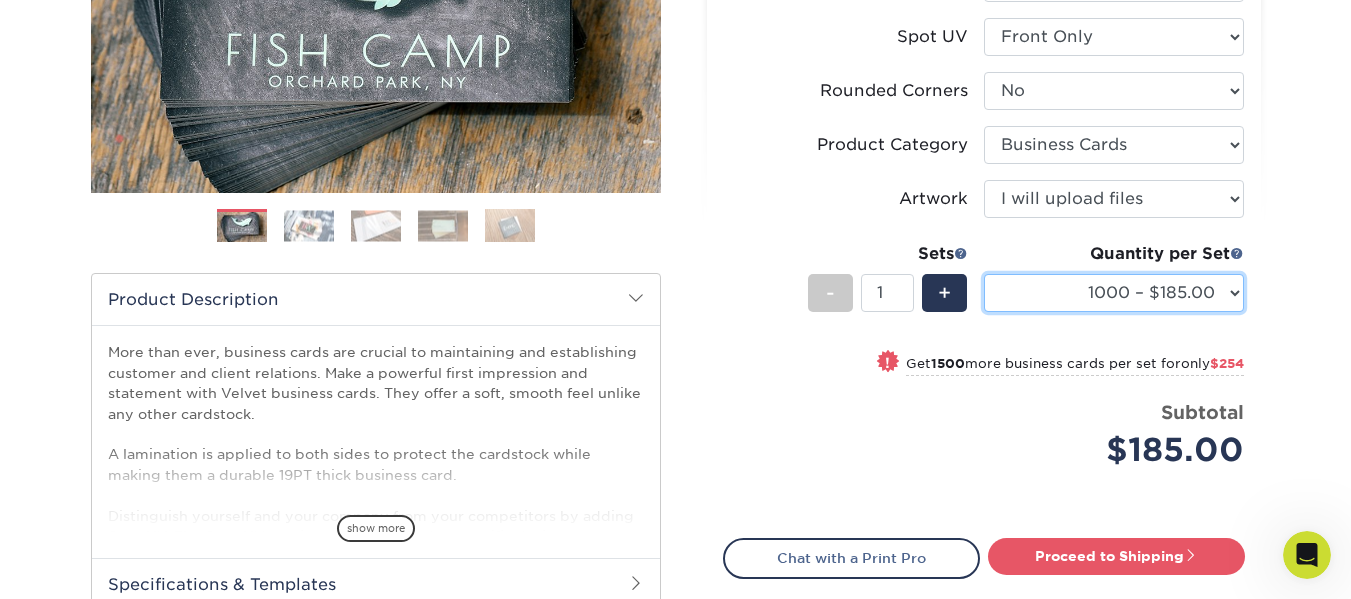 scroll, scrollTop: 0, scrollLeft: 0, axis: both 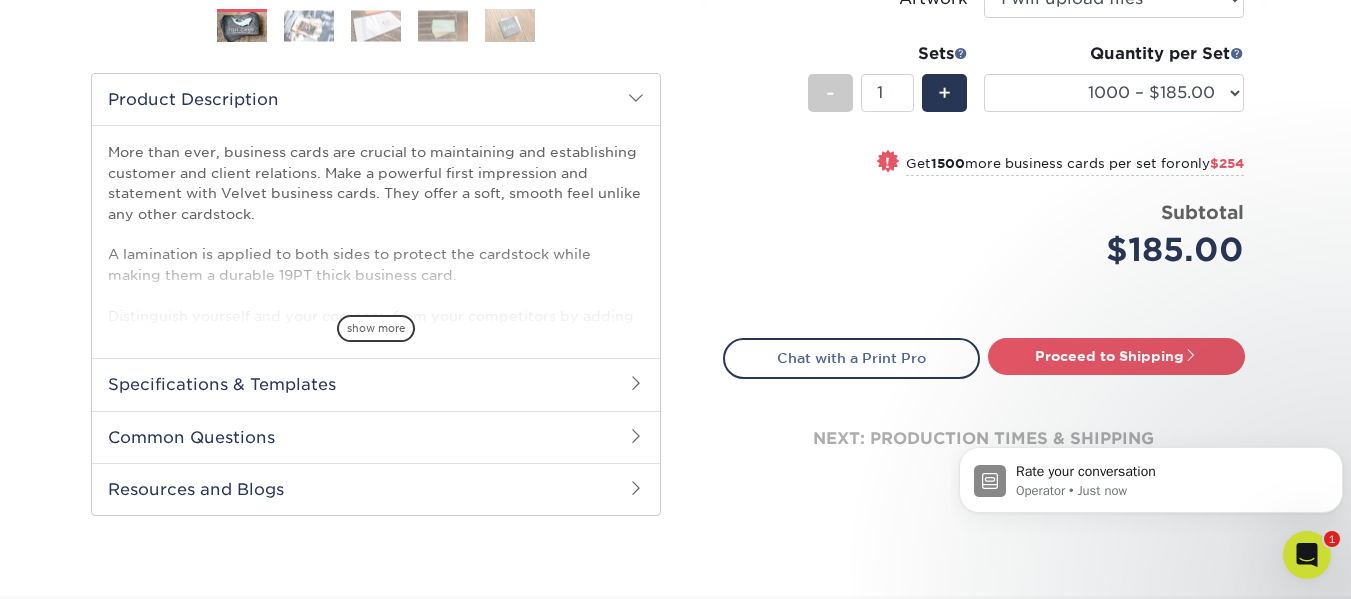 click 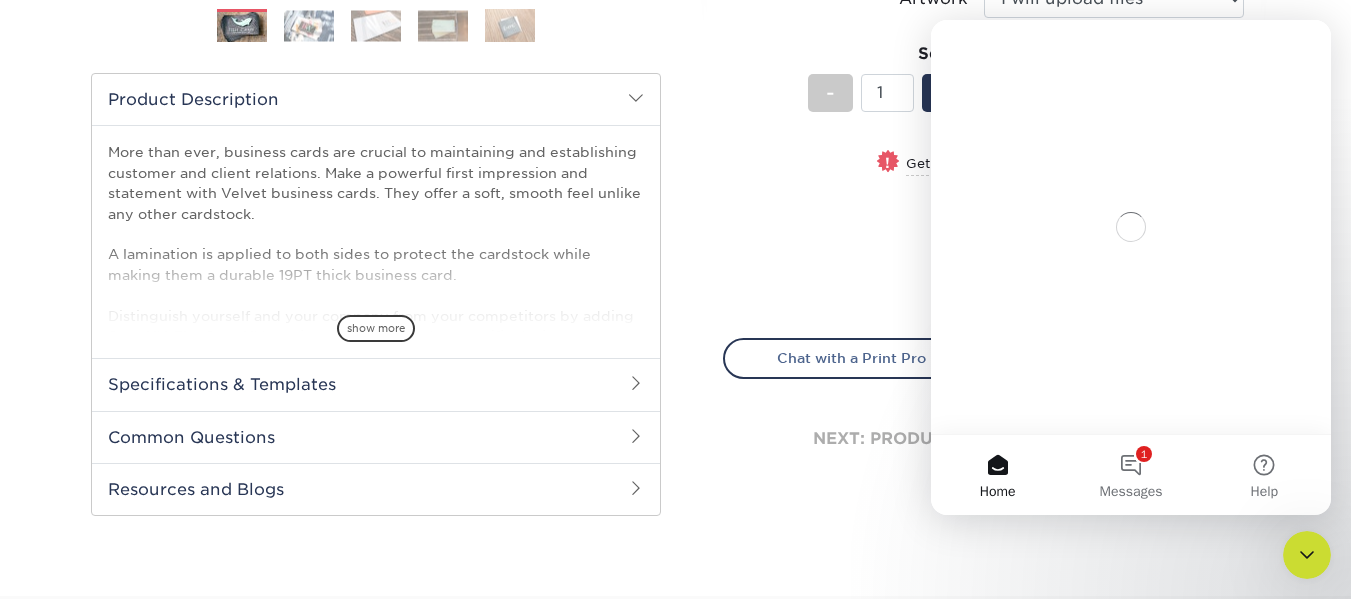 scroll, scrollTop: 0, scrollLeft: 0, axis: both 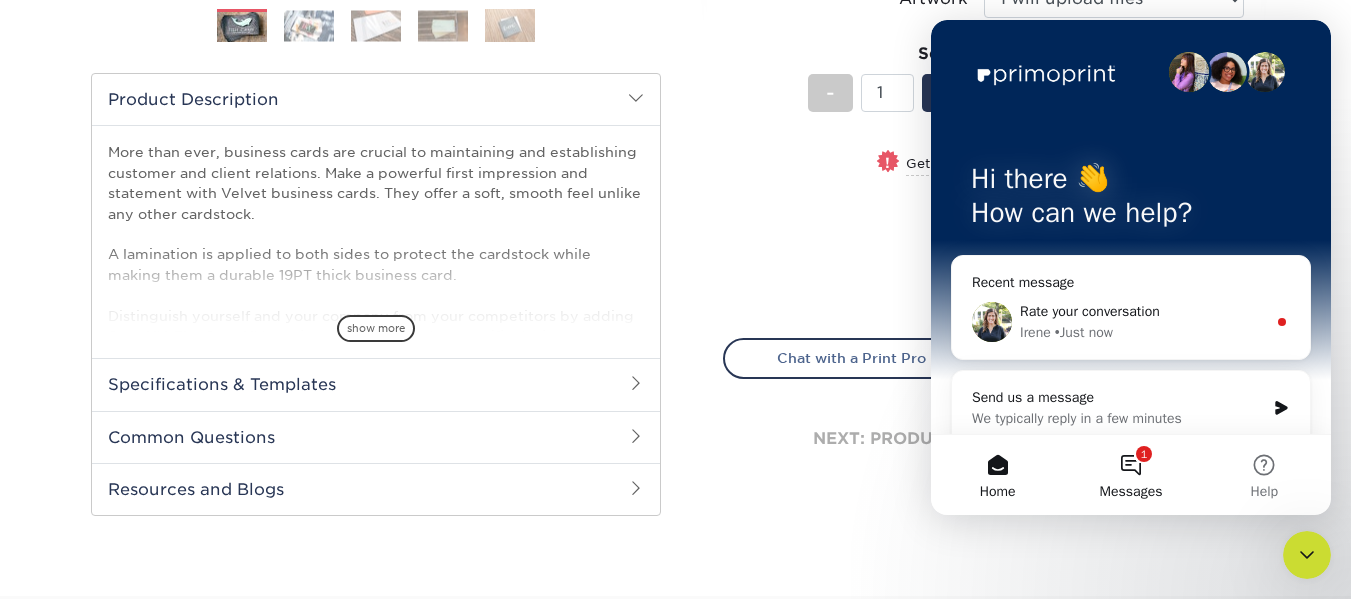 click on "1 Messages" at bounding box center (1130, 475) 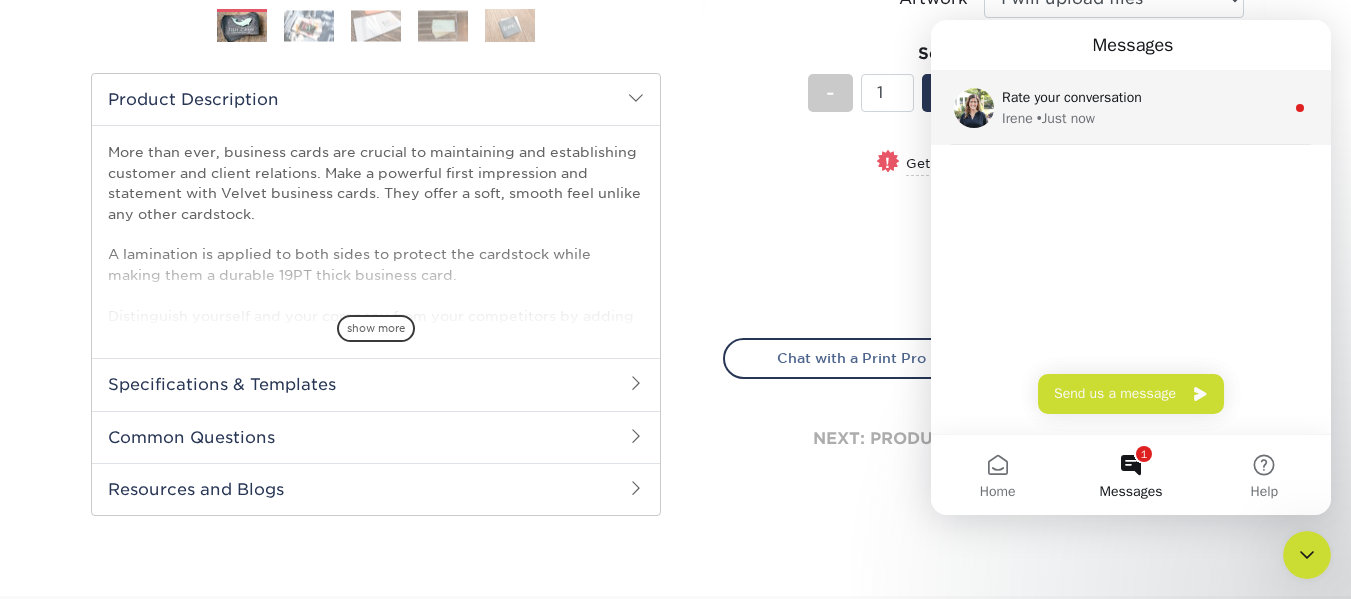 click on "Irene •  Just now" at bounding box center (1143, 118) 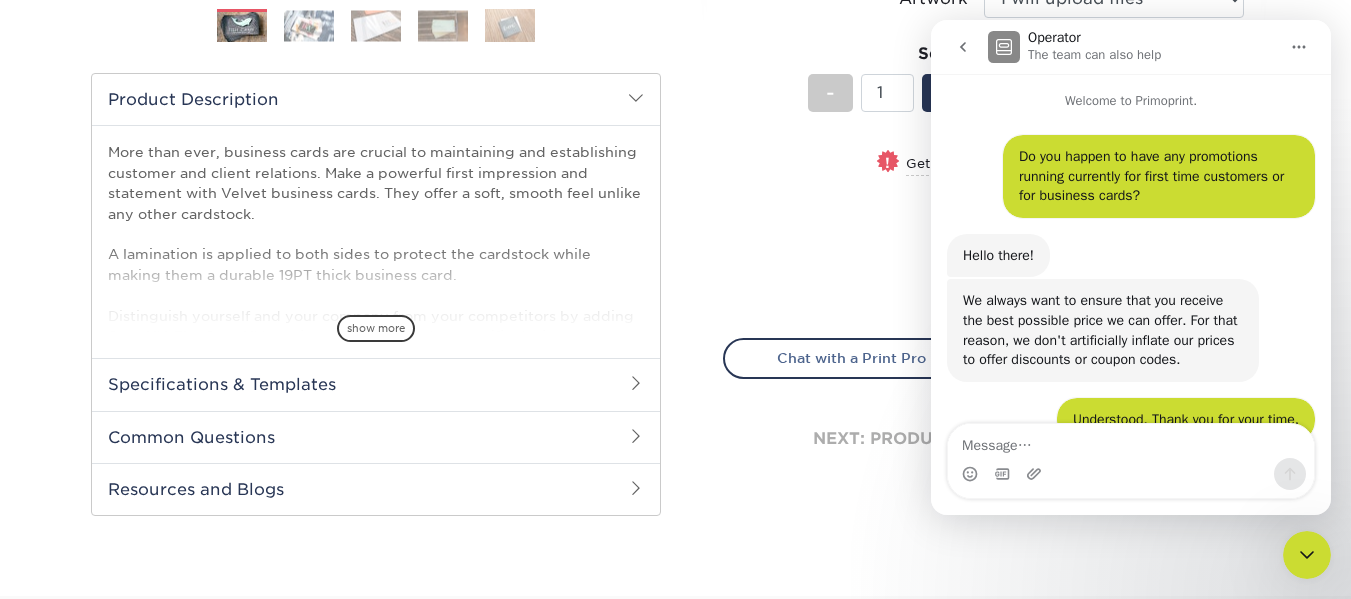 scroll, scrollTop: 3, scrollLeft: 0, axis: vertical 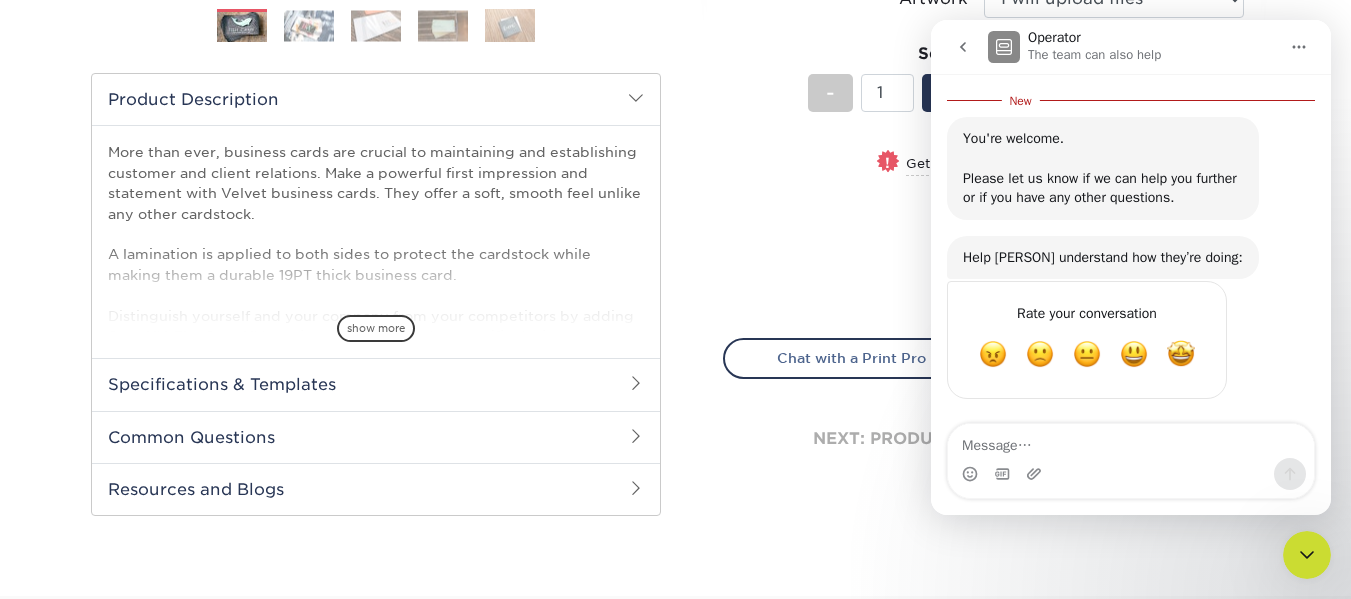 click 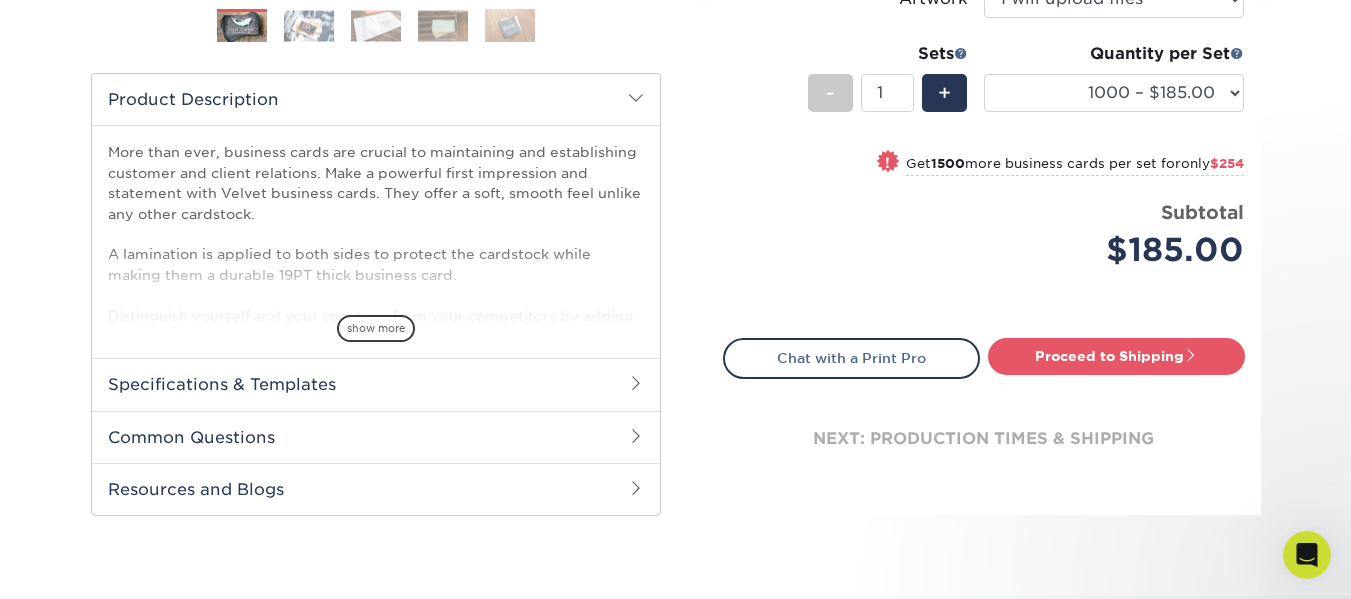 scroll, scrollTop: 0, scrollLeft: 0, axis: both 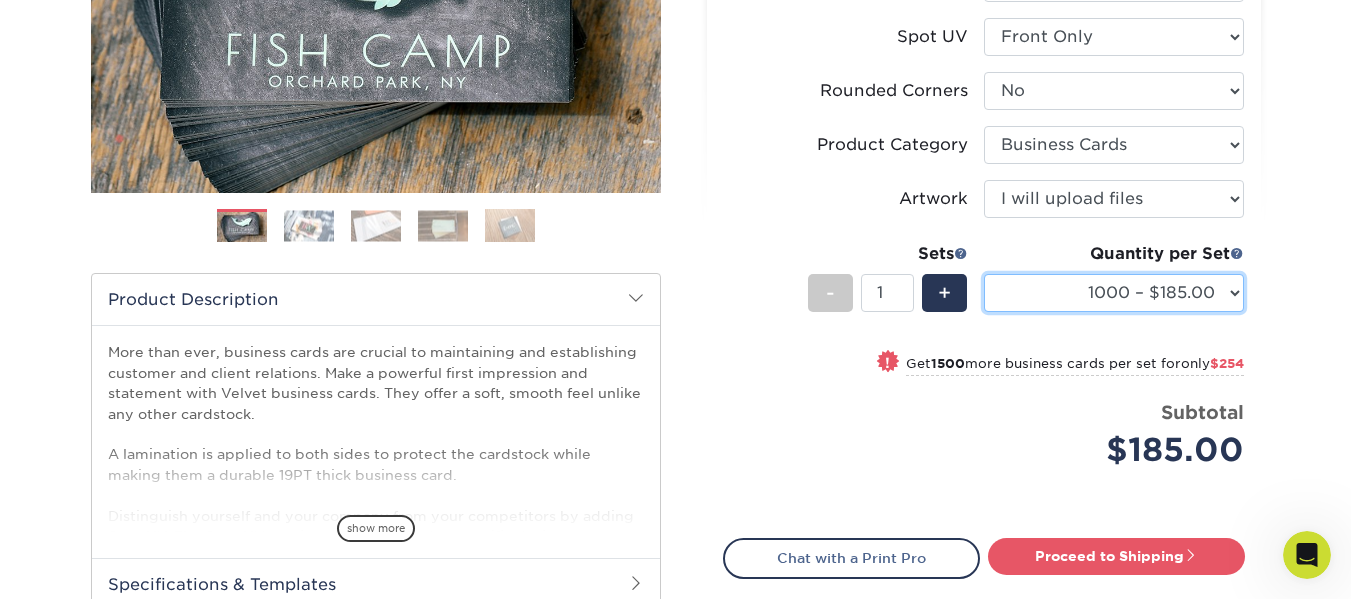 click on "500 – $167.00 1000 – $185.00 2500 – $439.00 5000 – $733.00 10000 – $1307.00" at bounding box center [1114, 293] 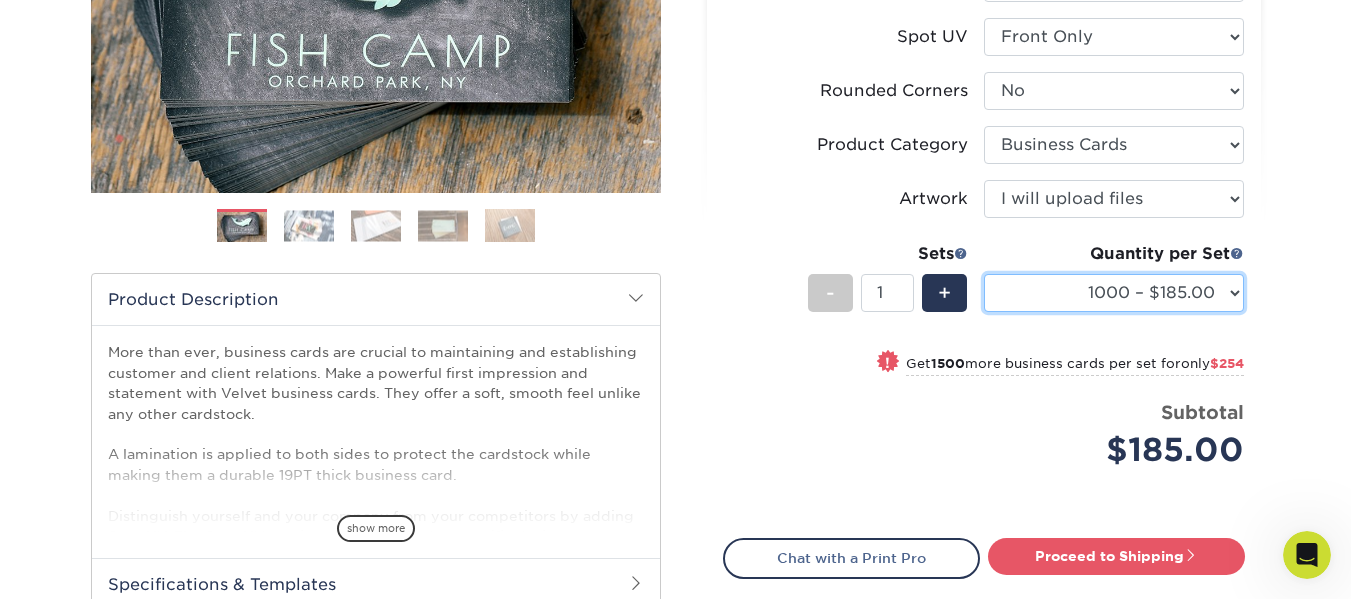 click on "500 – $167.00 1000 – $185.00 2500 – $439.00 5000 – $733.00 10000 – $1307.00" at bounding box center [1114, 293] 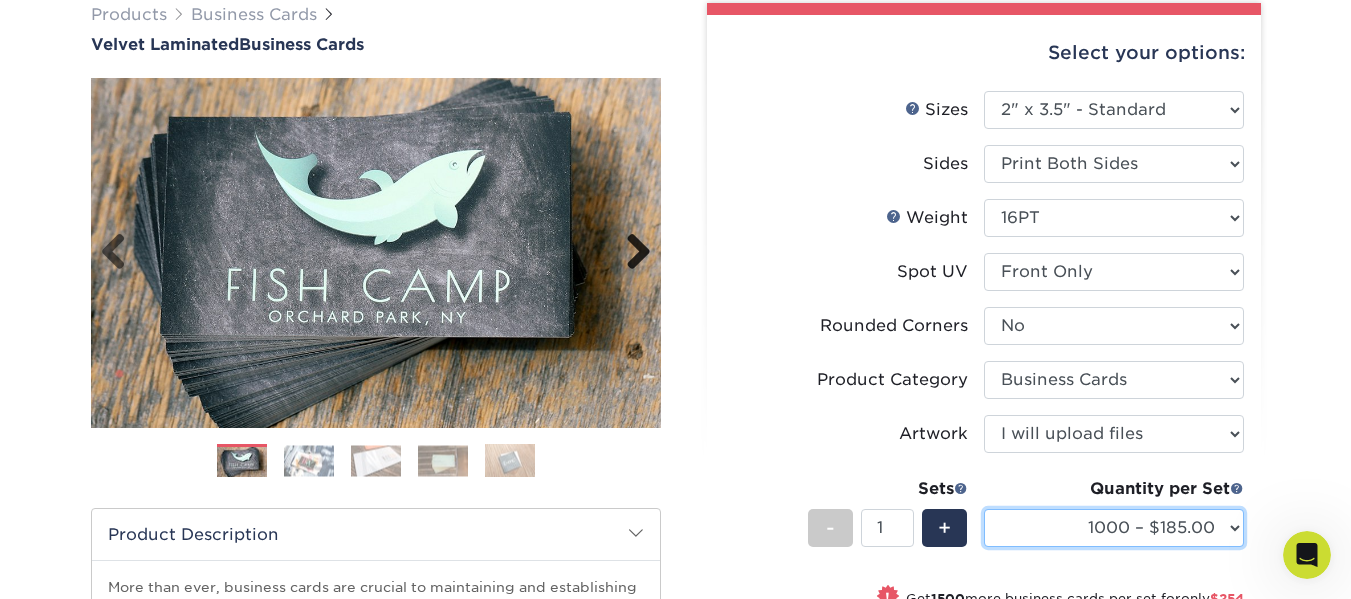 scroll, scrollTop: 200, scrollLeft: 0, axis: vertical 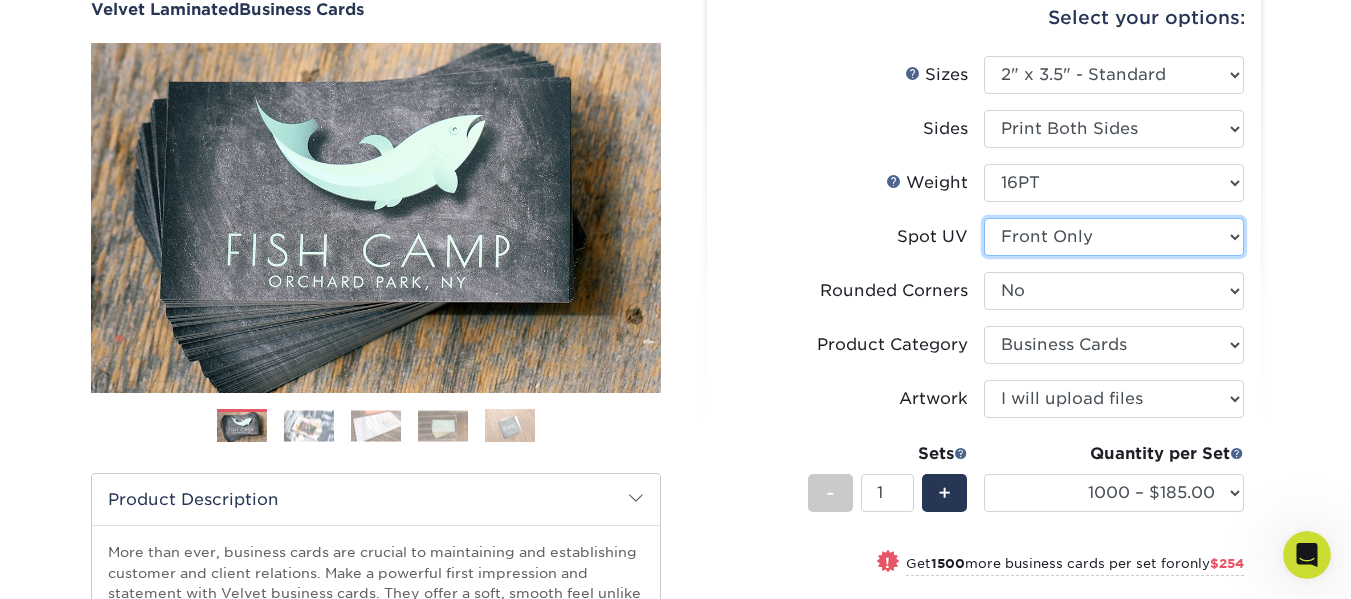 click on "Please Select No Spot UV Front and Back (Both Sides) Front Only Back Only" at bounding box center (1114, 237) 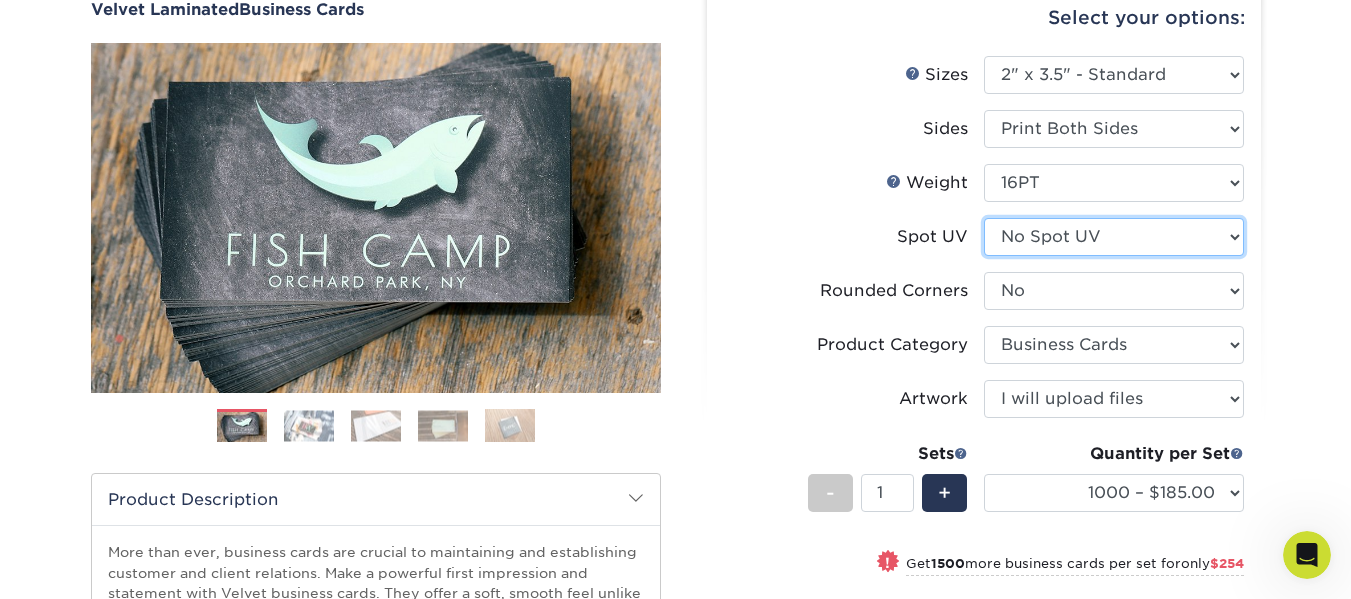 click on "Please Select No Spot UV Front and Back (Both Sides) Front Only Back Only" at bounding box center [1114, 237] 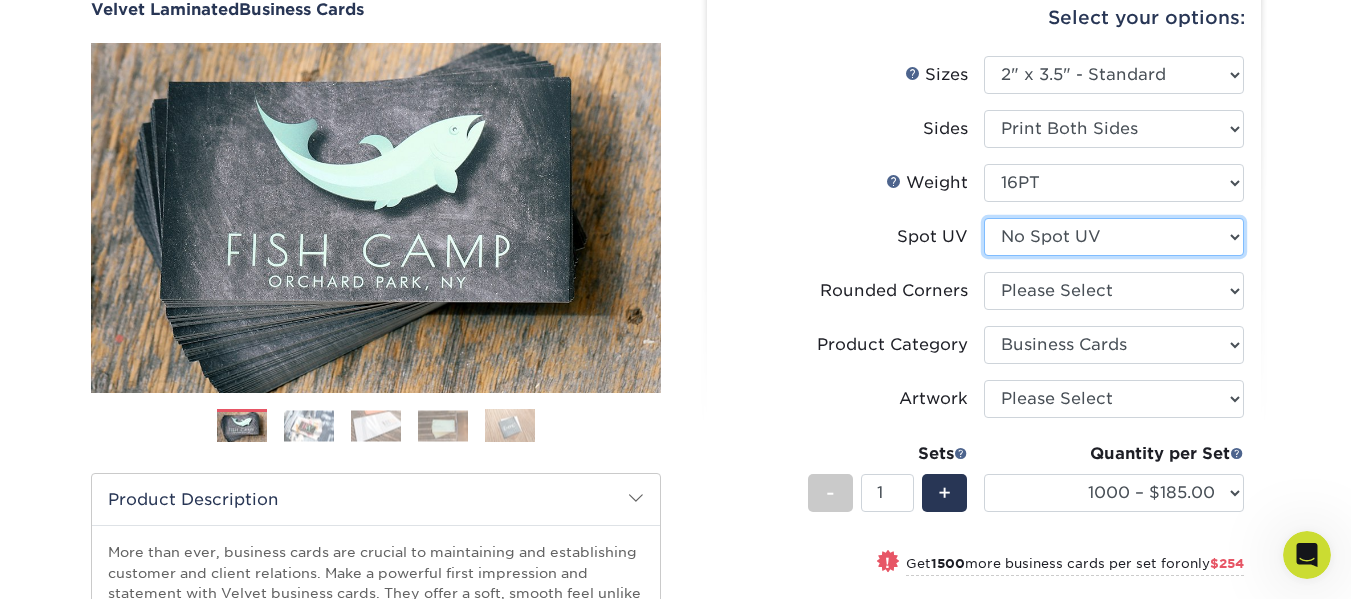 select on "-1" 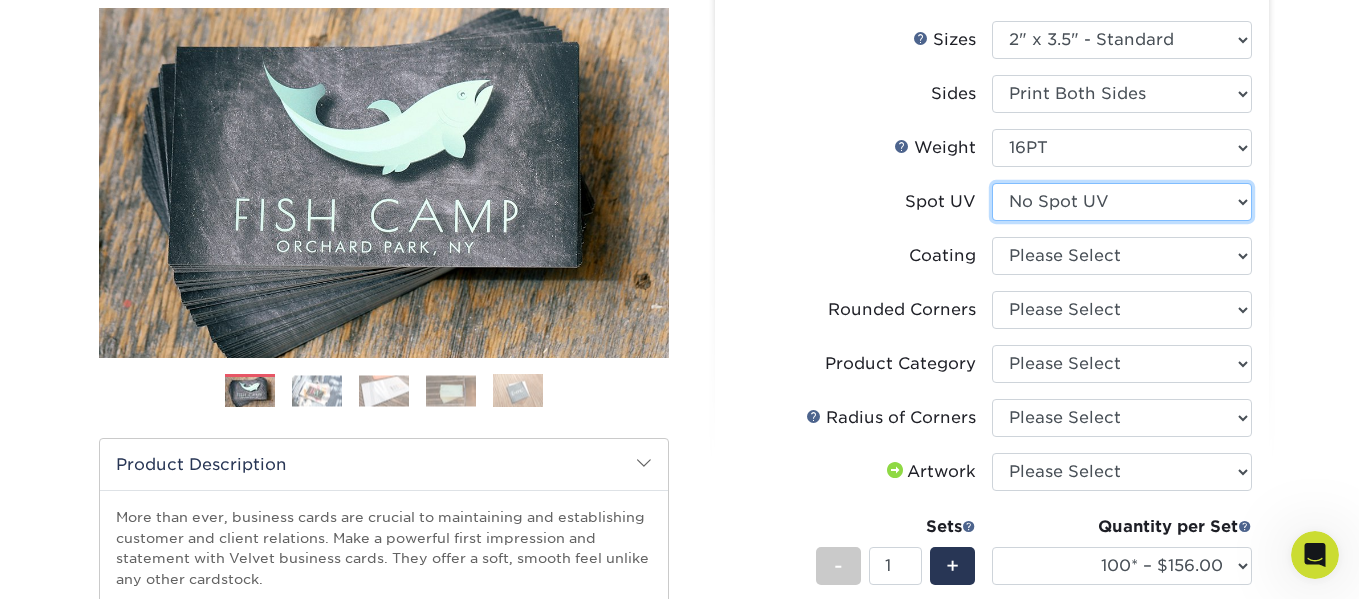 scroll, scrollTop: 200, scrollLeft: 0, axis: vertical 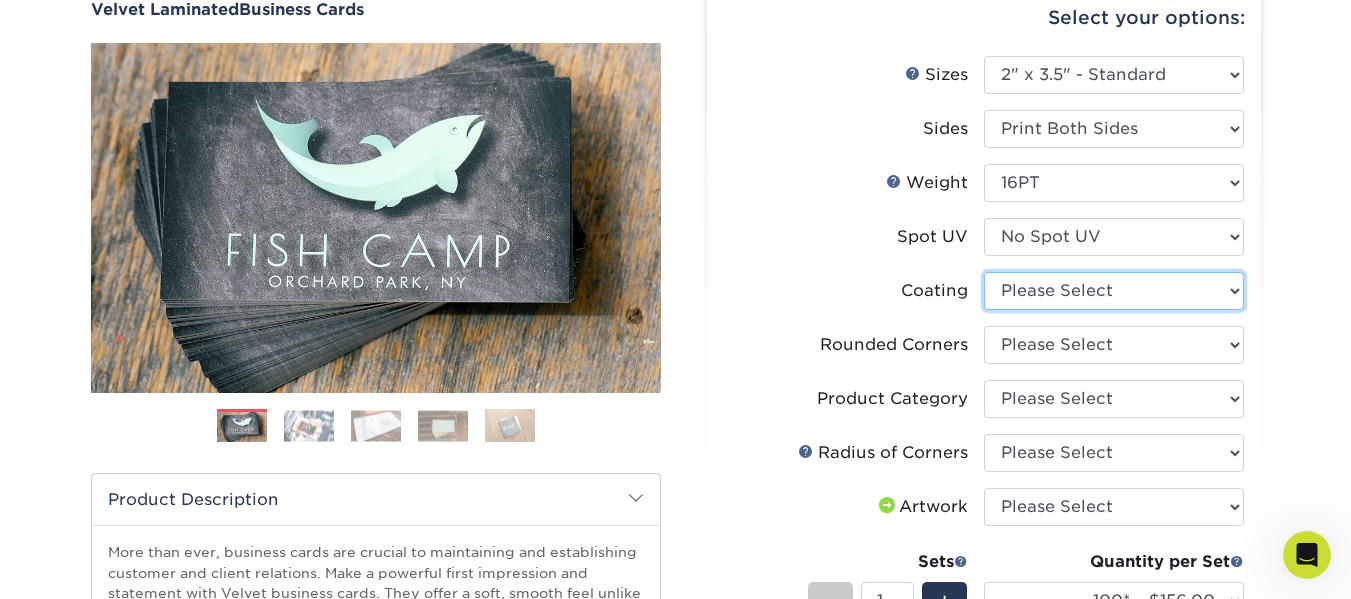 click at bounding box center [1114, 291] 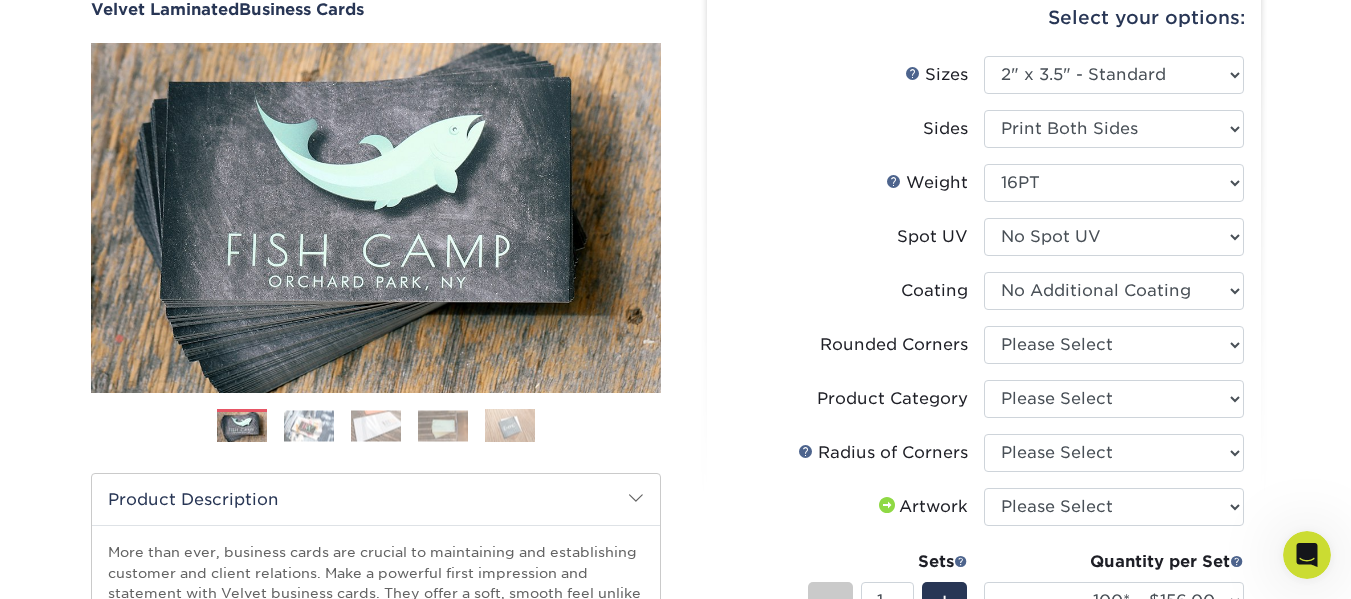 click at bounding box center (1114, 291) 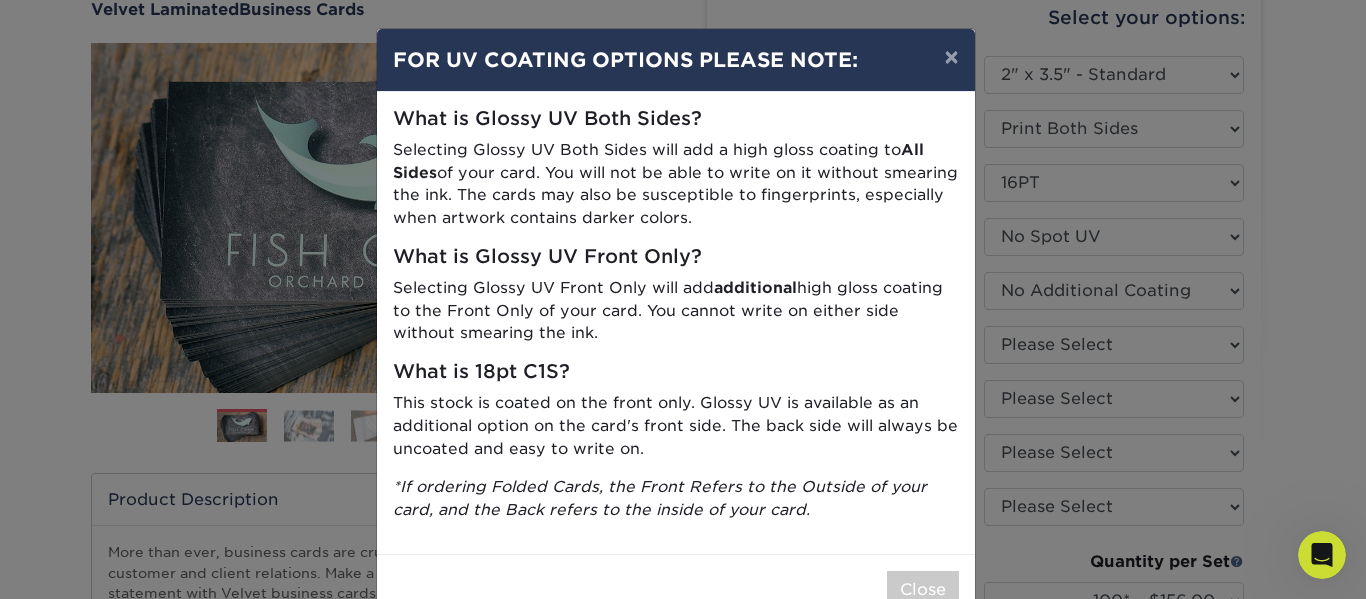 scroll, scrollTop: 55, scrollLeft: 0, axis: vertical 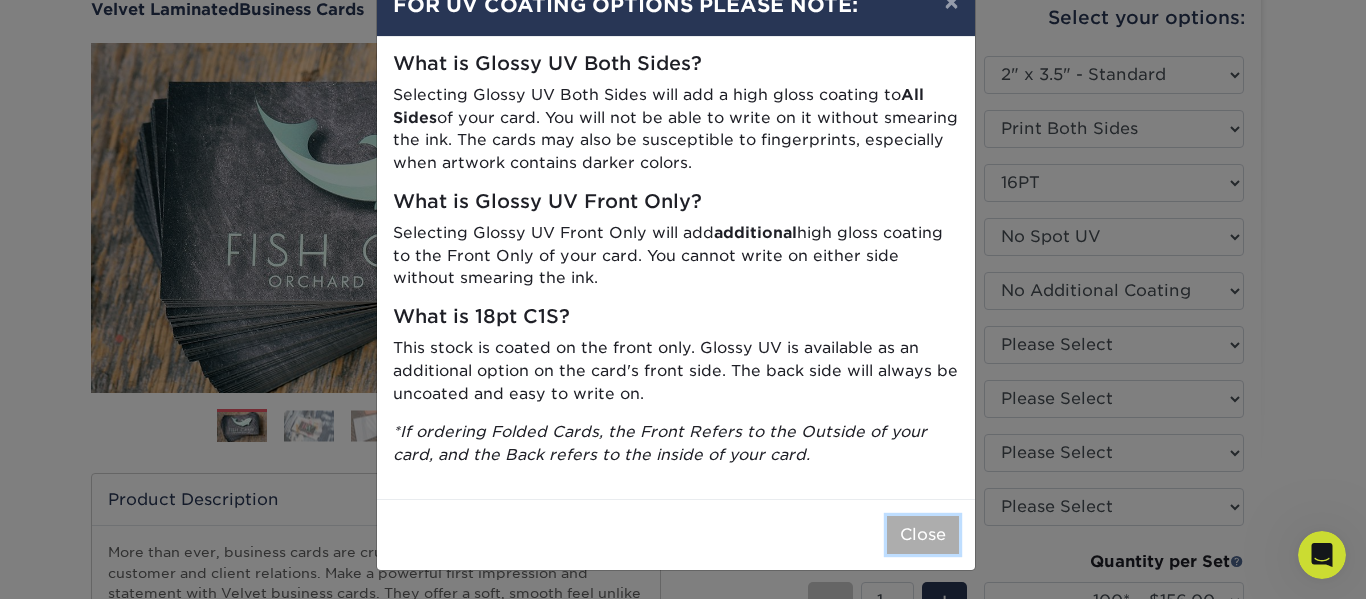click on "Close" at bounding box center [923, 535] 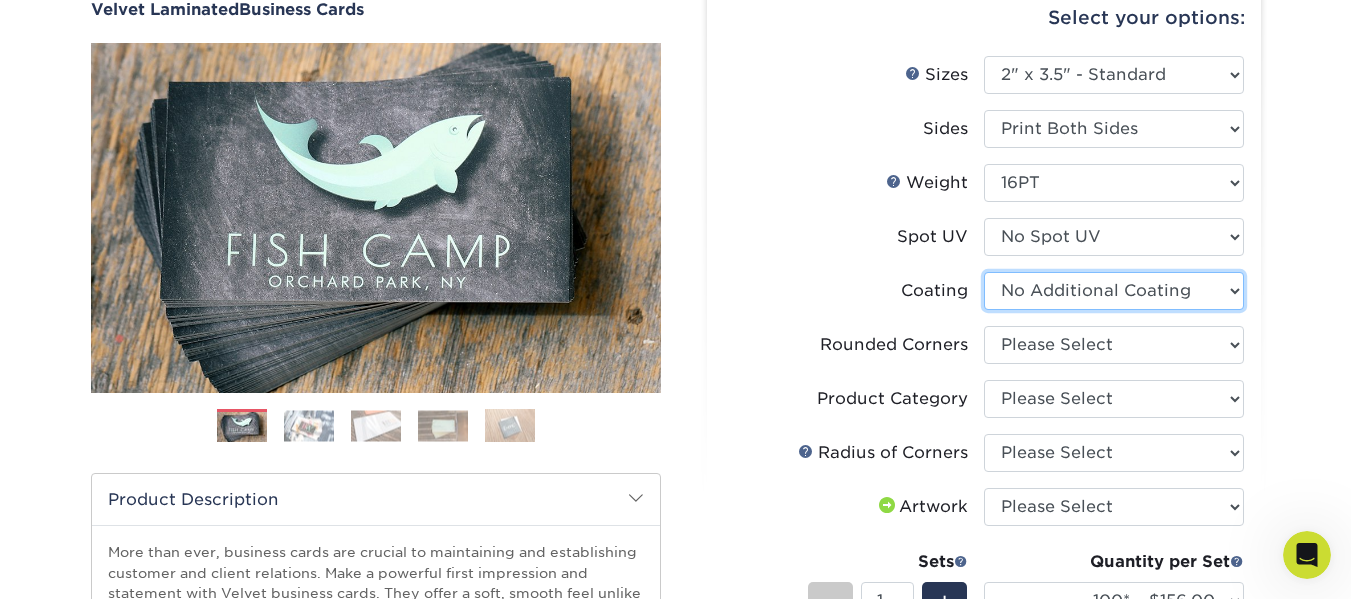 click at bounding box center [1114, 291] 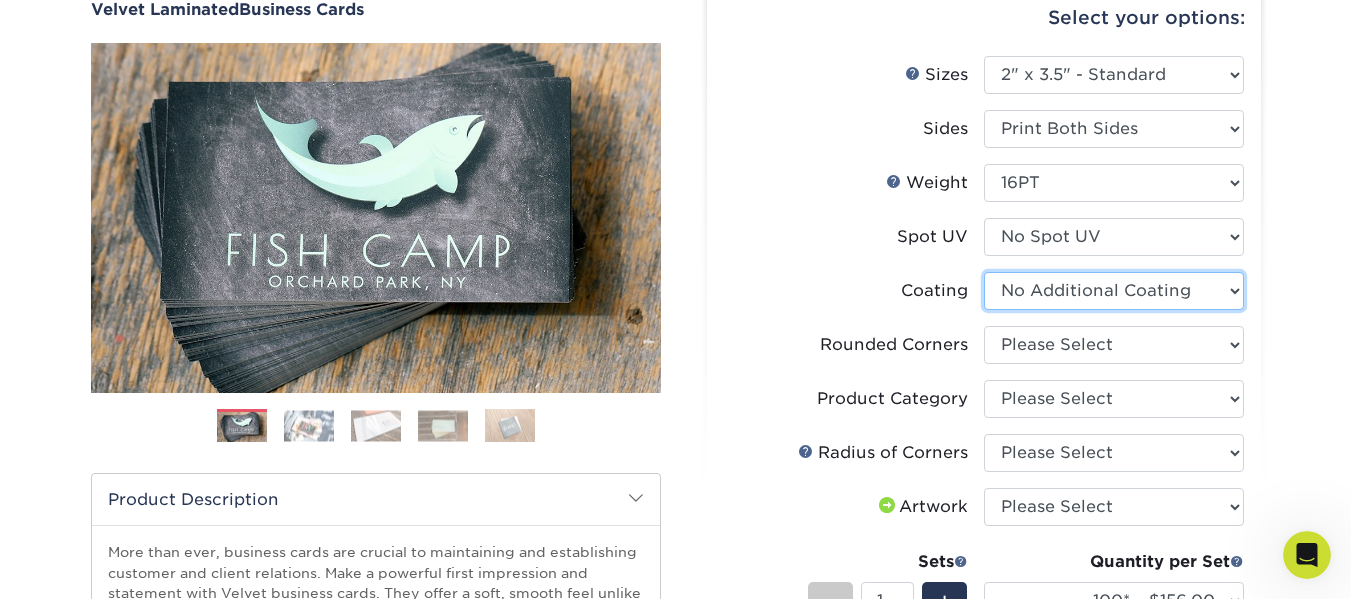 select on "-1" 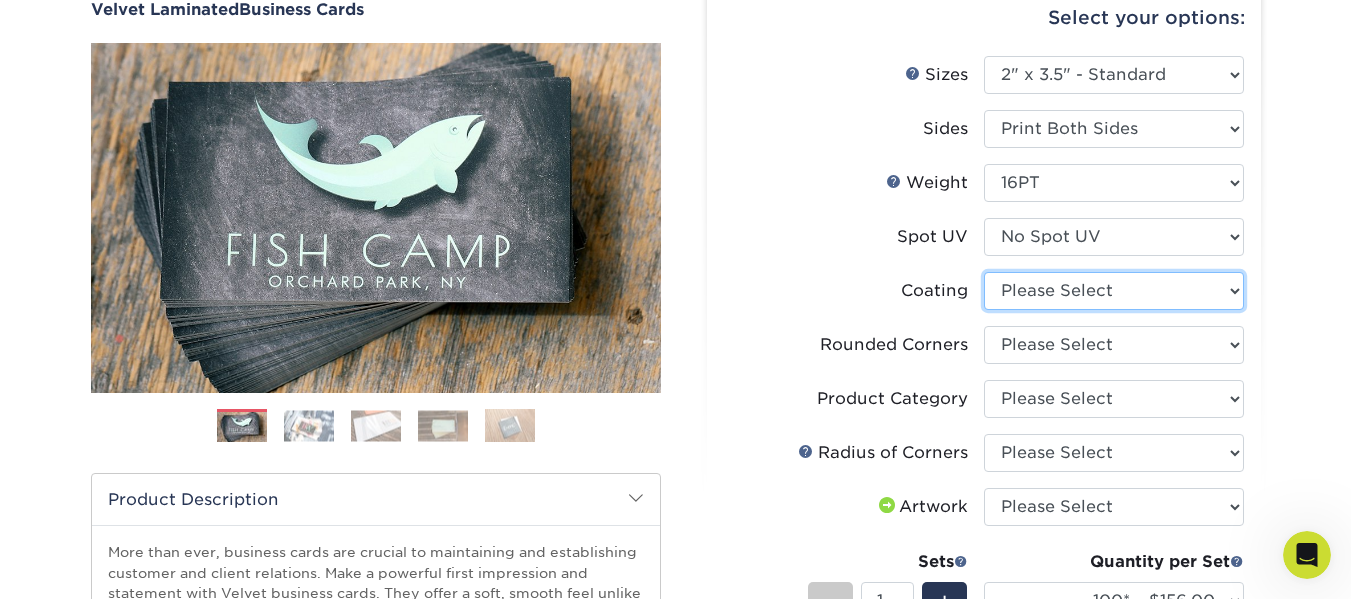 click at bounding box center [1114, 291] 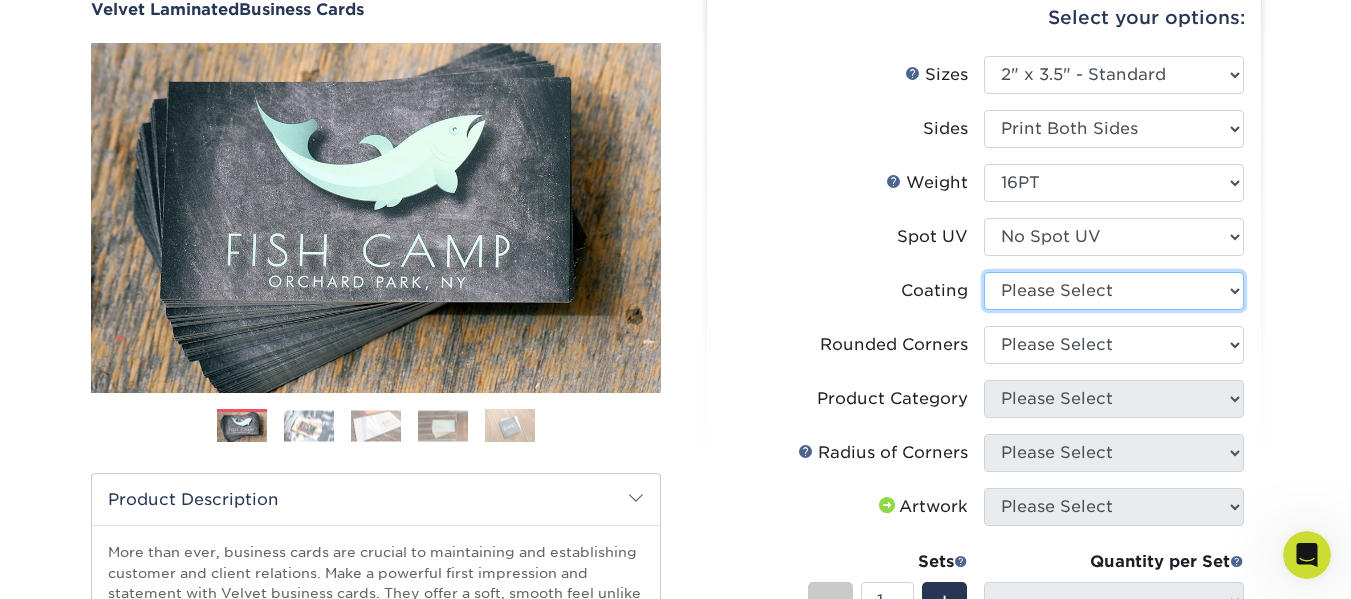 click at bounding box center [1114, 291] 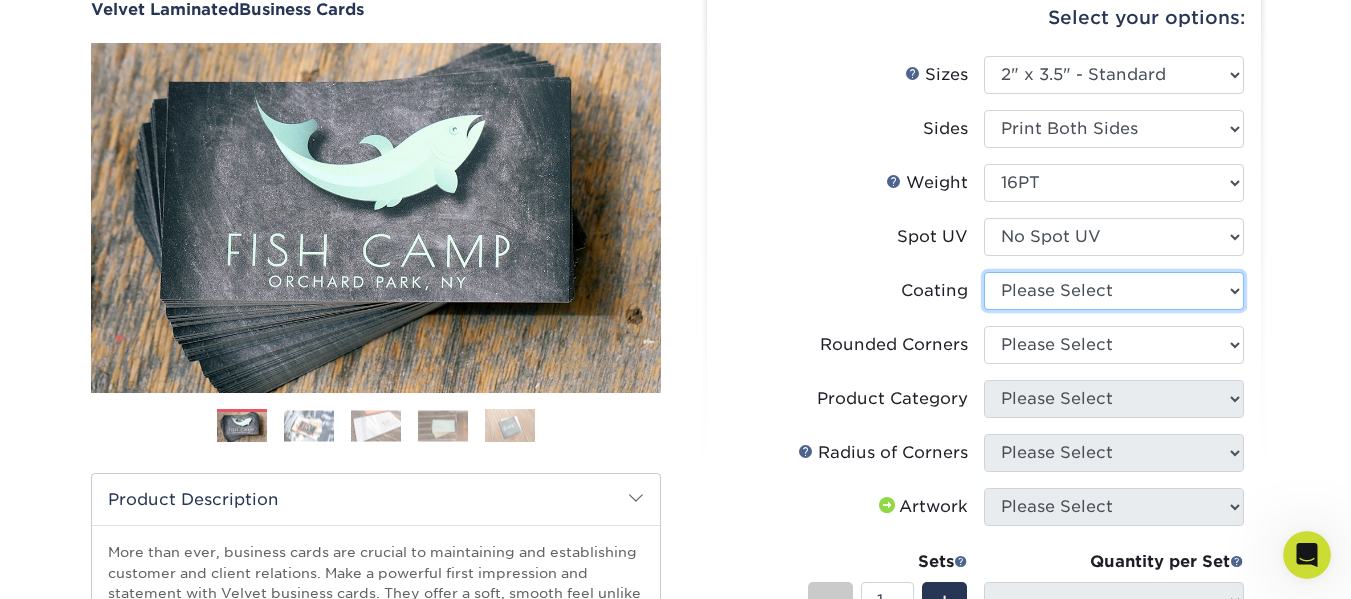 select on "3e7618de-abca-4bda-9f97-8b9129e913d8" 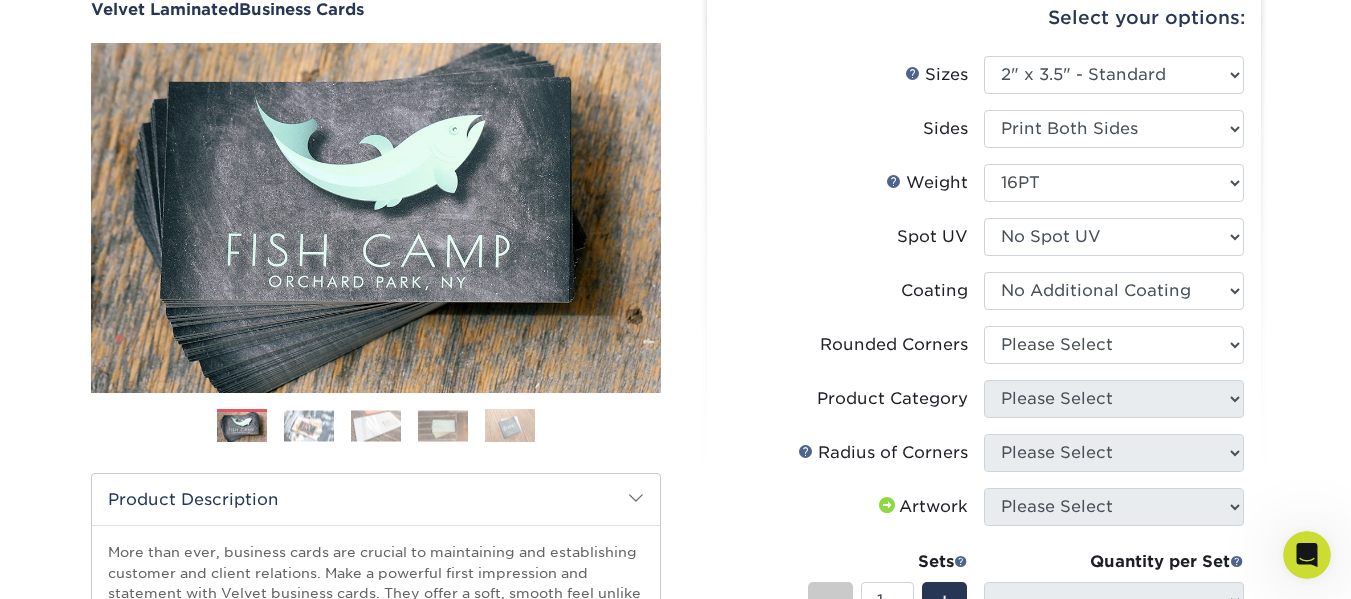 click at bounding box center (1114, 291) 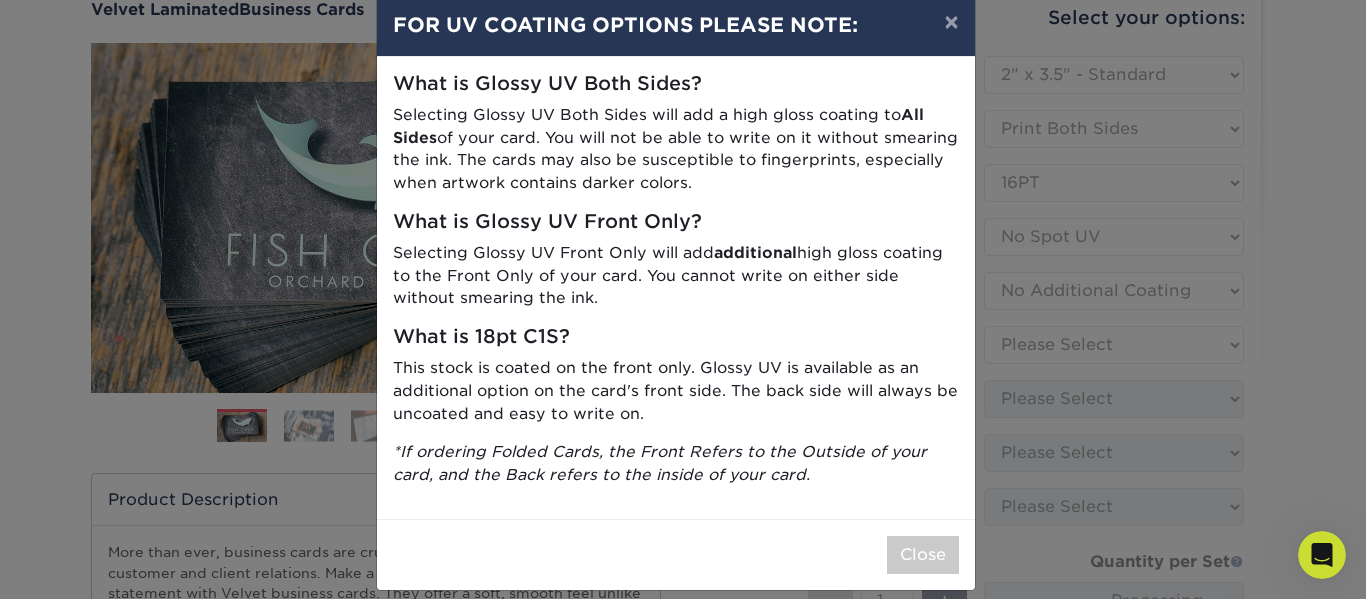 scroll, scrollTop: 55, scrollLeft: 0, axis: vertical 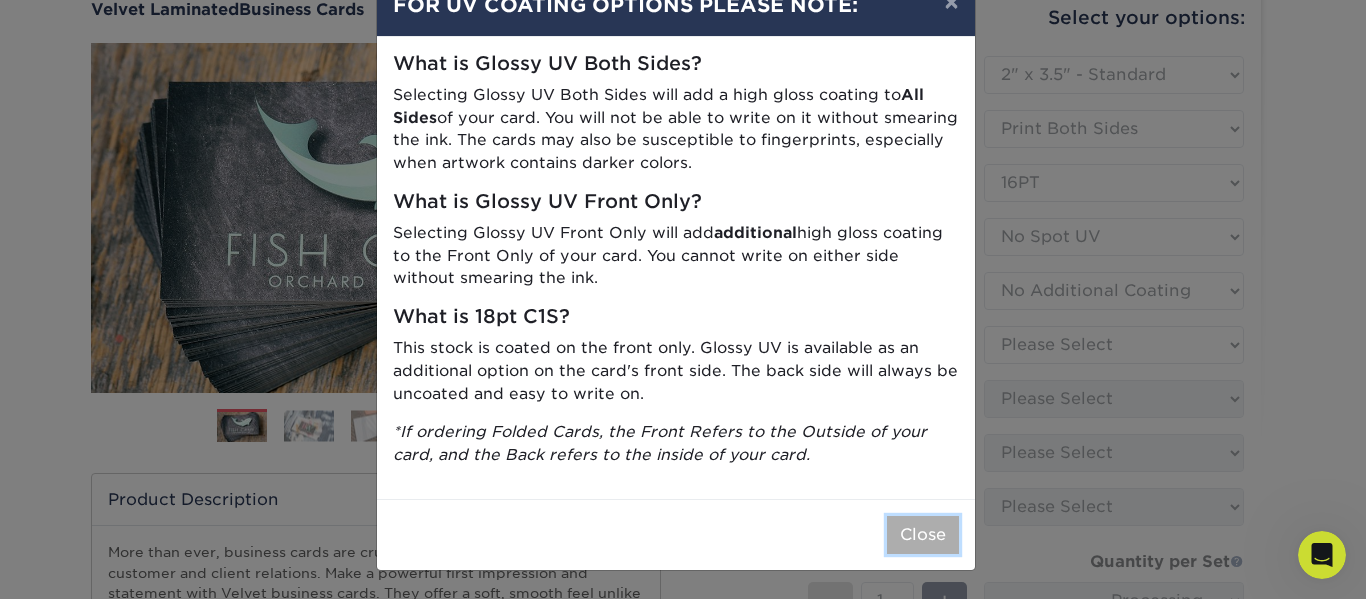 click on "Close" at bounding box center (923, 535) 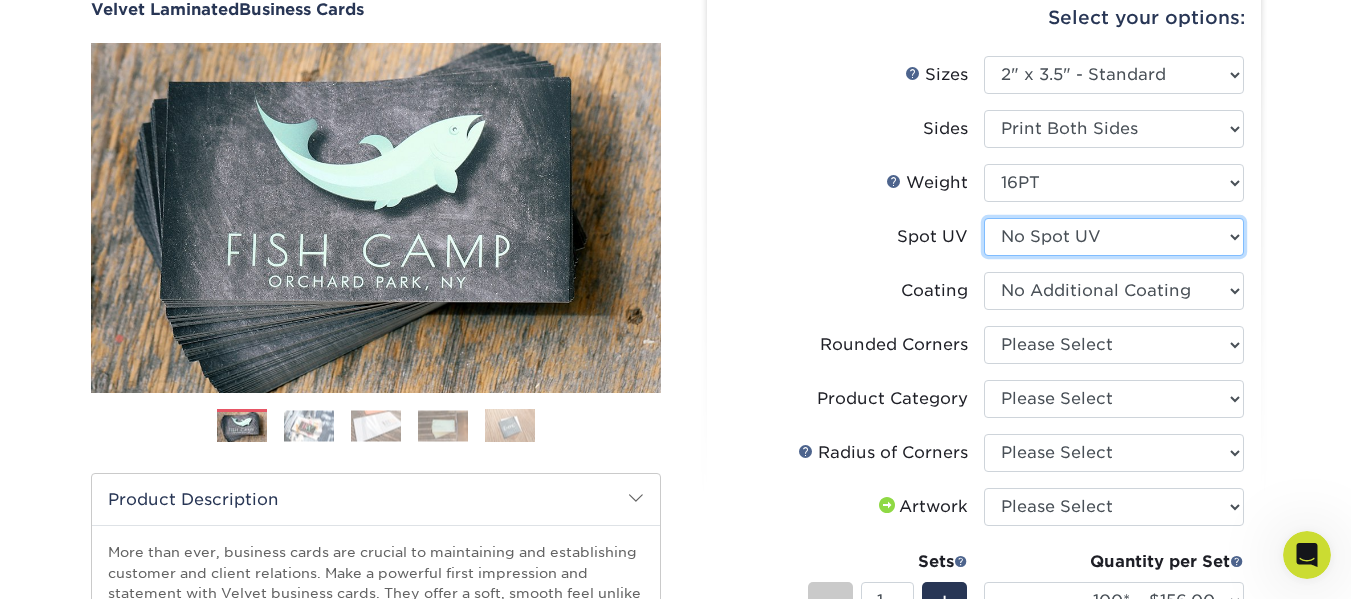 click on "Please Select No Spot UV Front and Back (Both Sides) Front Only Back Only" at bounding box center [1114, 237] 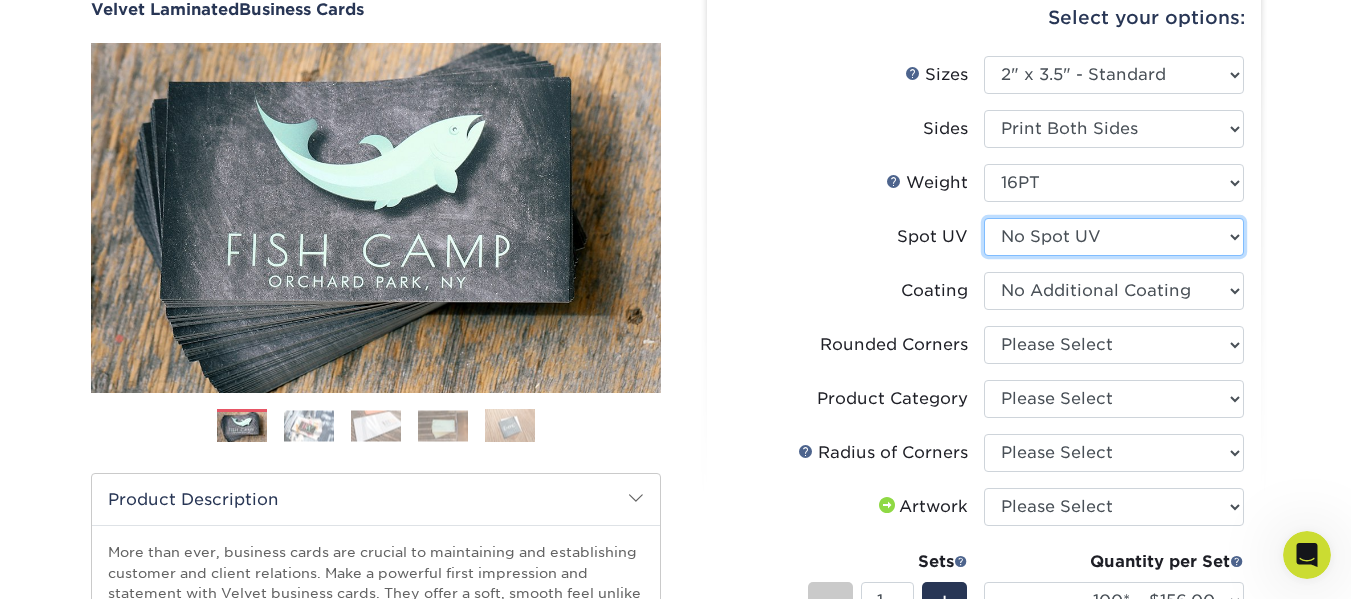 select on "1" 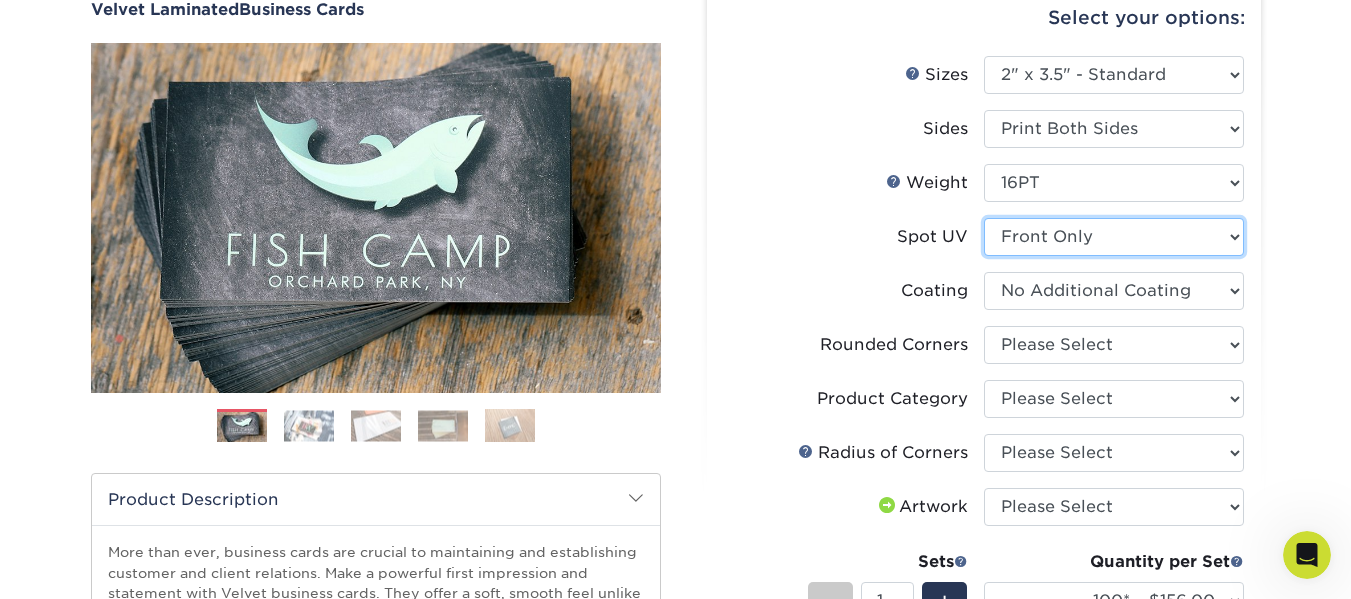 click on "Please Select No Spot UV Front and Back (Both Sides) Front Only Back Only" at bounding box center [1114, 237] 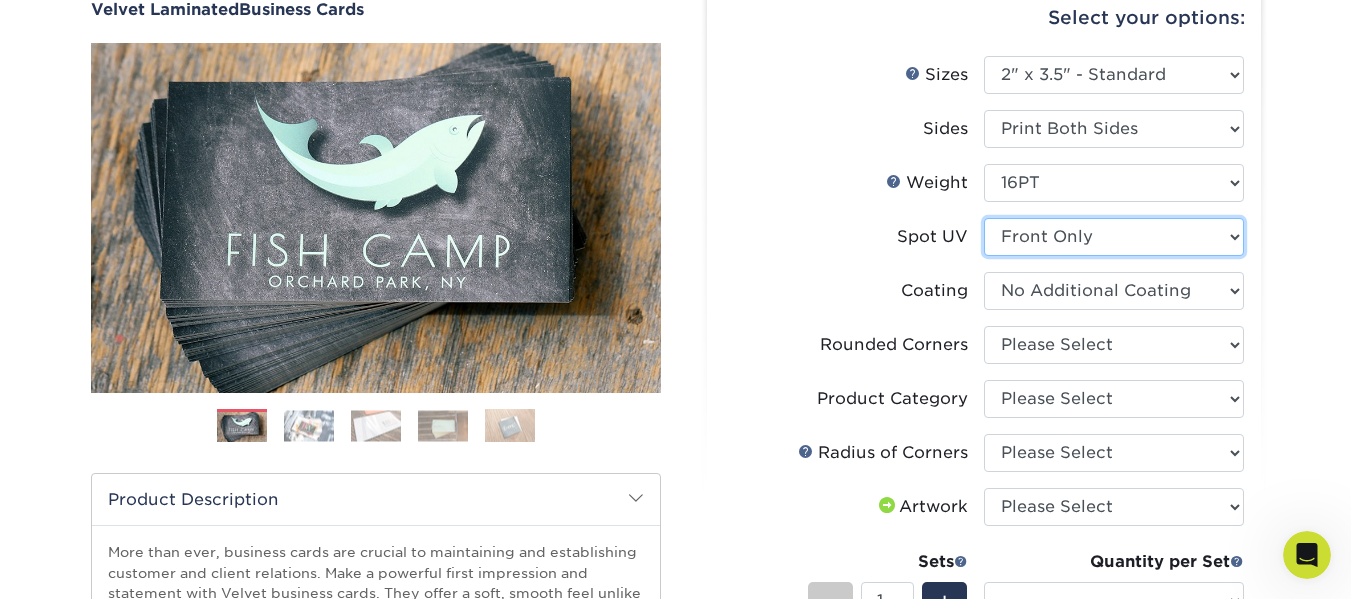 select on "-1" 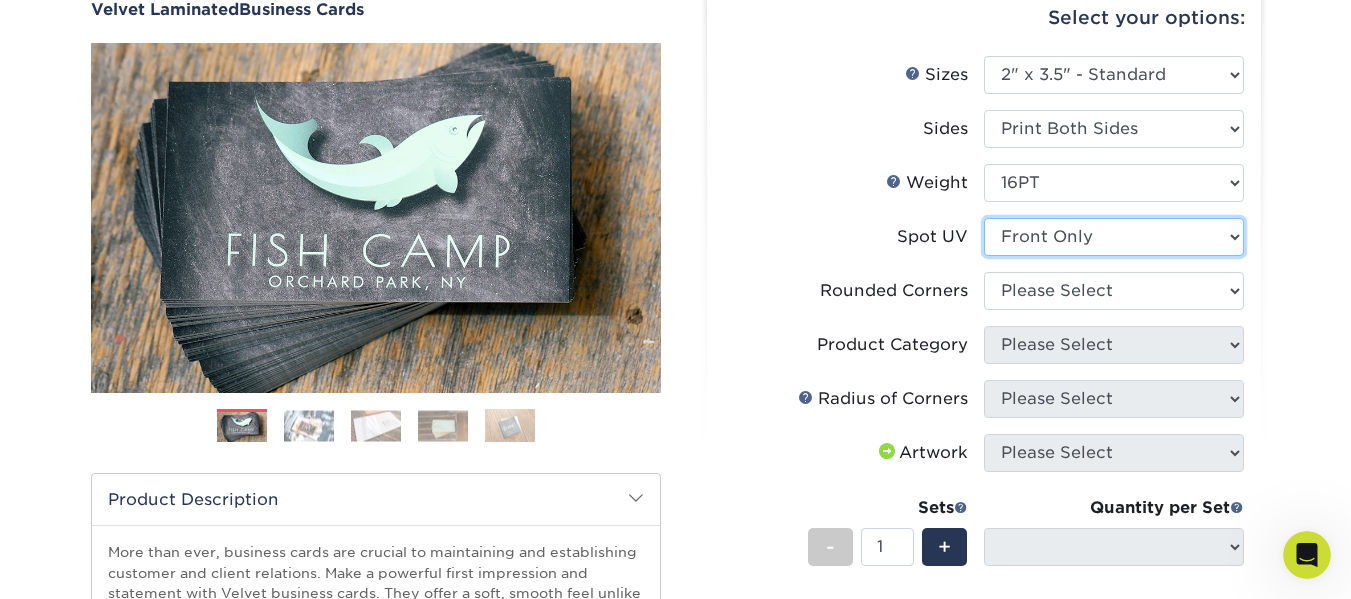 click on "Please Select No Spot UV Front and Back (Both Sides) Front Only Back Only" at bounding box center (1114, 237) 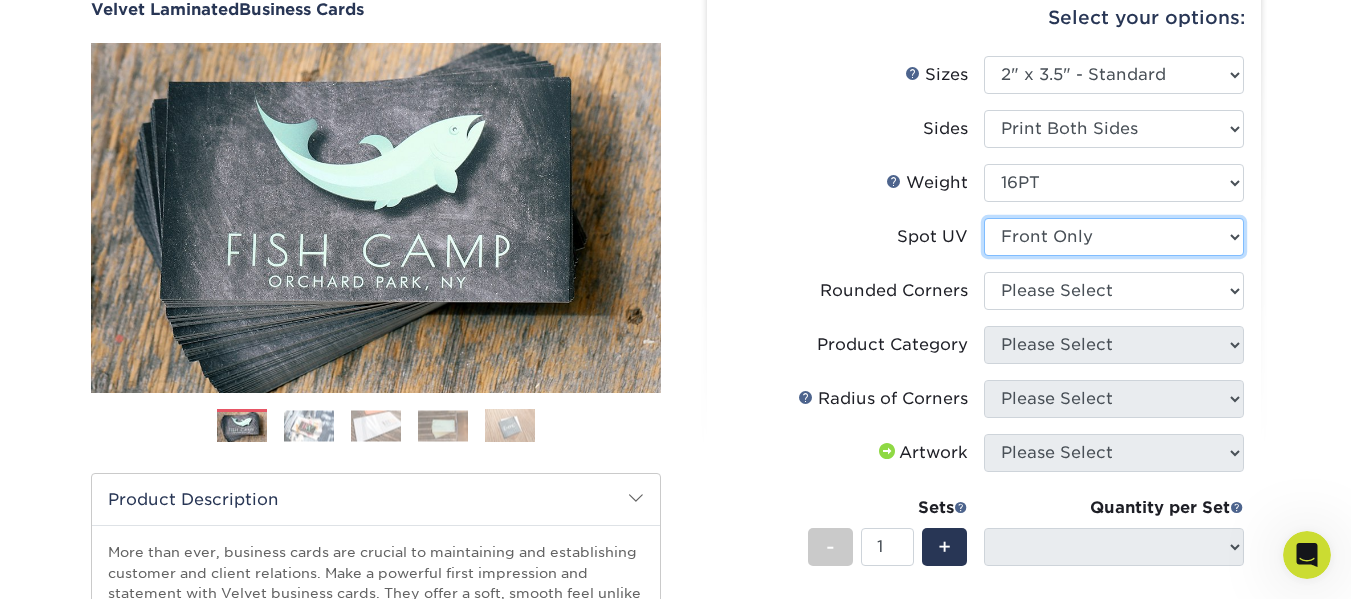 select on "3" 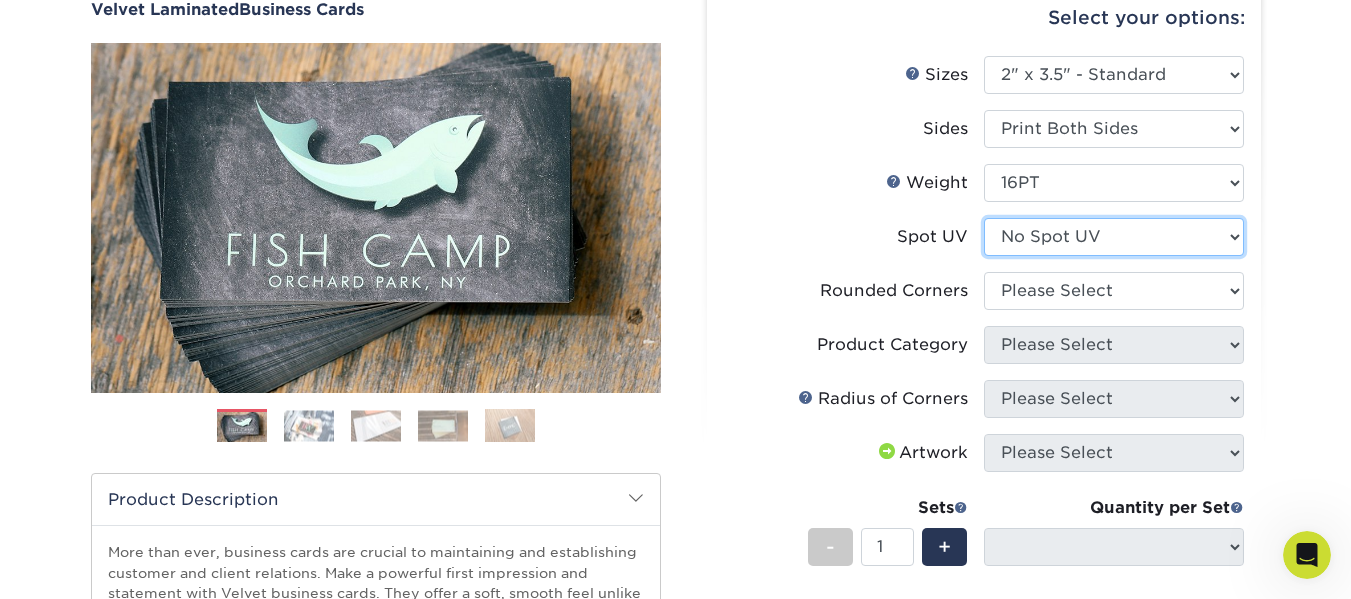 click on "Please Select No Spot UV Front and Back (Both Sides) Front Only Back Only" at bounding box center [1114, 237] 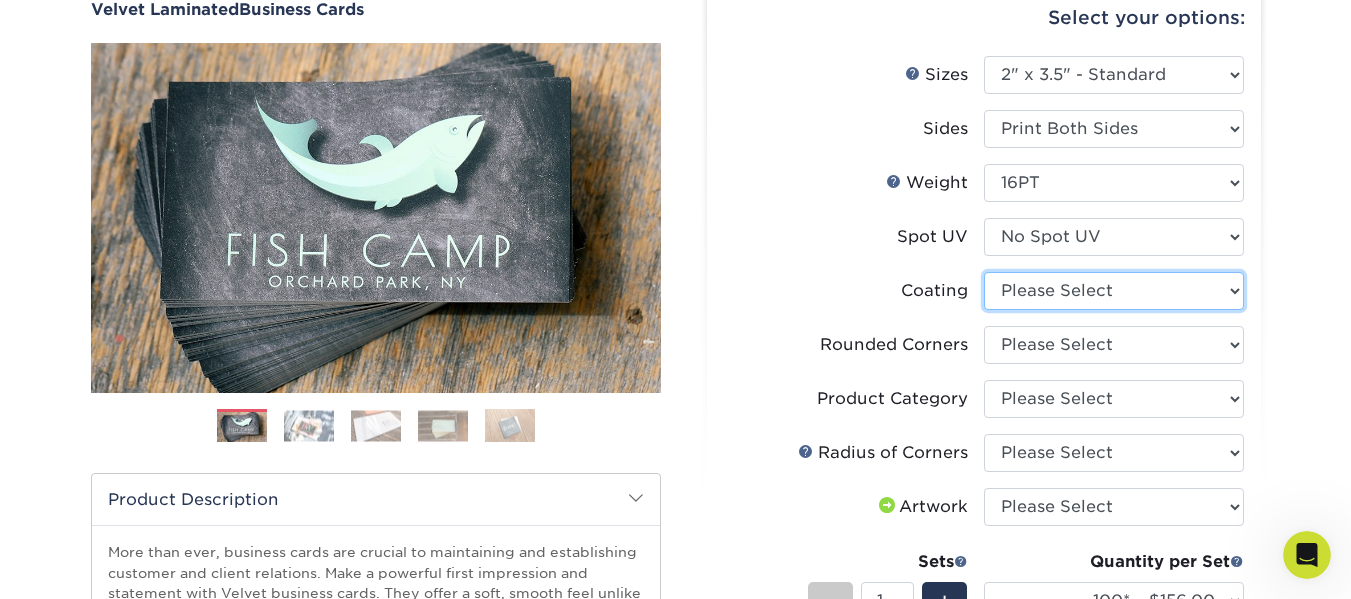 click at bounding box center [1114, 291] 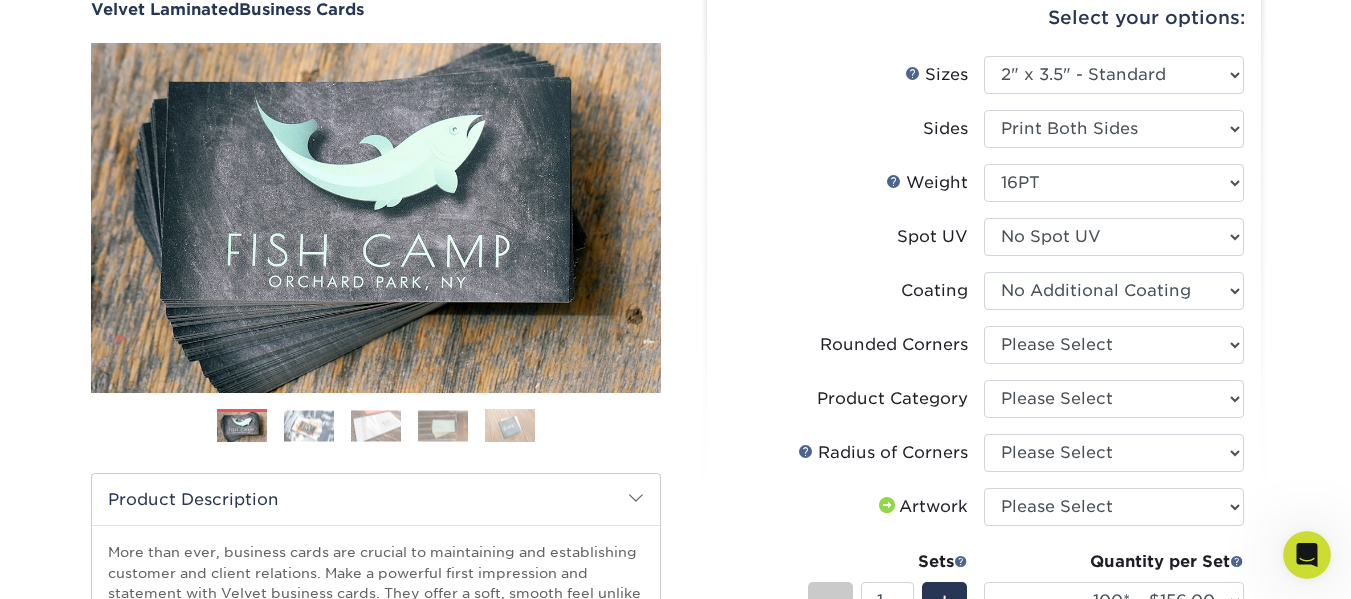click at bounding box center [1114, 291] 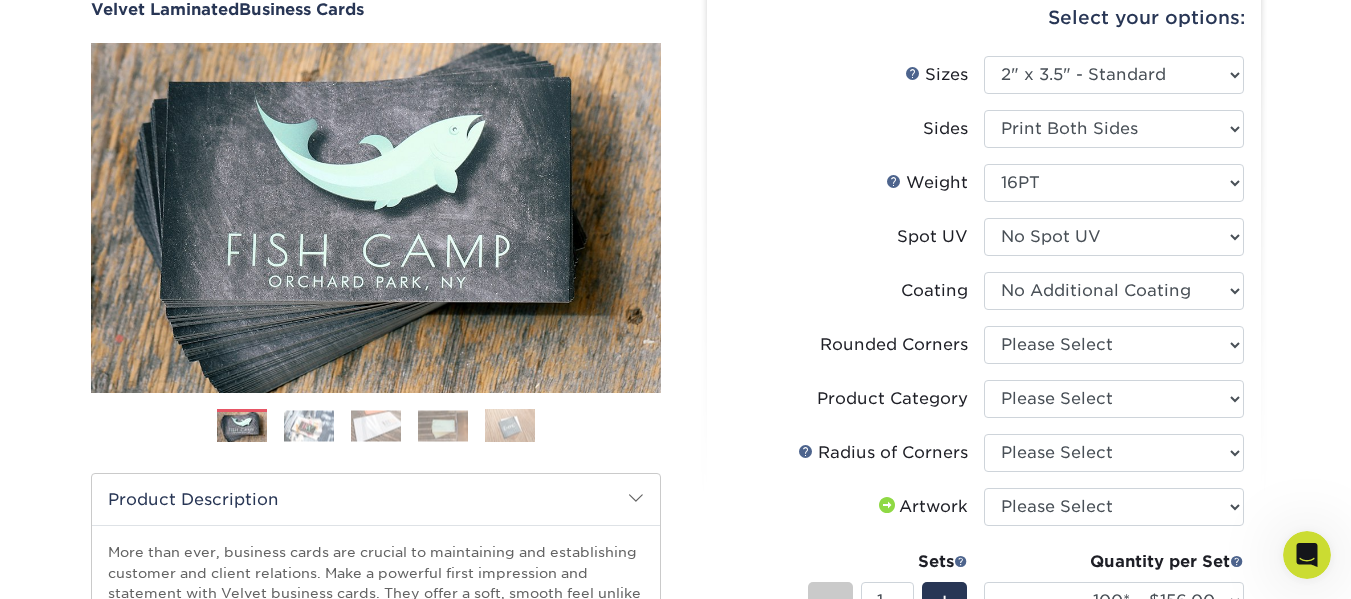 scroll, scrollTop: 0, scrollLeft: 0, axis: both 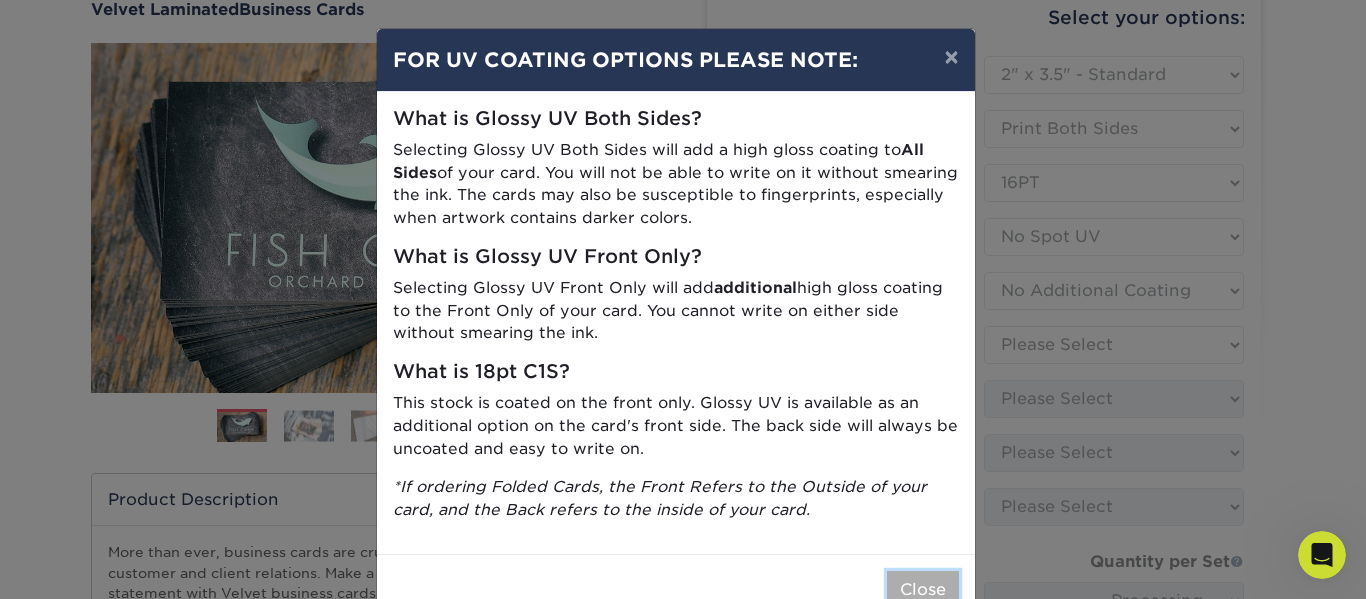 click on "Close" at bounding box center [923, 590] 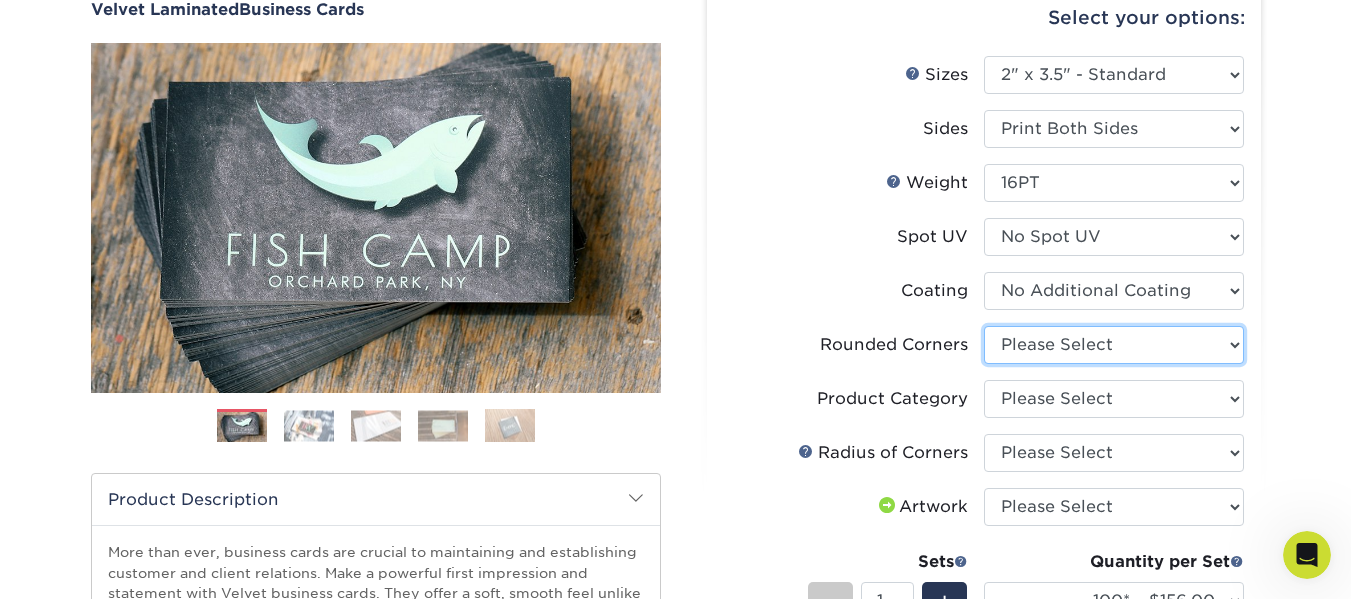 click on "Please Select
Yes - Round 2 Corners                                                    Yes - Round 4 Corners                                                    No" at bounding box center (1114, 345) 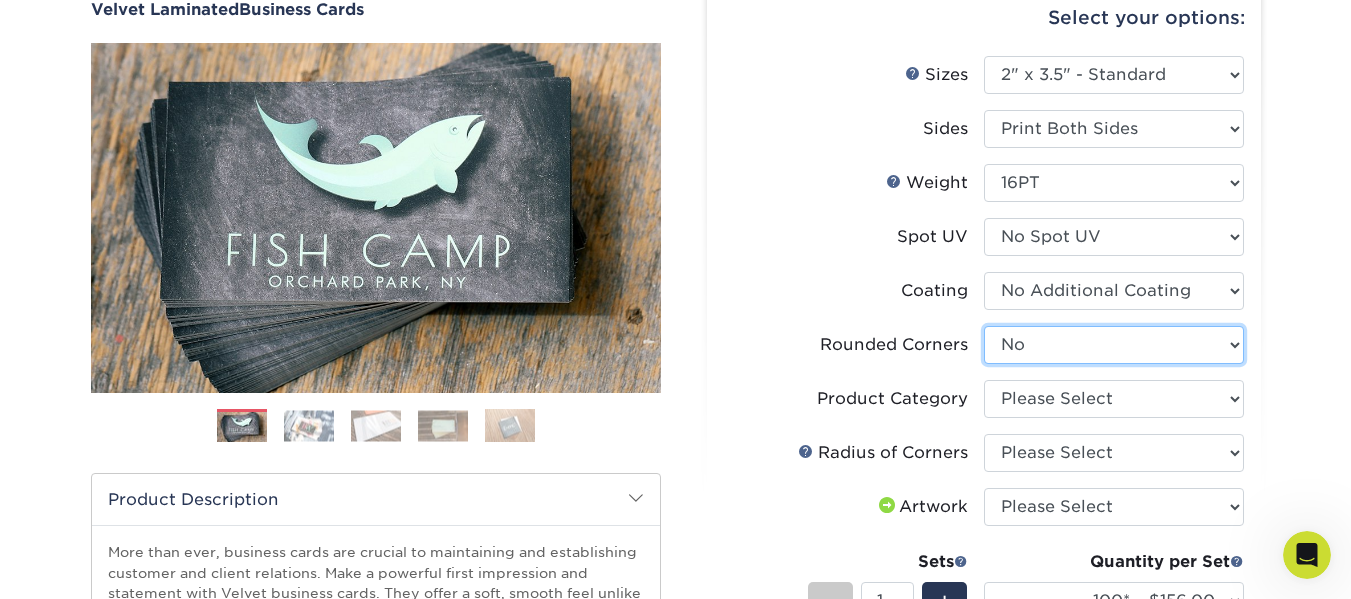click on "Please Select
Yes - Round 2 Corners                                                    Yes - Round 4 Corners                                                    No" at bounding box center [1114, 345] 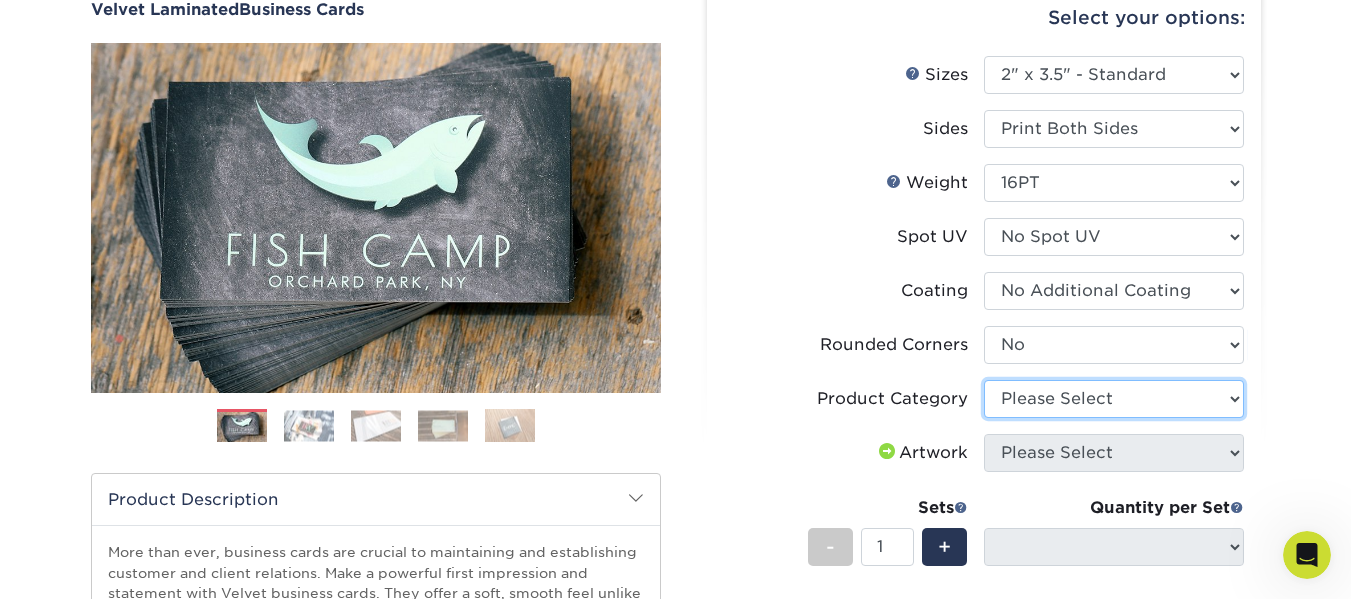 click on "Please Select Business Cards" at bounding box center (1114, 399) 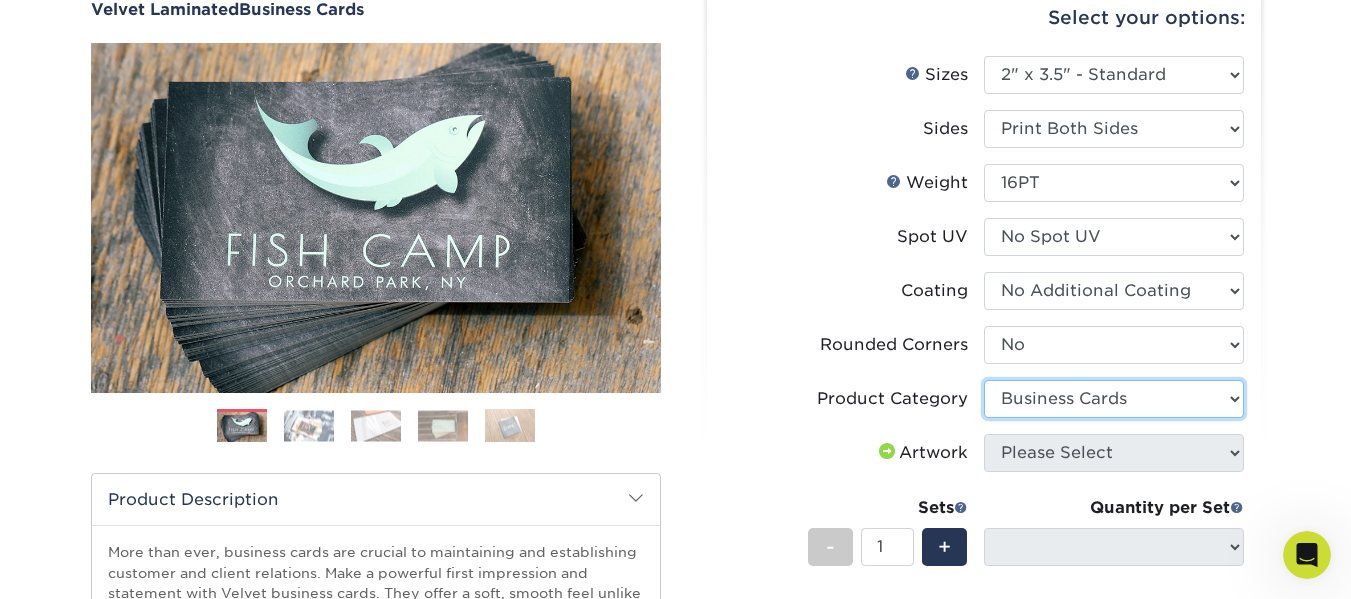 click on "Please Select Business Cards" at bounding box center (1114, 399) 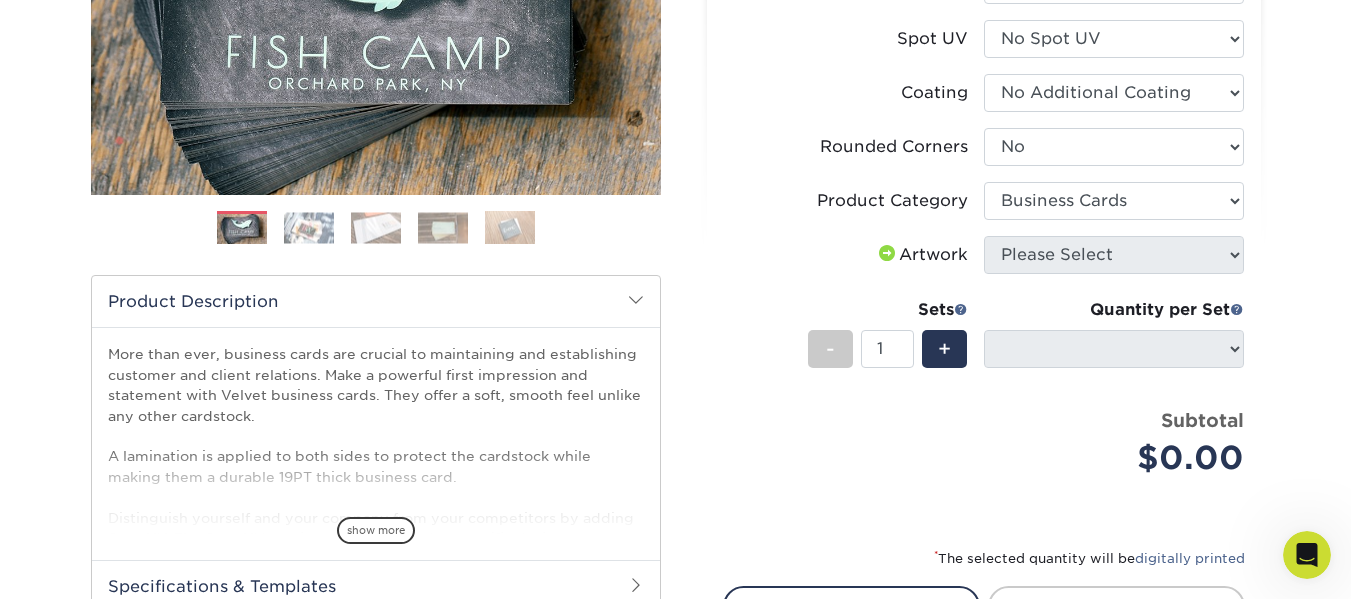scroll, scrollTop: 400, scrollLeft: 0, axis: vertical 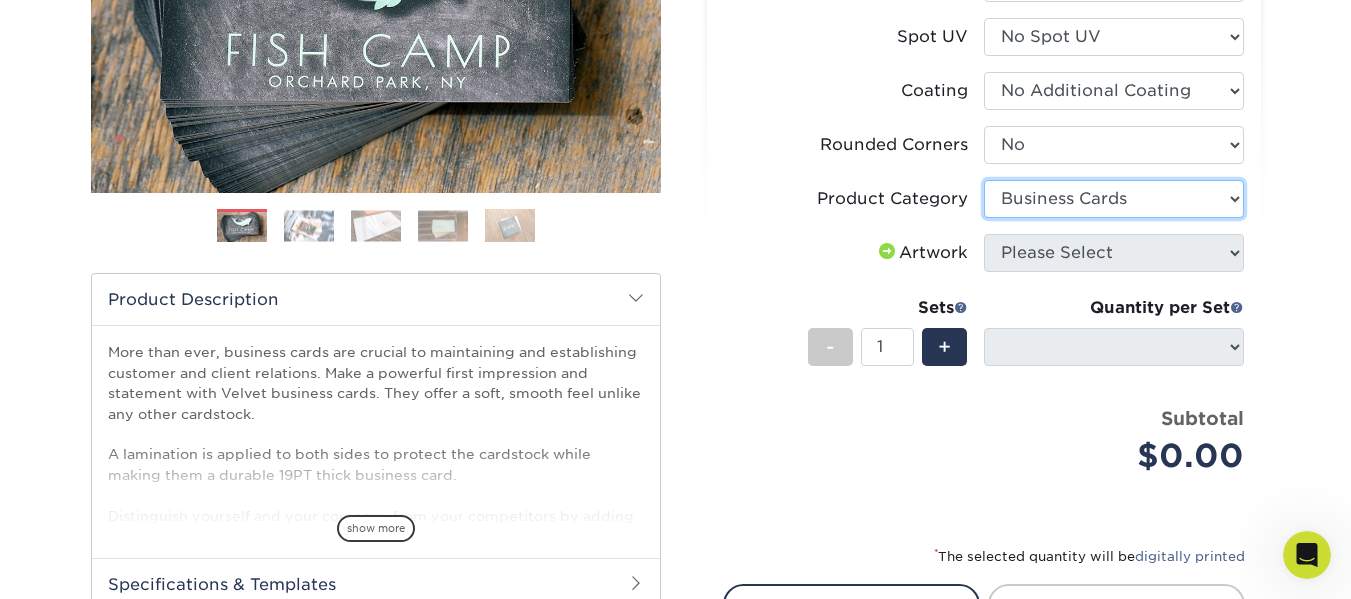 click on "Please Select Business Cards" at bounding box center (1114, 199) 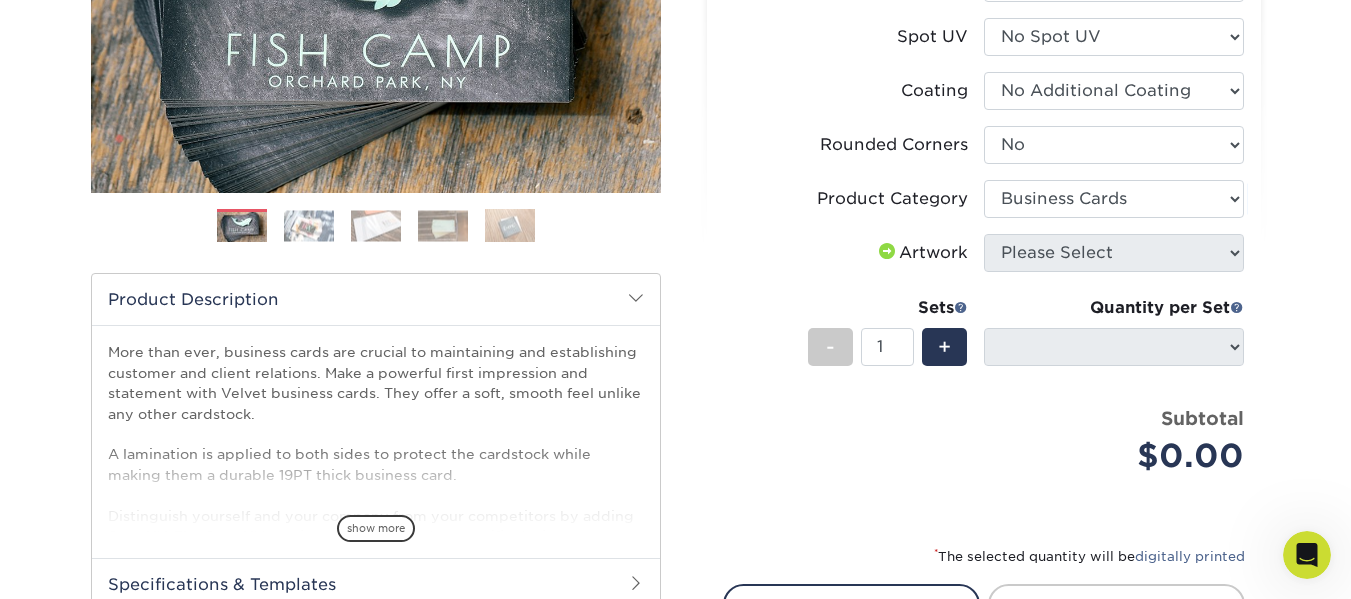 click on "Products
Business Cards
Velvet Laminated  Business Cards
Previous Next" at bounding box center (675, 272) 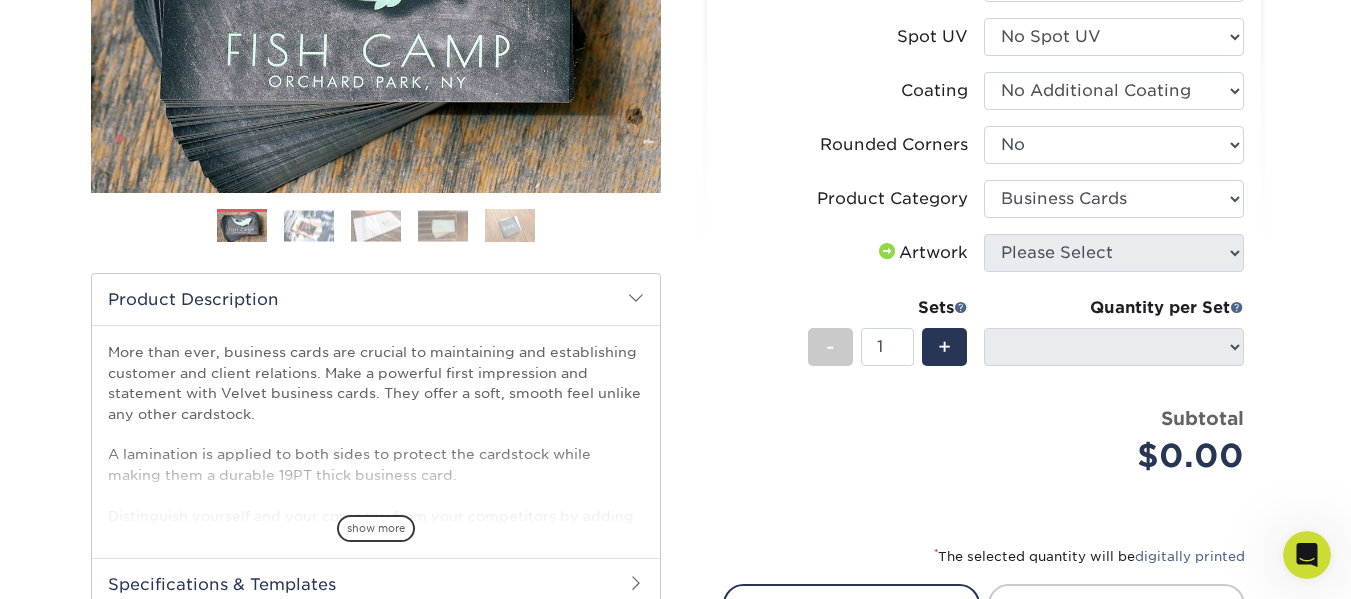 click on "Select your options:
Sizes Help Sizes
Please Select 1.5" x 3.5"  - Mini 1.75" x 3.5" - Mini 2" x 2" - Square 2" x 3" - Mini 2" x 4" -" at bounding box center (984, 270) 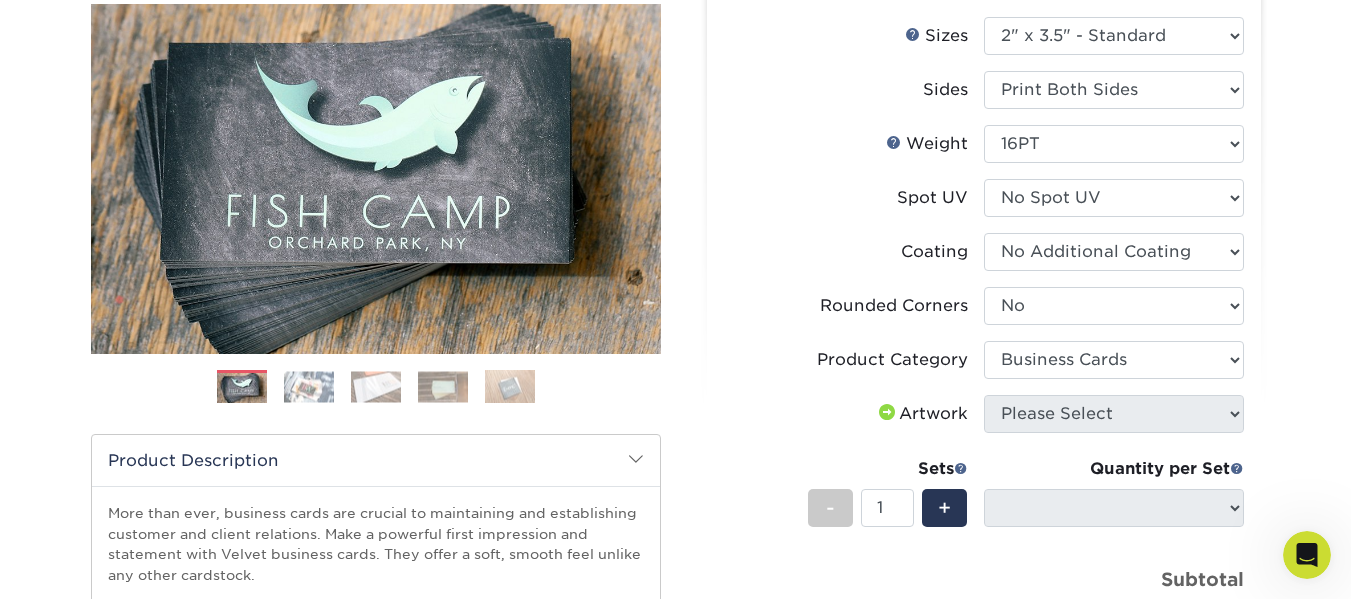scroll, scrollTop: 0, scrollLeft: 0, axis: both 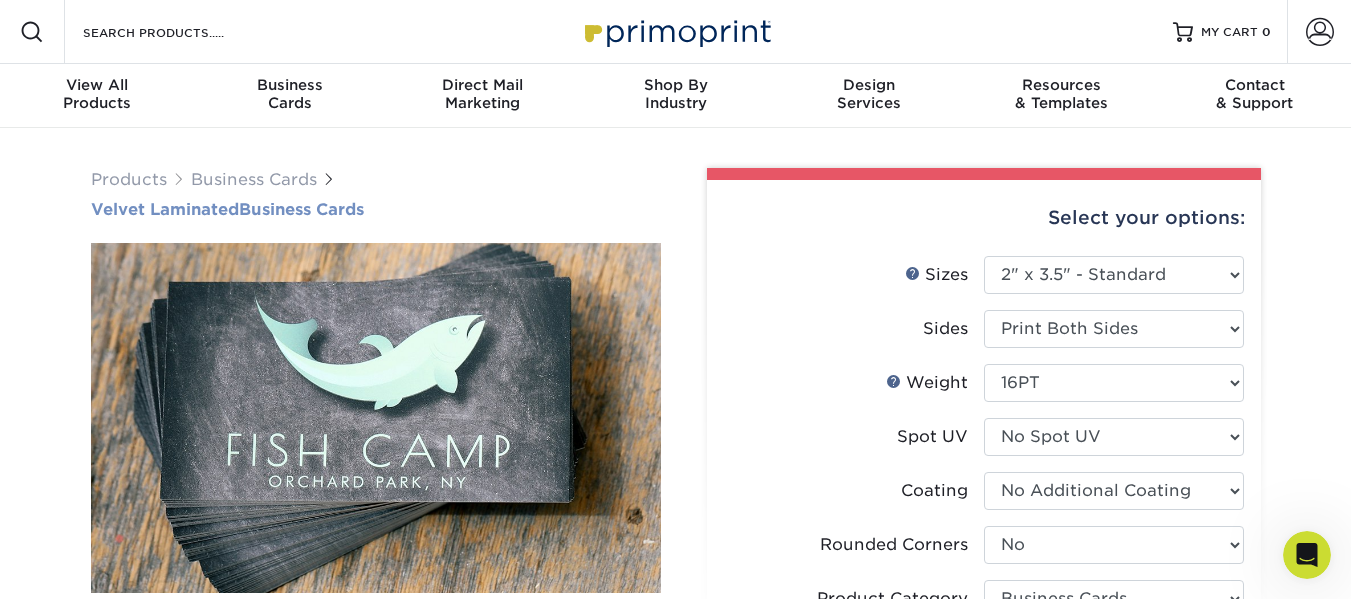click on "Velvet Laminated  Business Cards" at bounding box center [376, 209] 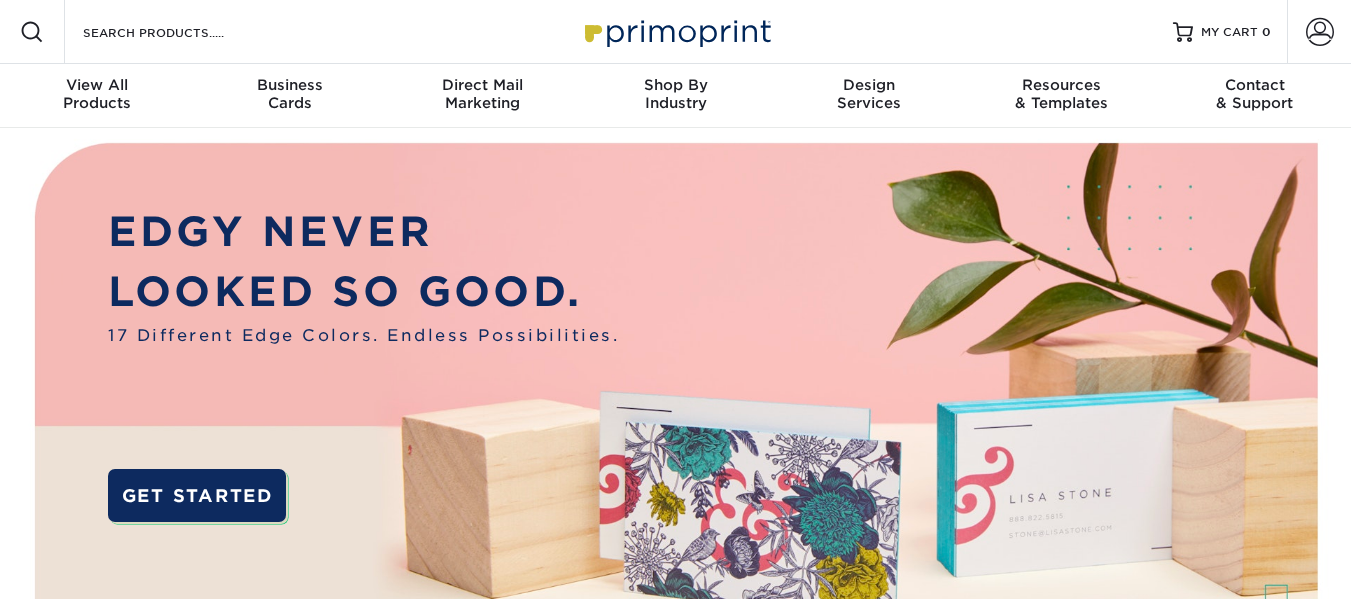 scroll, scrollTop: 0, scrollLeft: 0, axis: both 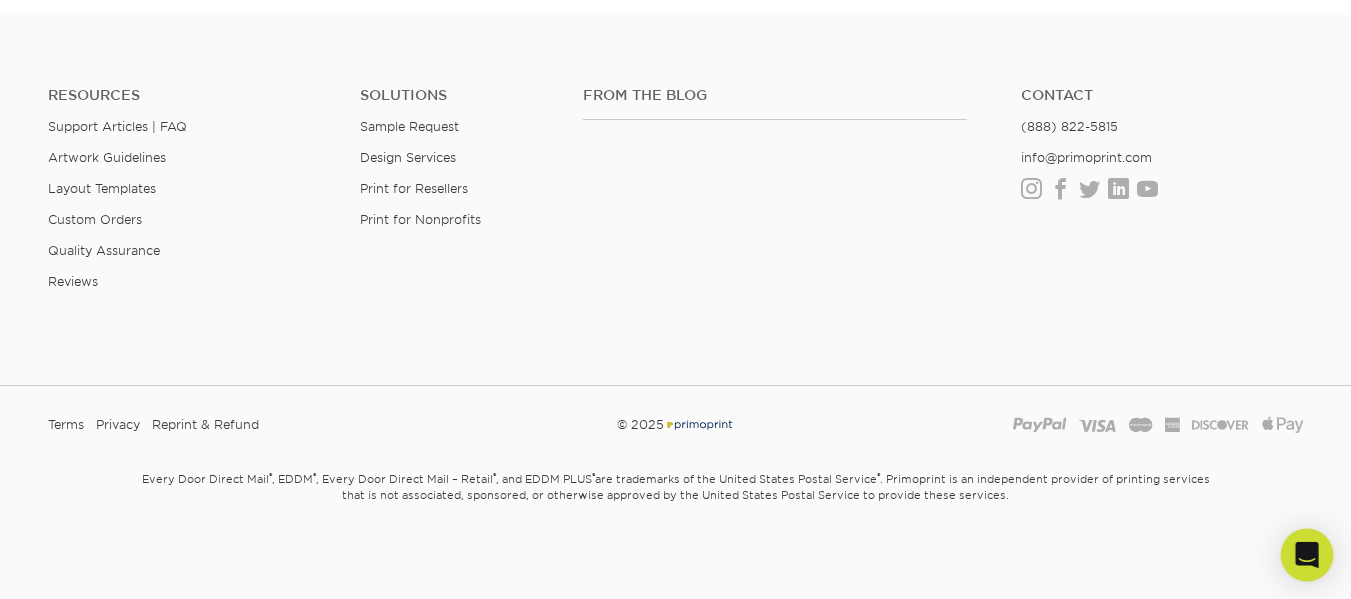 click 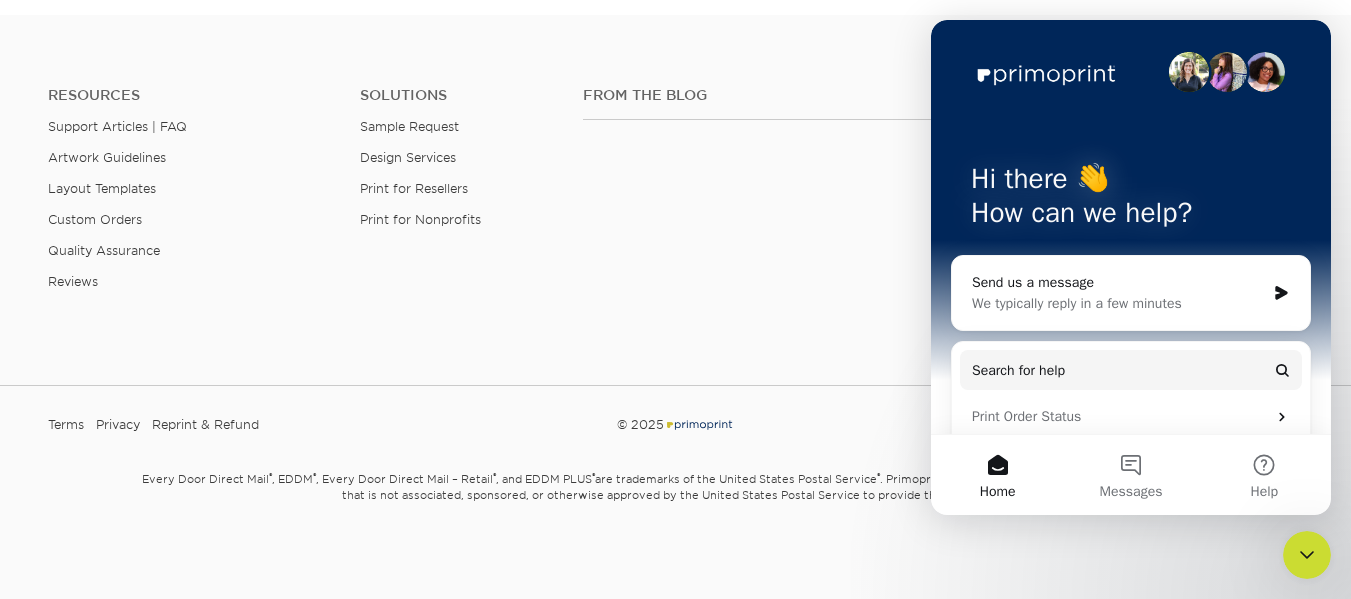 scroll, scrollTop: 0, scrollLeft: 0, axis: both 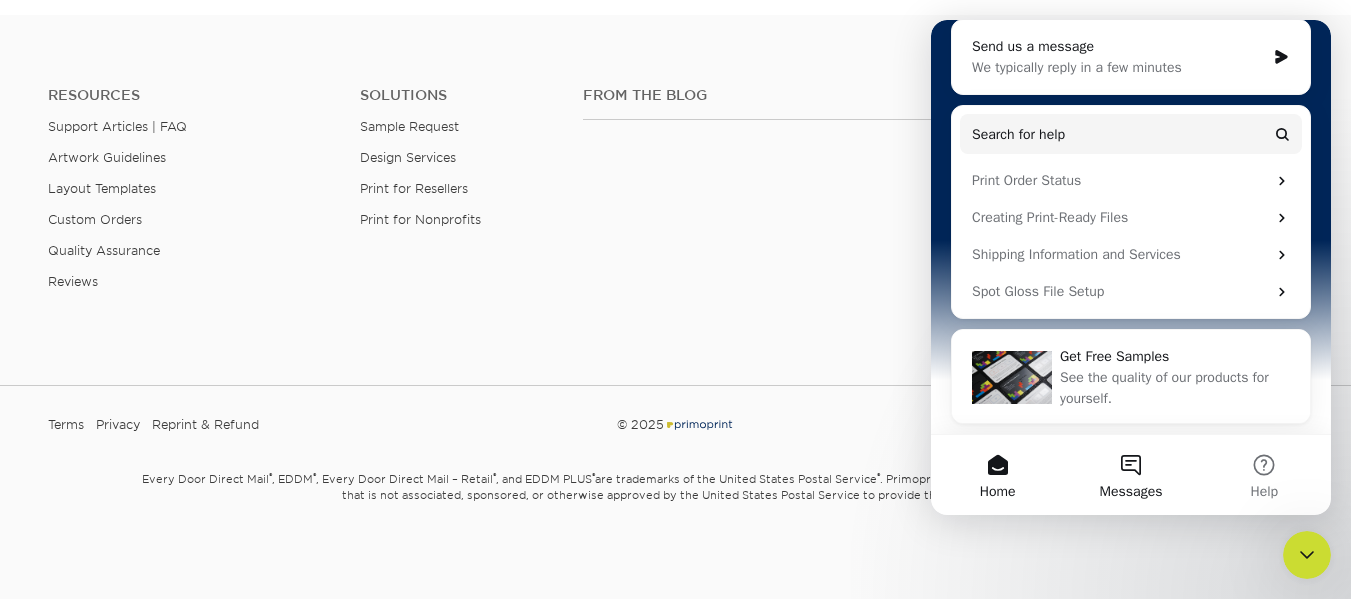 click on "Messages" at bounding box center (1130, 475) 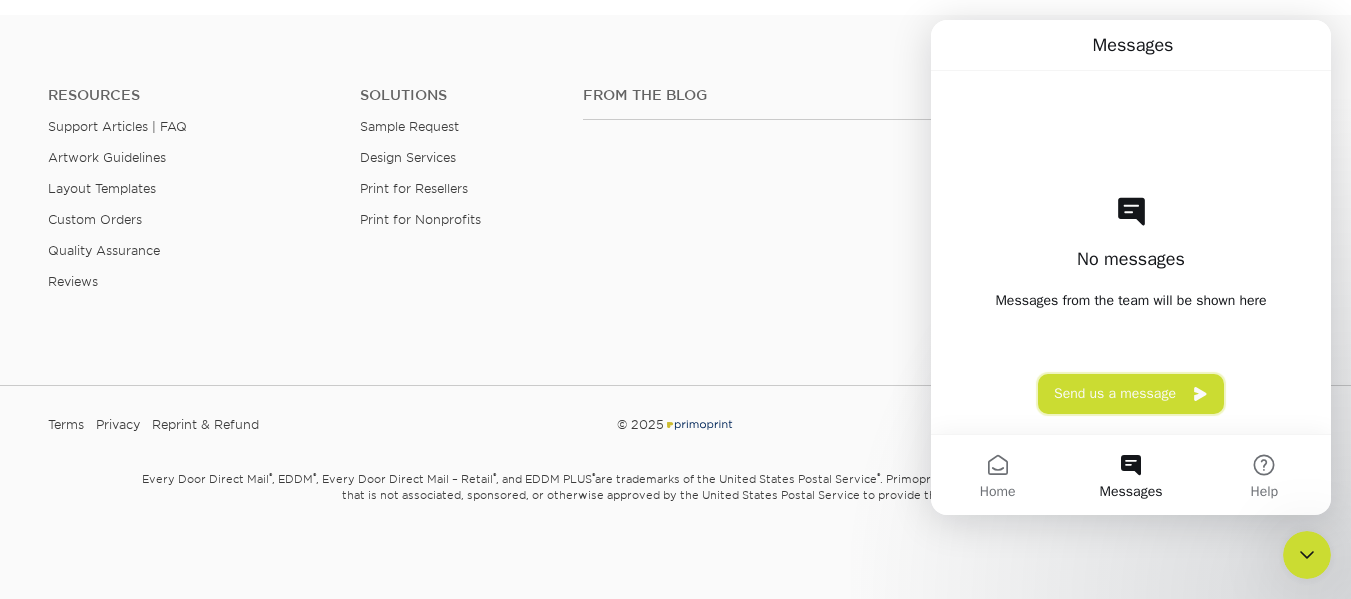 click on "Send us a message" at bounding box center [1131, 394] 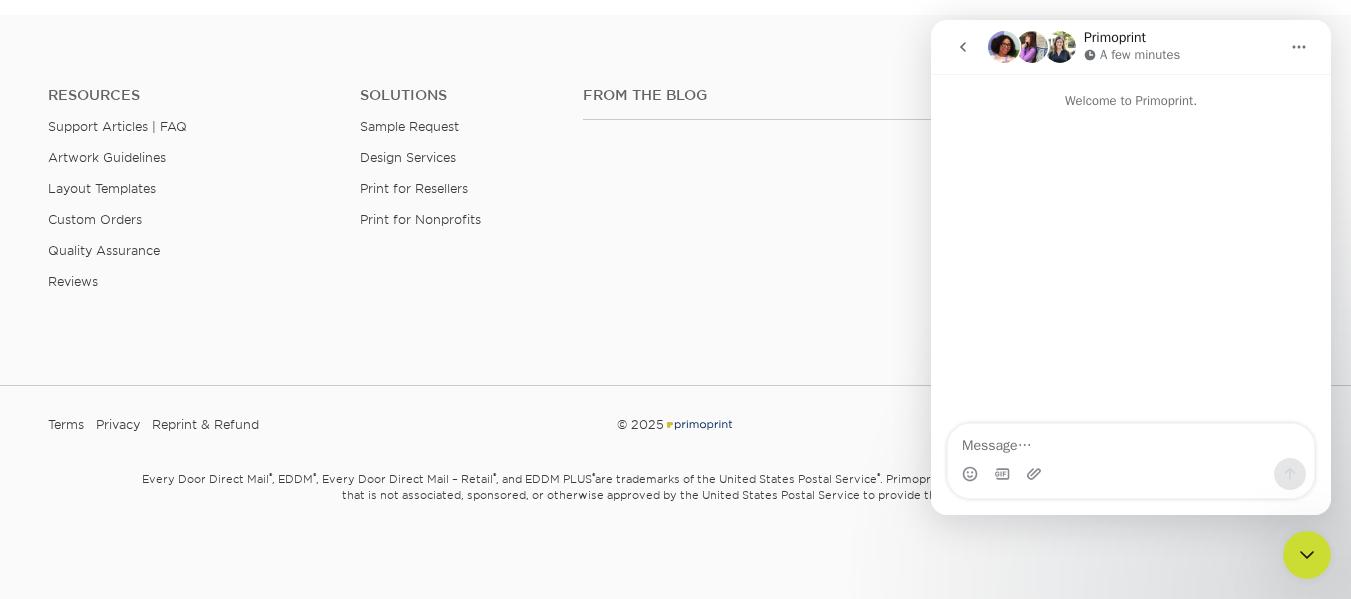 click at bounding box center [1131, 441] 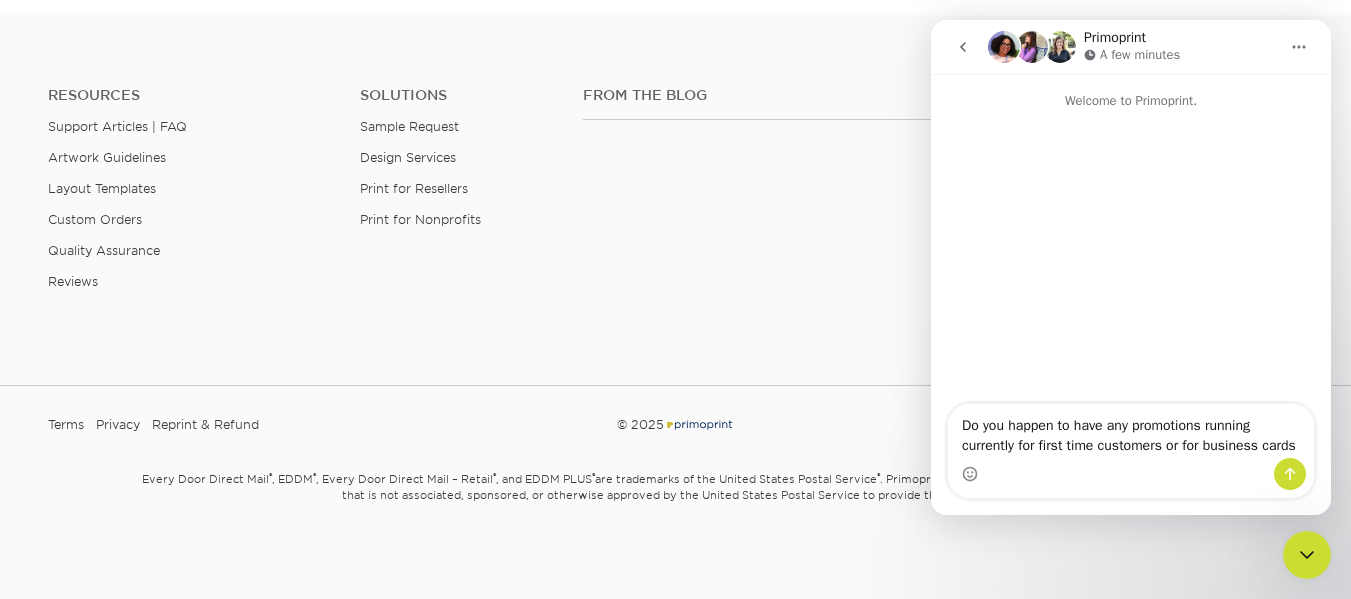 type on "Do you happen to have any promotions running currently for first time customers or for business cards?" 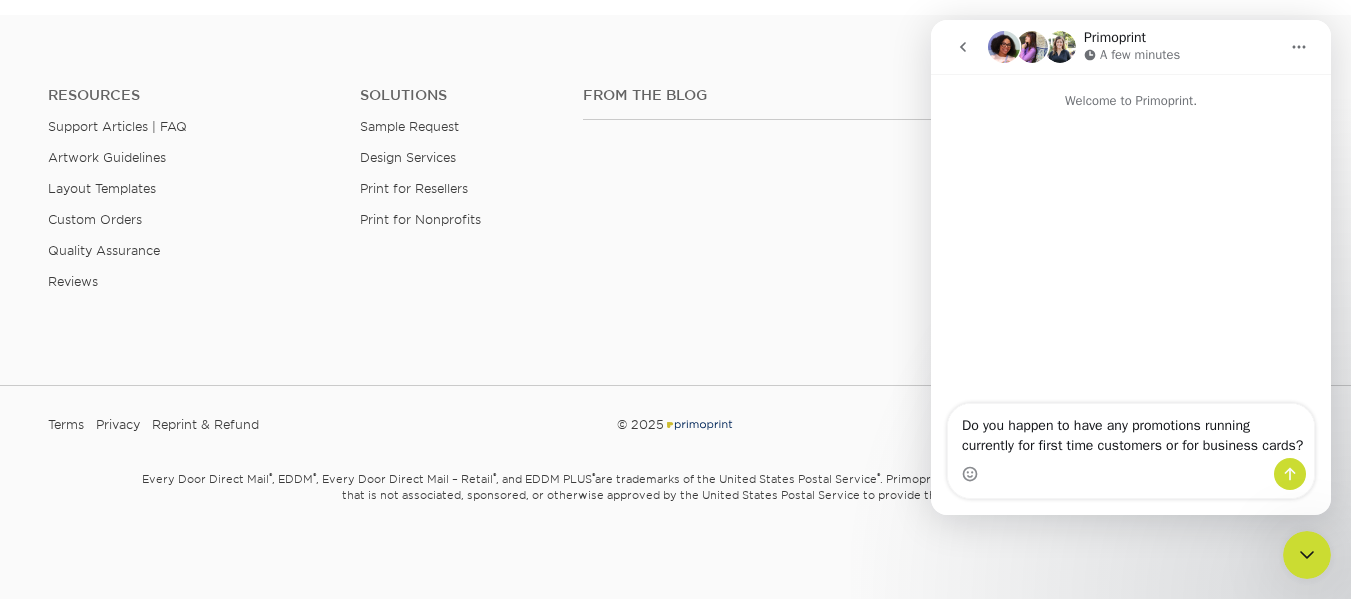 type 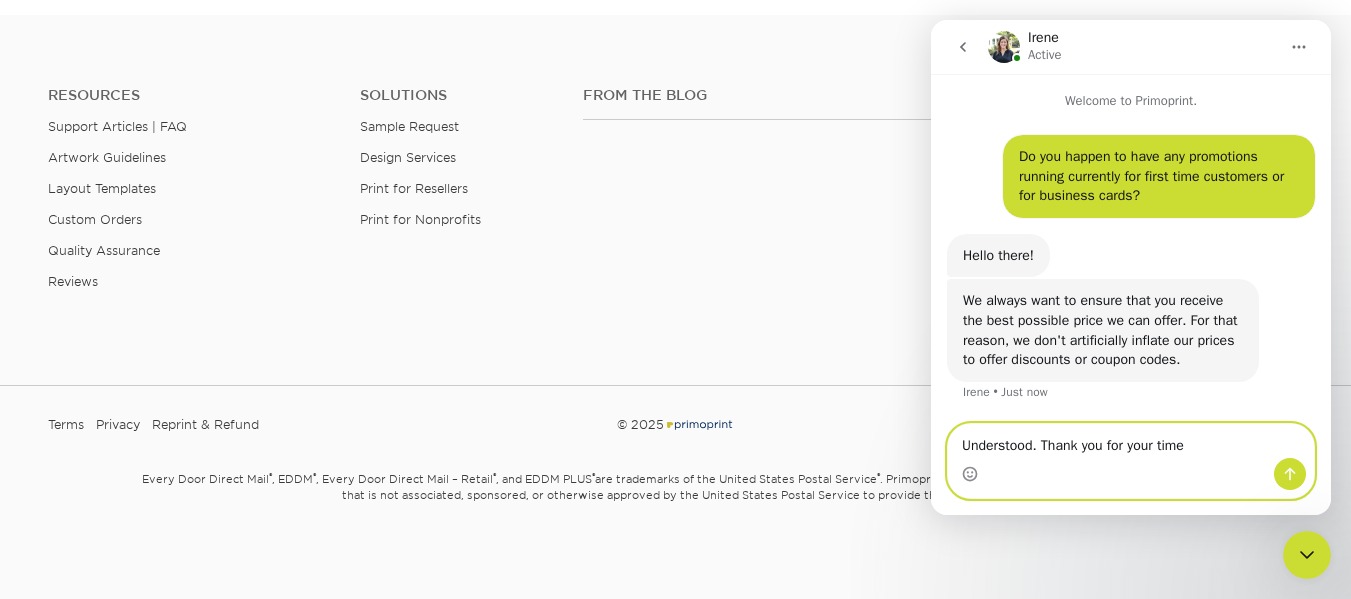 type on "Understood. Thank you for your time." 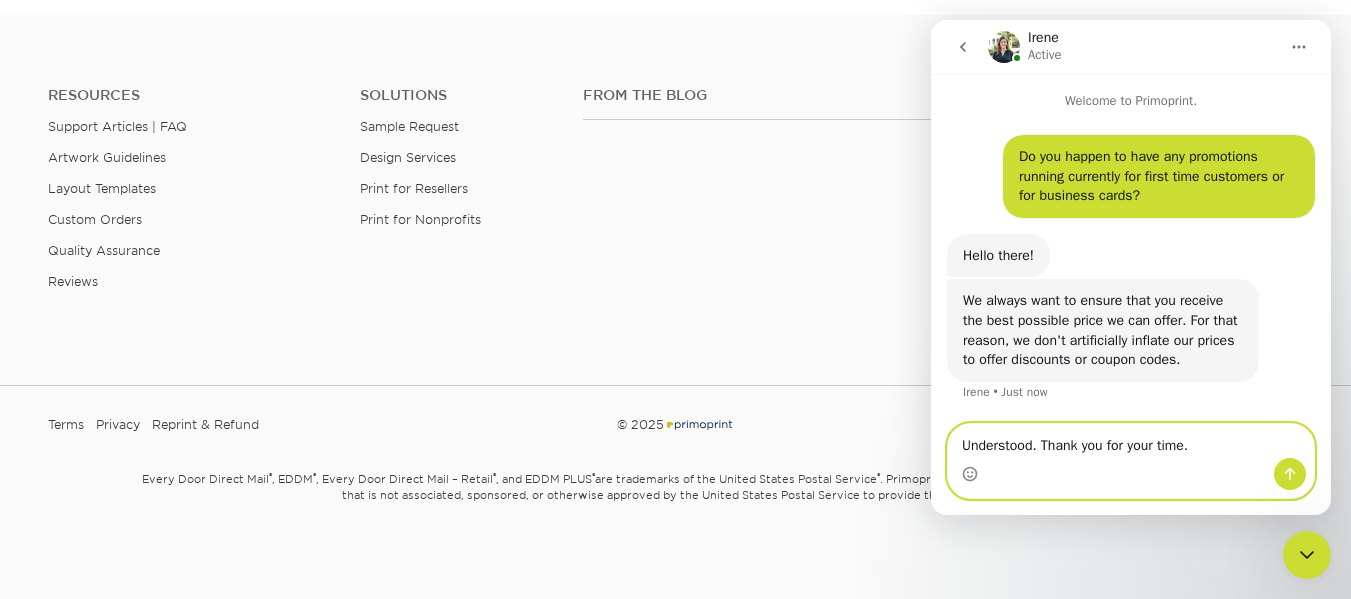 type 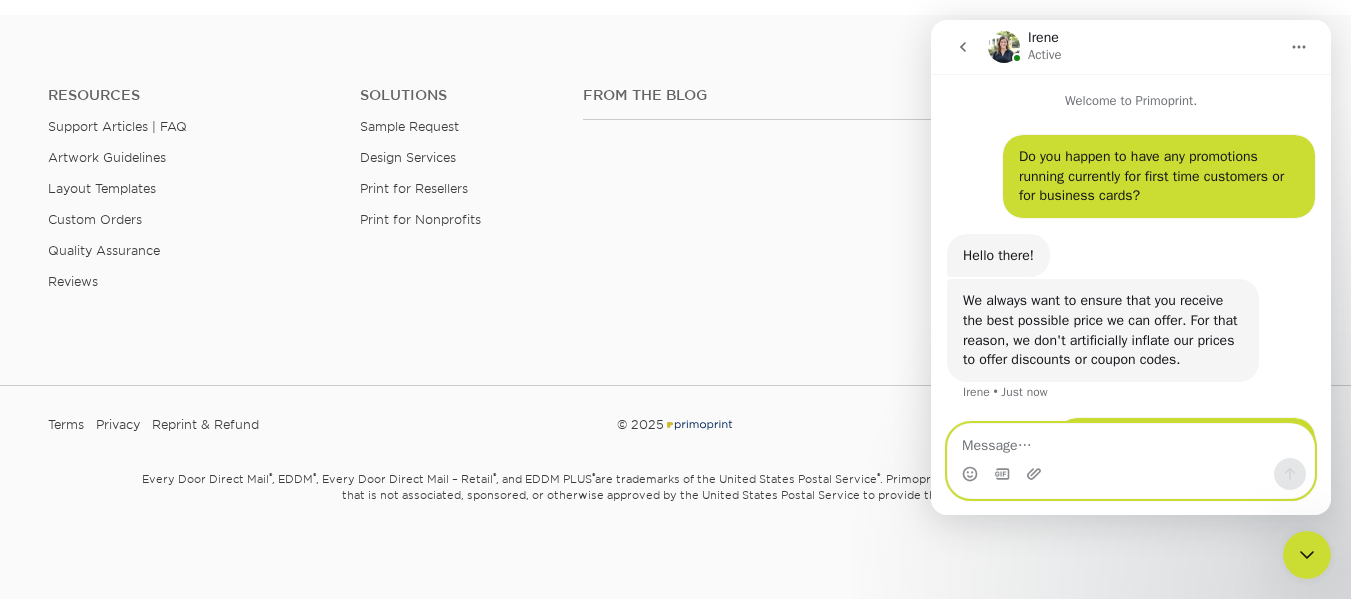 scroll, scrollTop: 59, scrollLeft: 0, axis: vertical 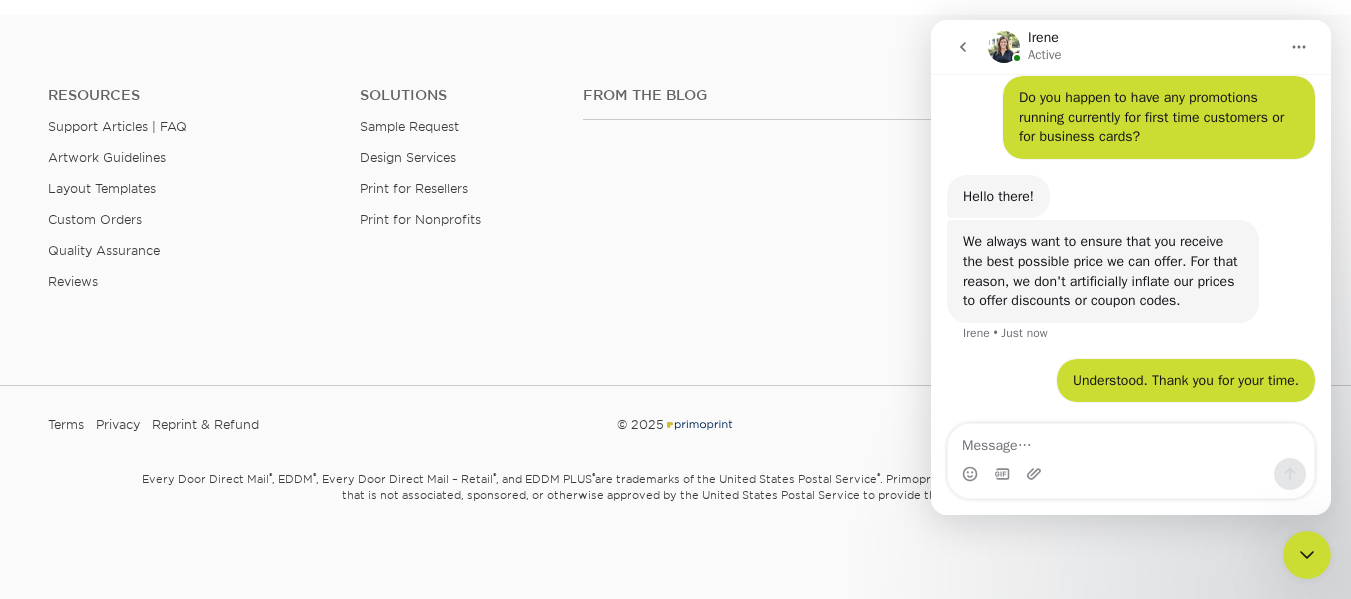 click 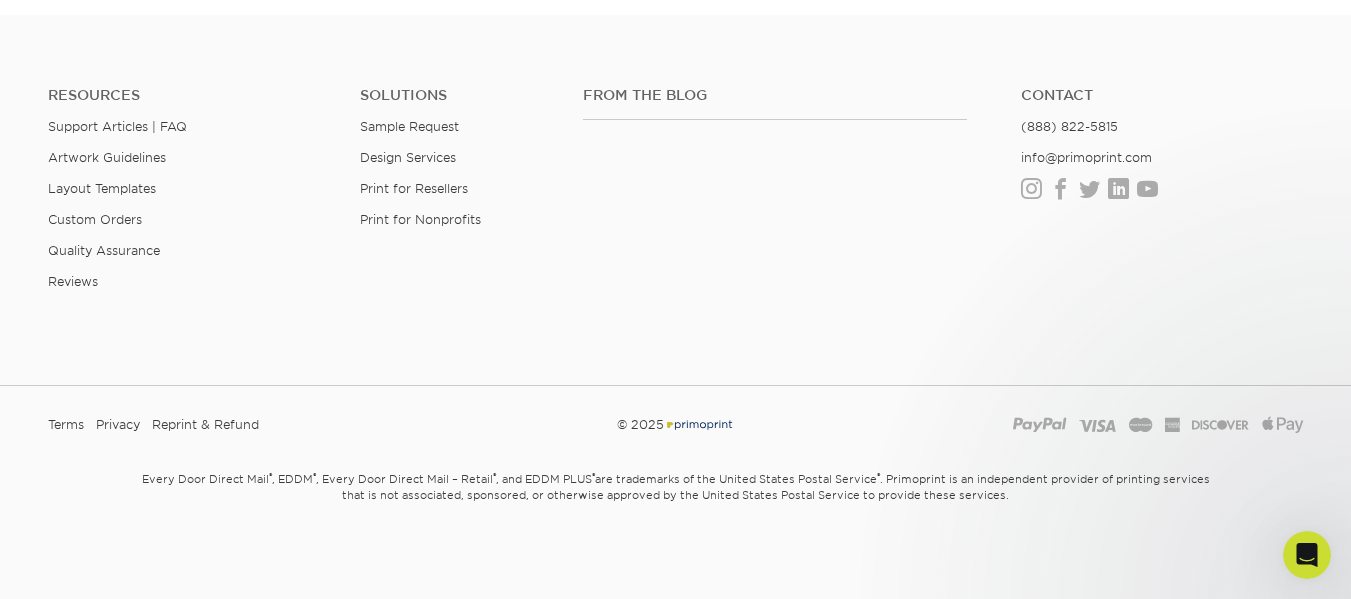 scroll, scrollTop: 0, scrollLeft: 0, axis: both 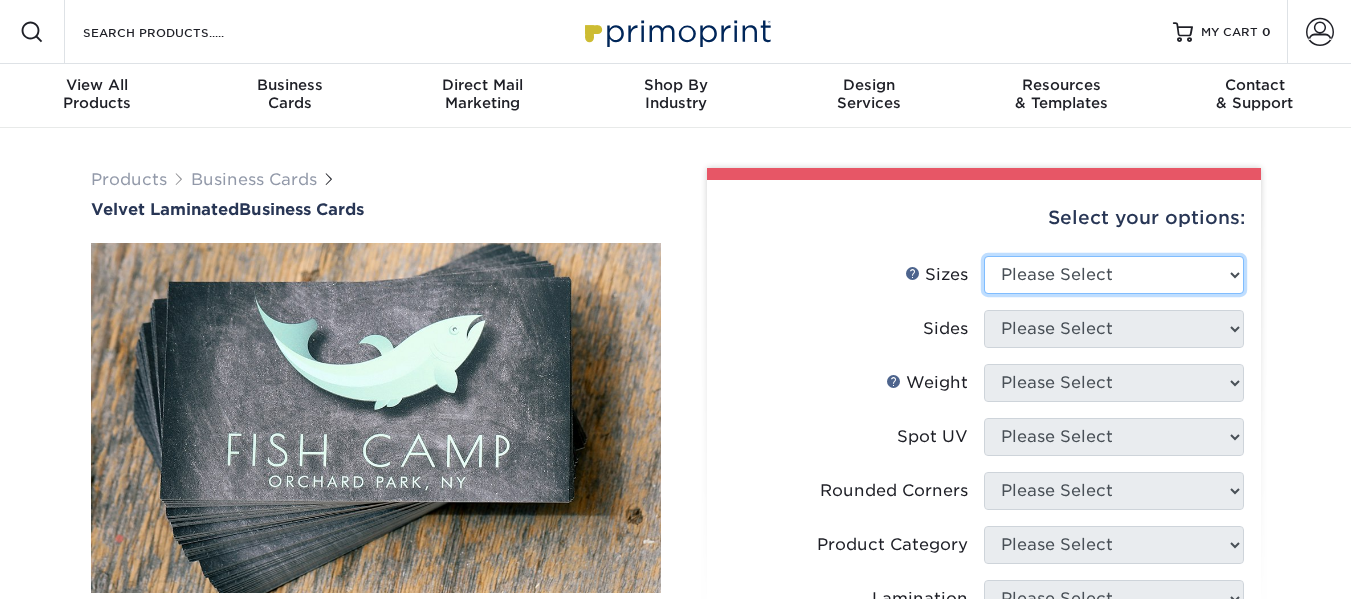 click on "Please Select
1.5" x 3.5"  - Mini
1.75" x 3.5" - Mini
2" x 2" - Square
2" x 3" - Mini
2" x 3.5" - Standard
2" x 4"
2" x 7" - Foldover Card
2.125" x 3.375" - European 2.5" x 2.5" - Square" at bounding box center (1114, 275) 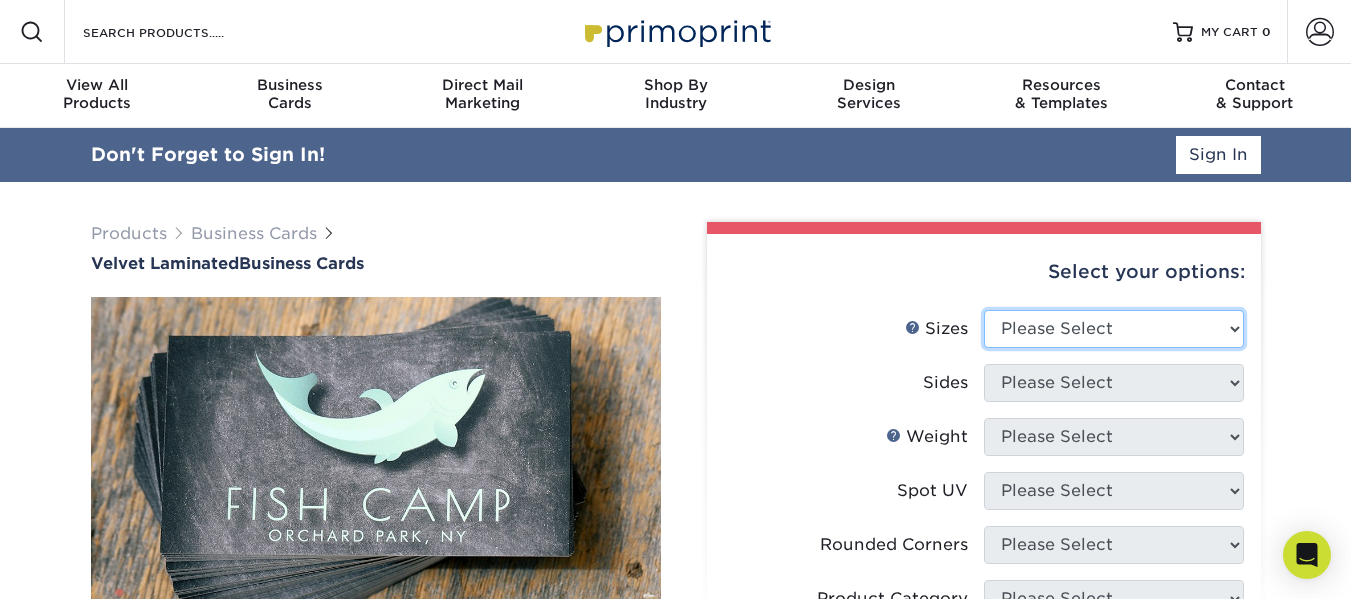 select on "2.00x3.50" 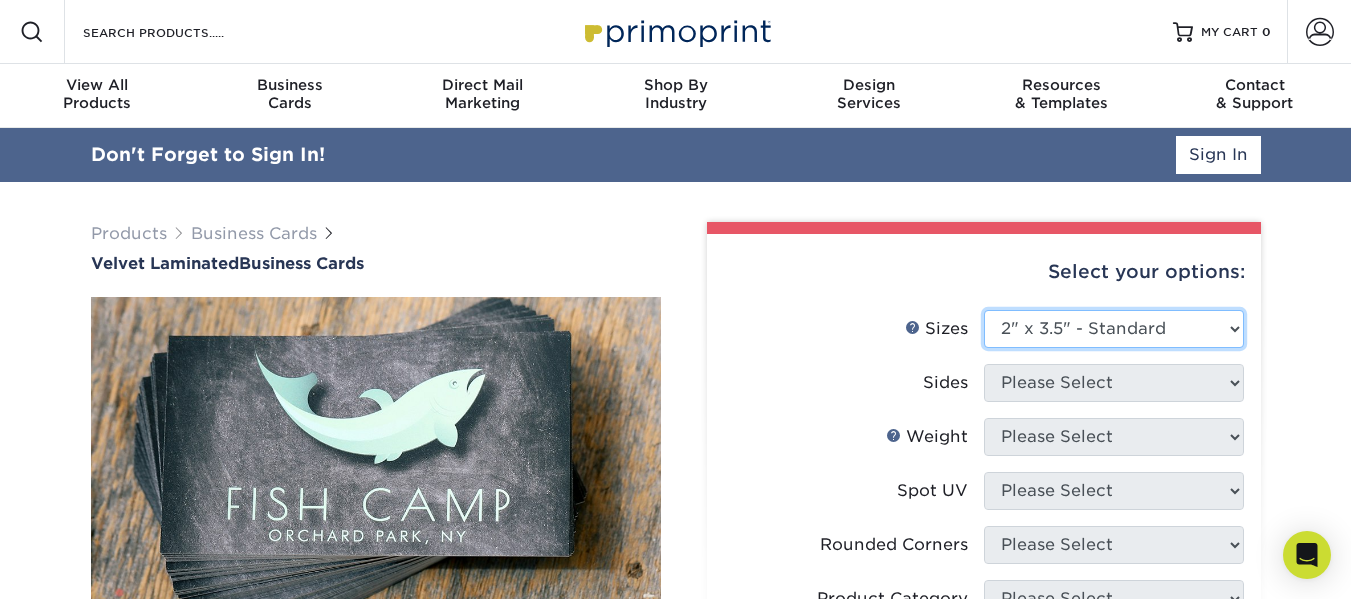 click on "Please Select
1.5" x 3.5"  - Mini
1.75" x 3.5" - Mini
2" x 2" - Square
2" x 3" - Mini
2" x 3.5" - Standard
2" x 4"
2" x 7" - Foldover Card
2.125" x 3.375" - European 2.5" x 2.5" - Square" at bounding box center (1114, 329) 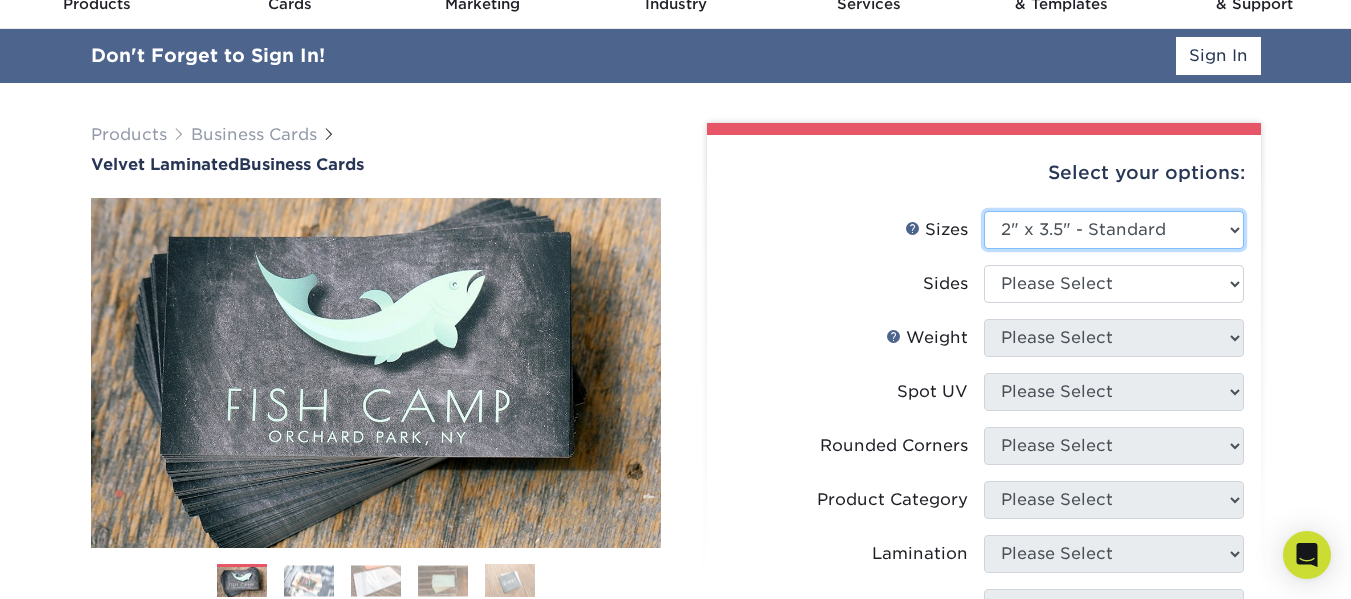 scroll, scrollTop: 100, scrollLeft: 0, axis: vertical 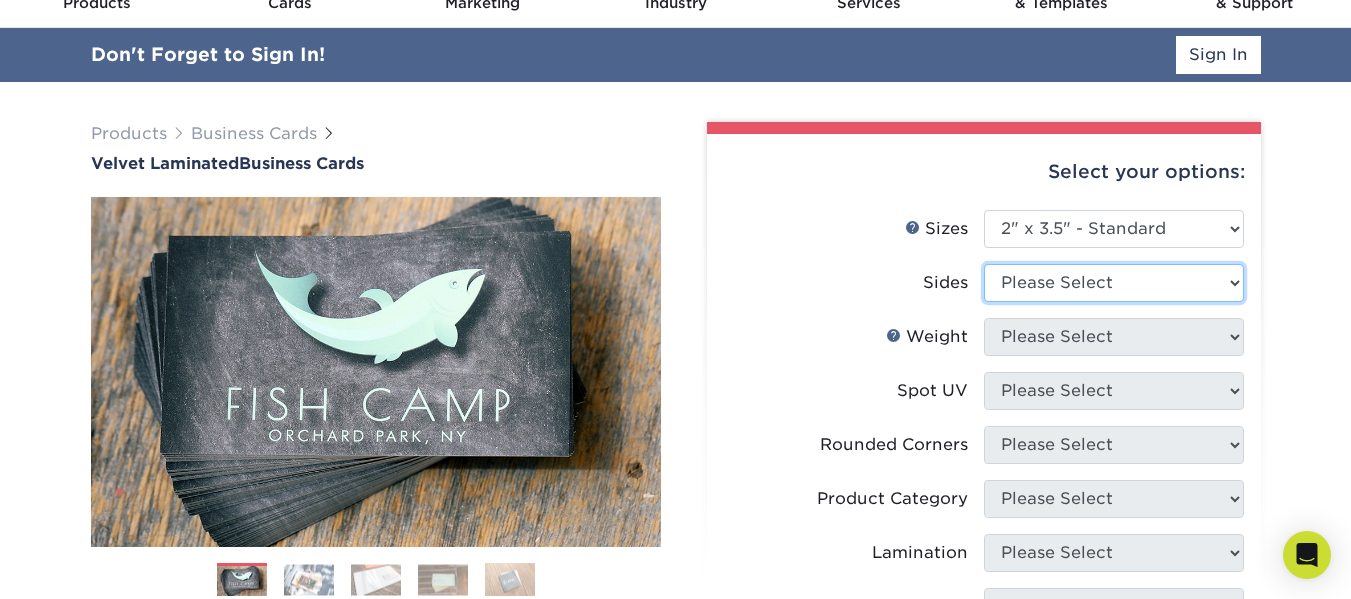 click on "Please Select Print Both Sides Print Front Only" at bounding box center [1114, 283] 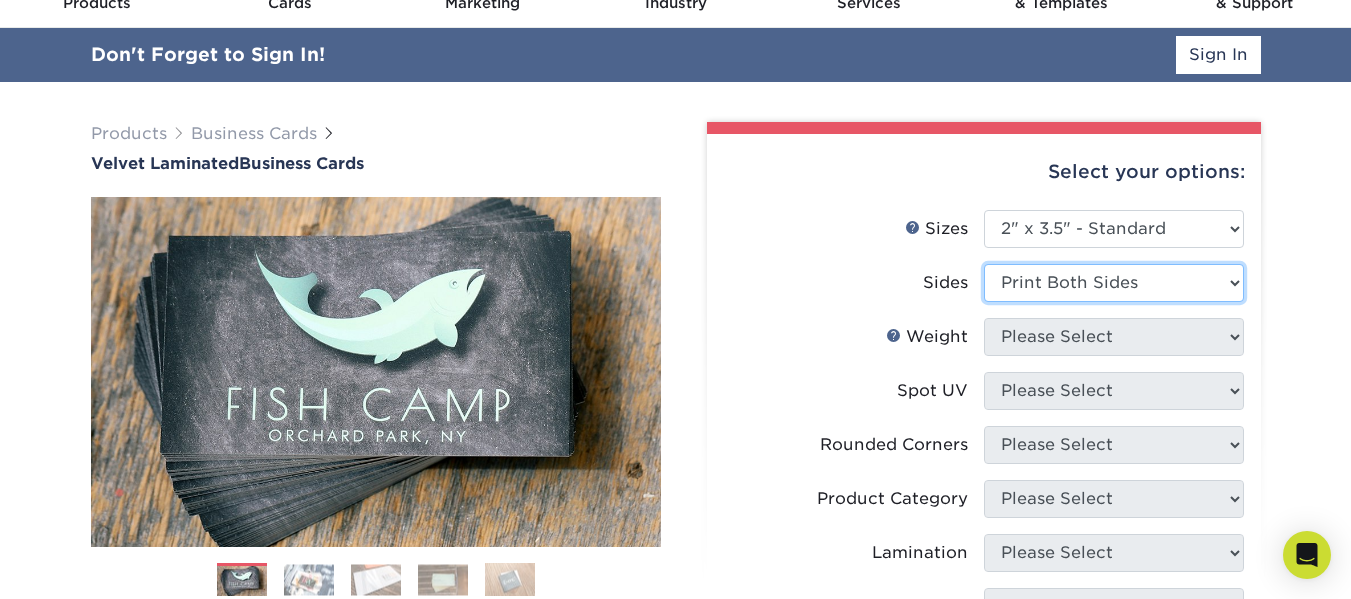 click on "Please Select Print Both Sides Print Front Only" at bounding box center [1114, 283] 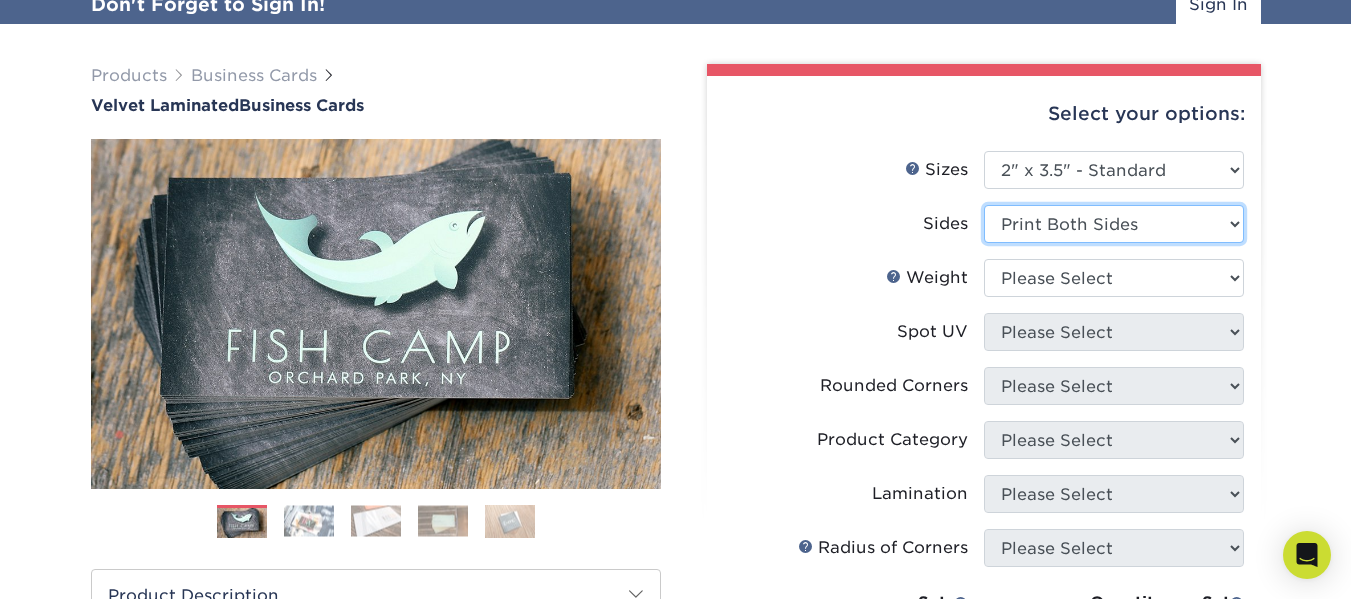 scroll, scrollTop: 146, scrollLeft: 0, axis: vertical 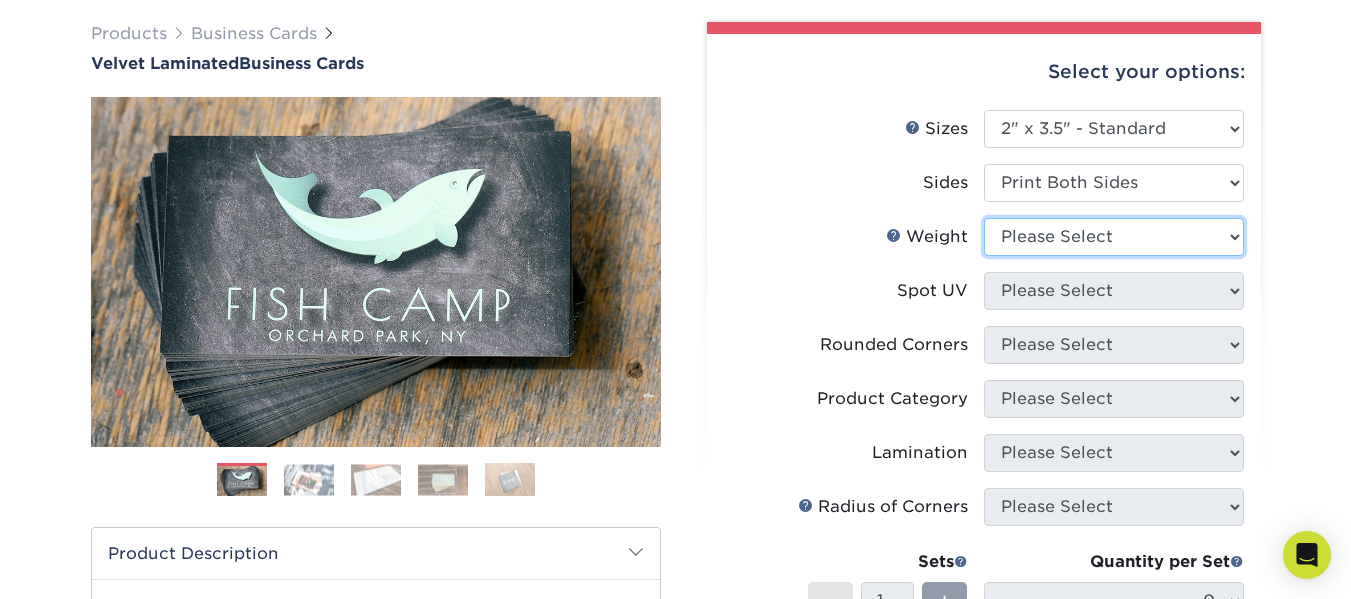 click on "Please Select 16PT" at bounding box center (1114, 237) 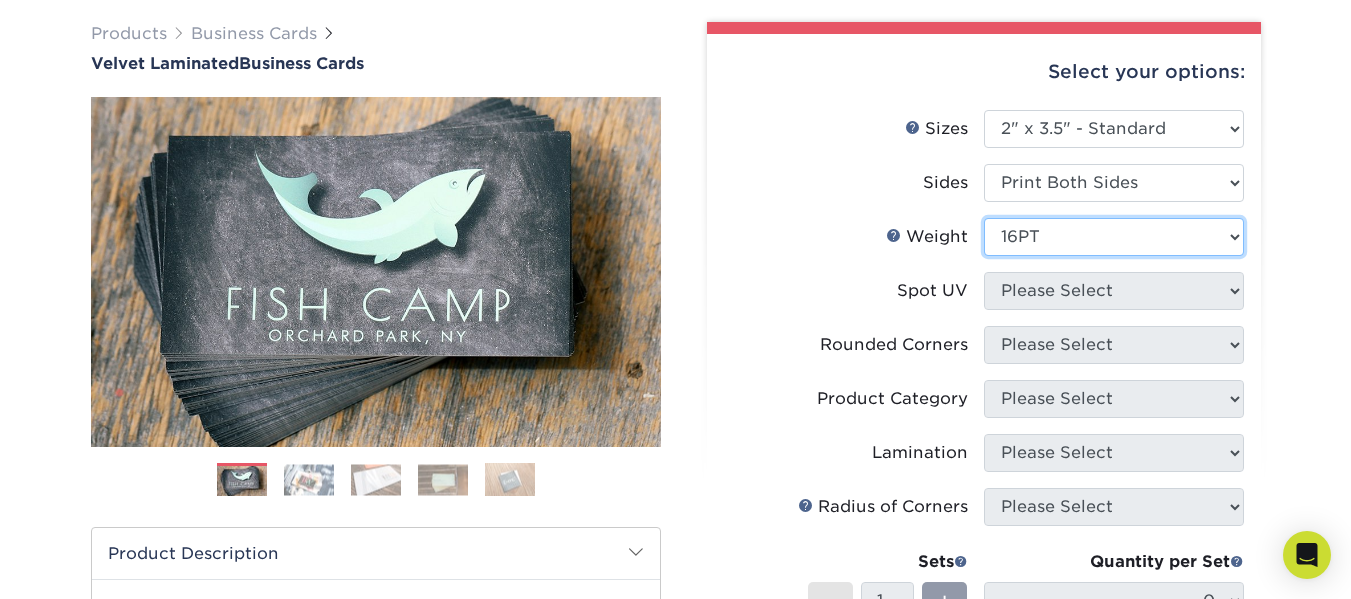 click on "Please Select 16PT" at bounding box center [1114, 237] 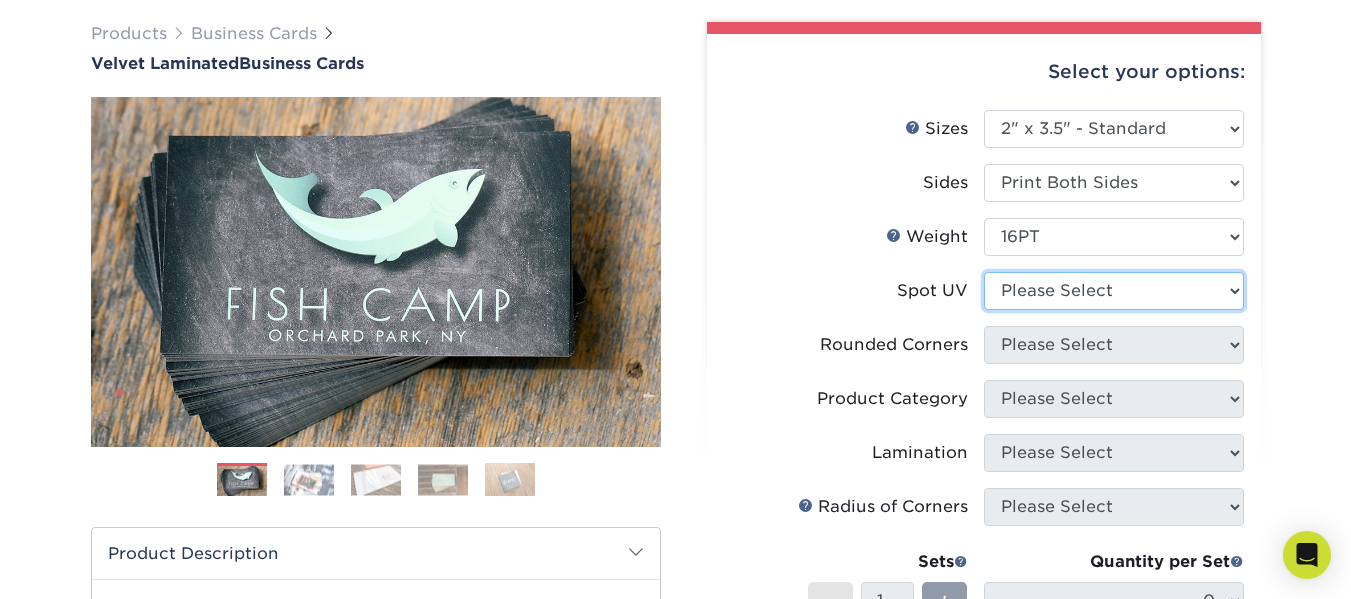 click on "Please Select No Spot UV Front and Back (Both Sides) Front Only Back Only" at bounding box center [1114, 291] 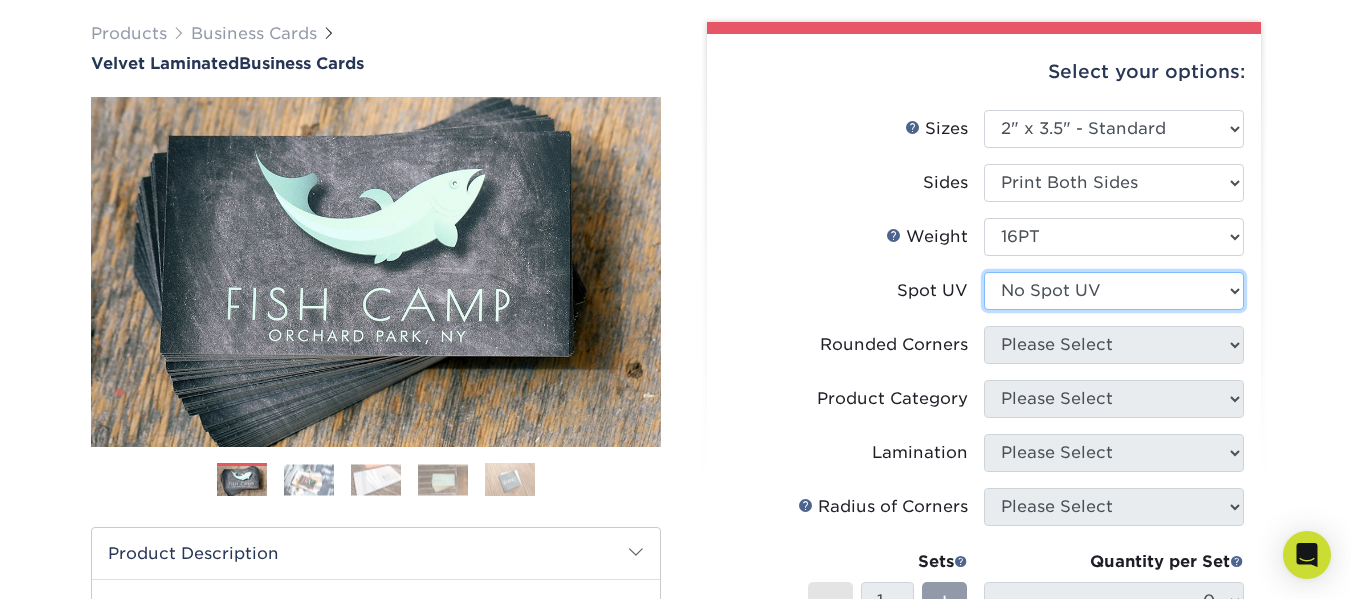 click on "Please Select No Spot UV Front and Back (Both Sides) Front Only Back Only" at bounding box center (1114, 291) 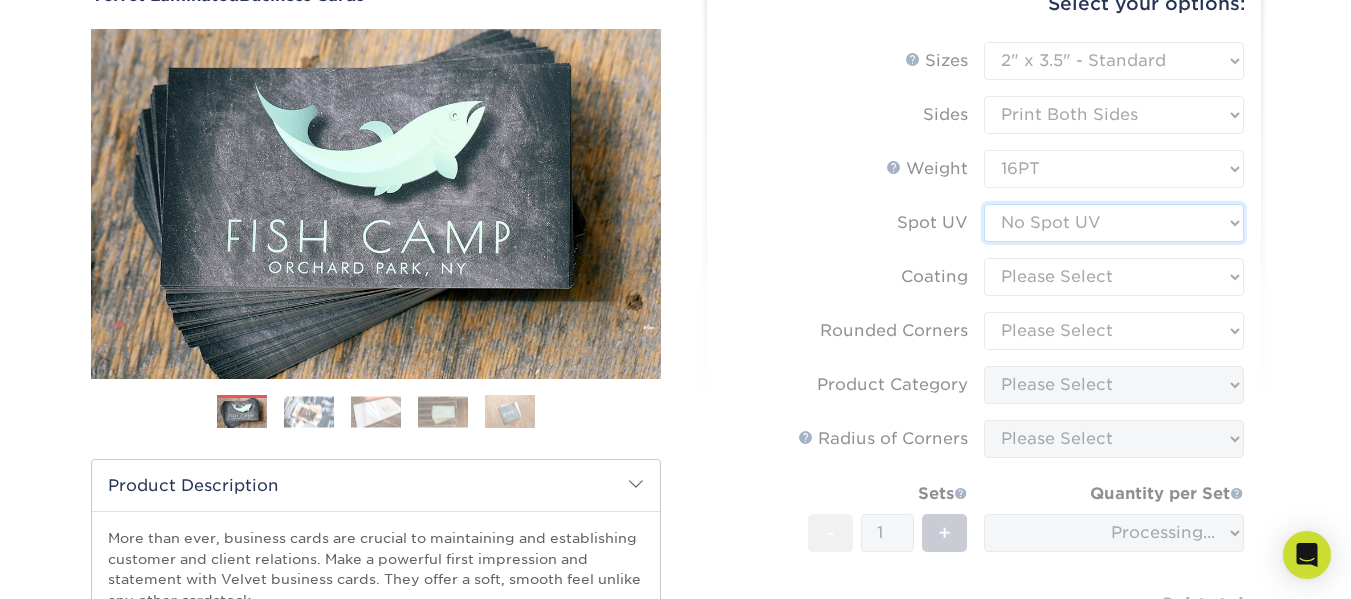 scroll, scrollTop: 246, scrollLeft: 0, axis: vertical 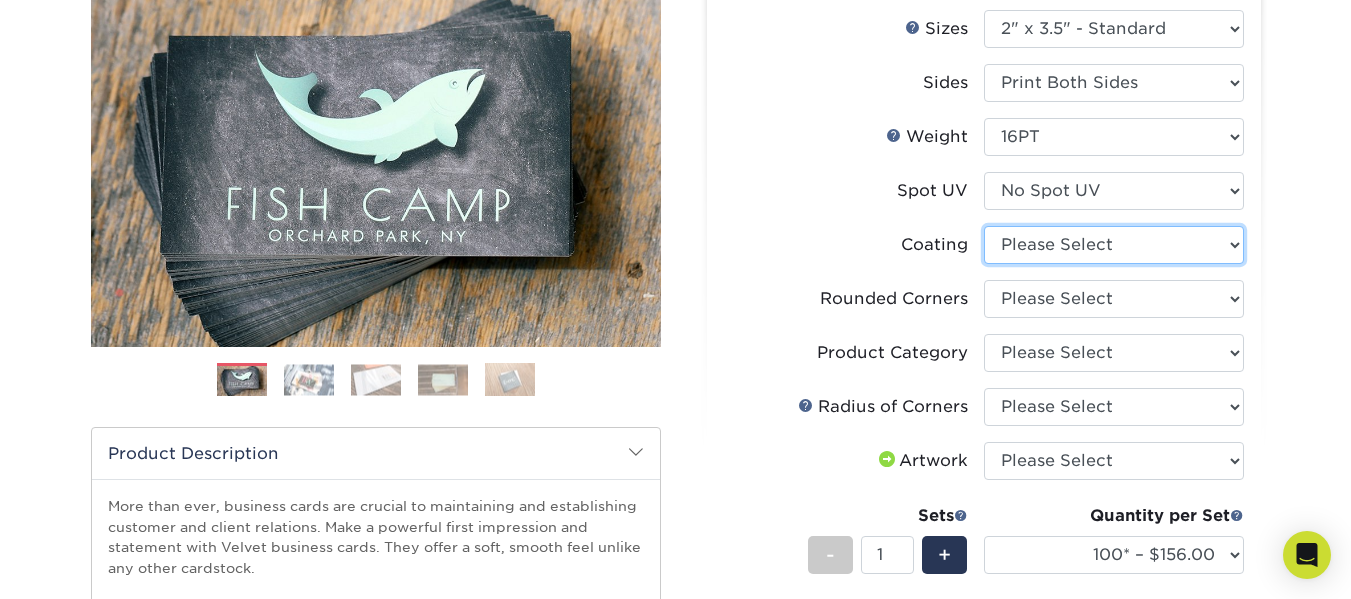 click at bounding box center (1114, 245) 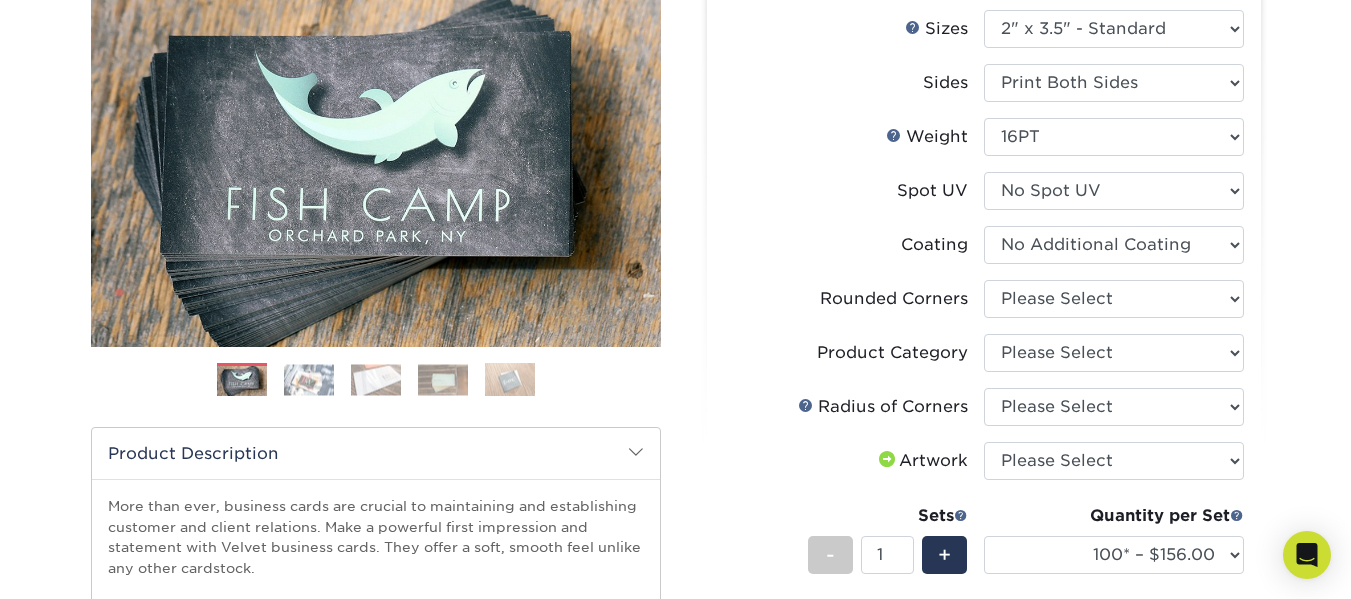 click at bounding box center (1114, 245) 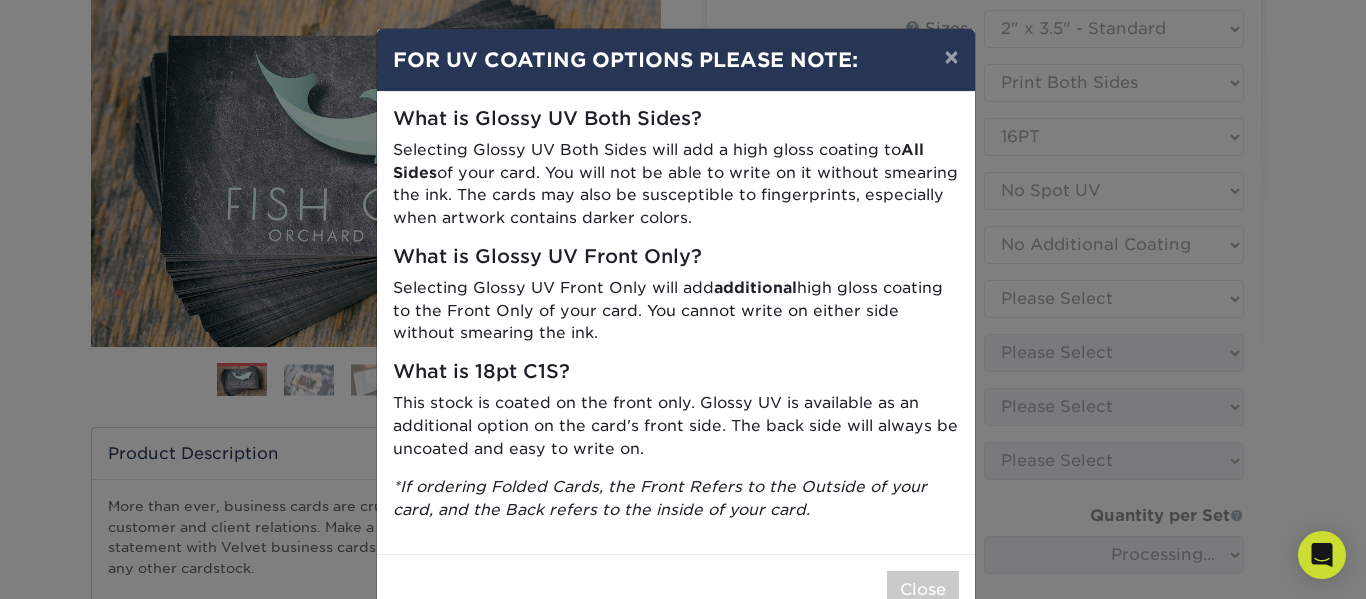 click on "Close" at bounding box center (676, 589) 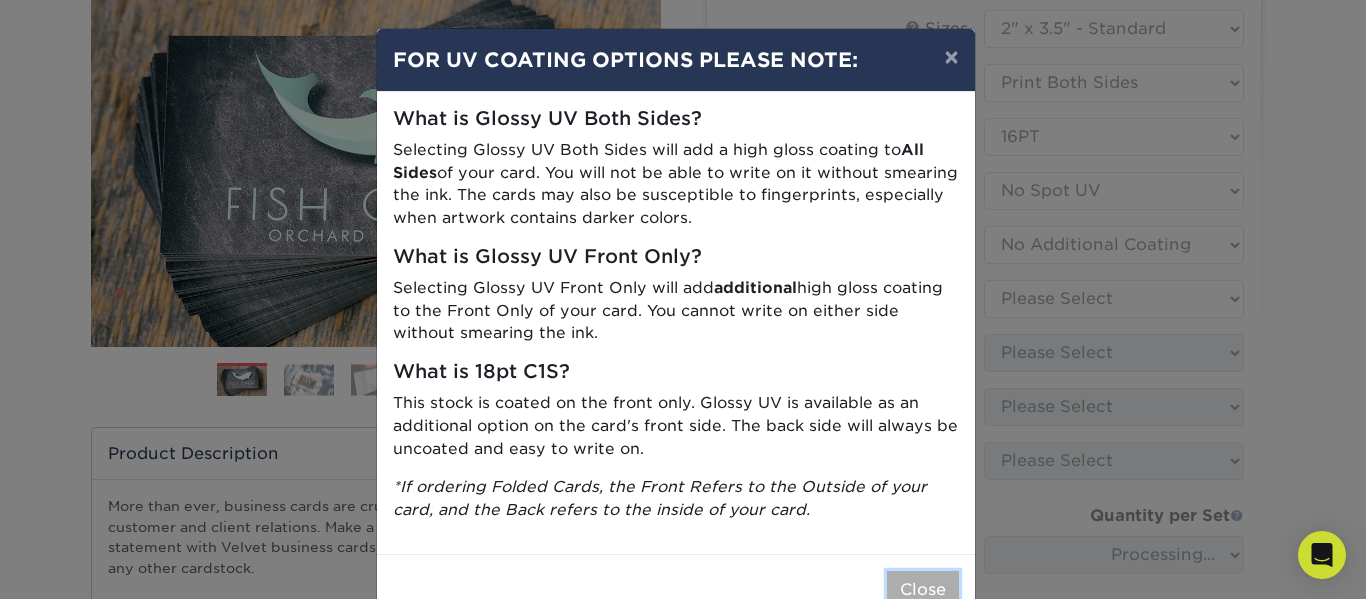 click on "Close" at bounding box center (923, 590) 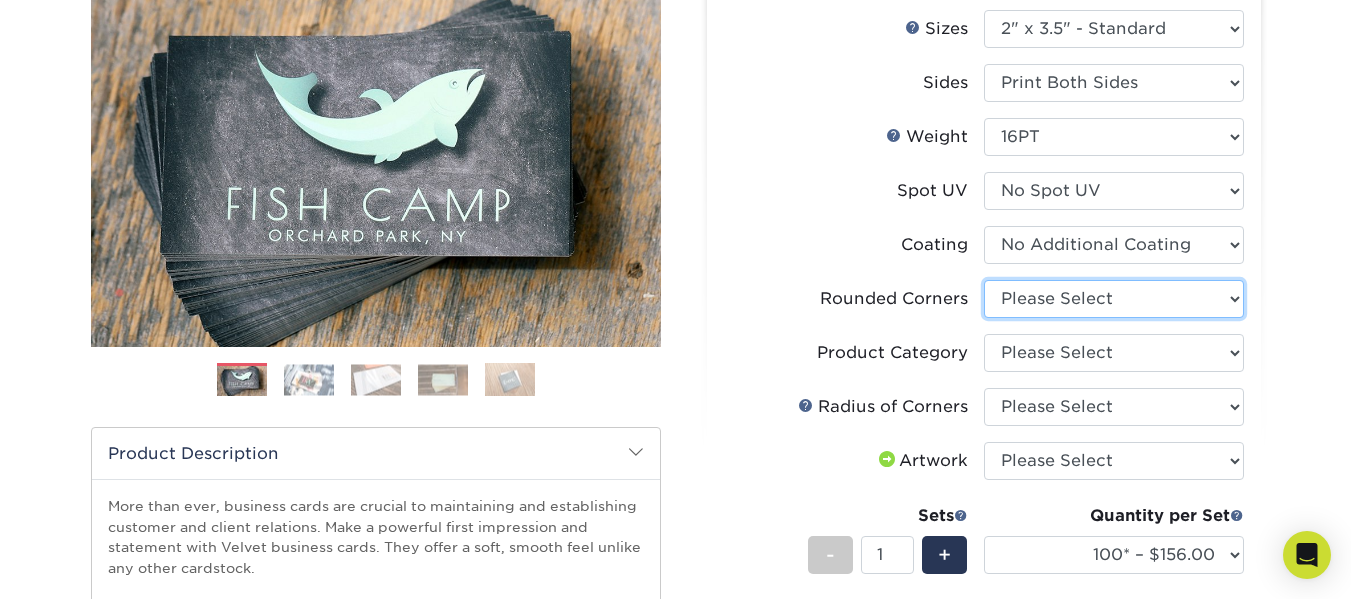 click on "Please Select
Yes - Round 2 Corners                                                    Yes - Round 4 Corners                                                    No" at bounding box center [1114, 299] 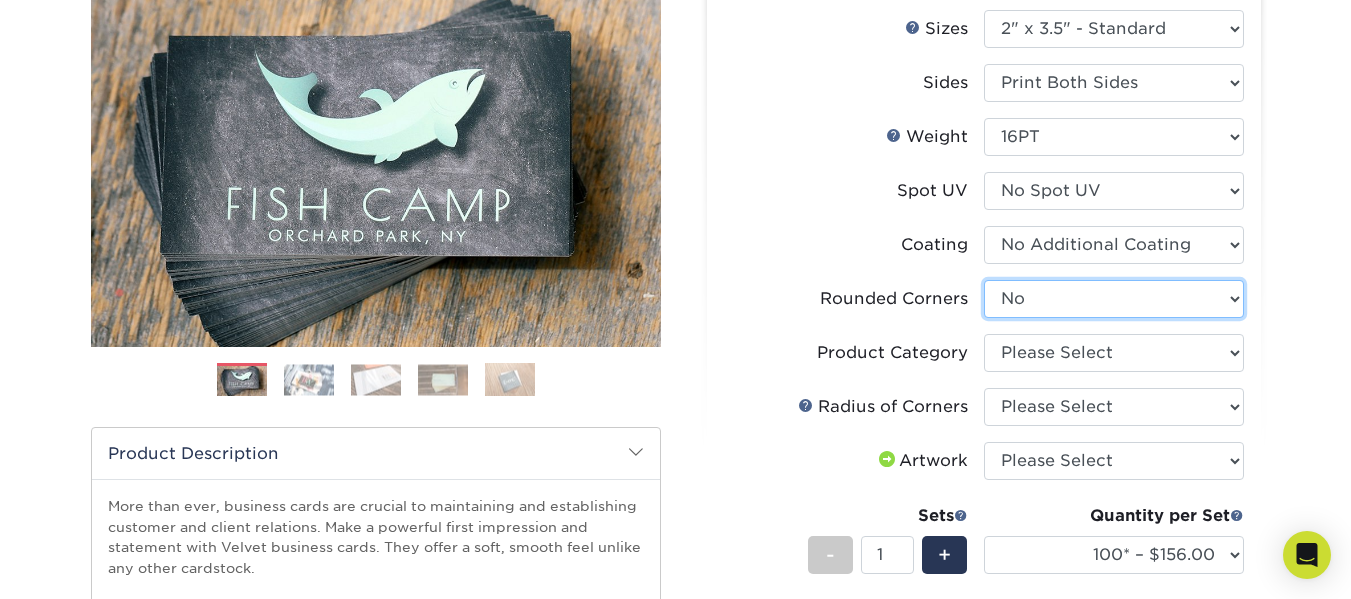 click on "Please Select
Yes - Round 2 Corners                                                    Yes - Round 4 Corners                                                    No" at bounding box center (1114, 299) 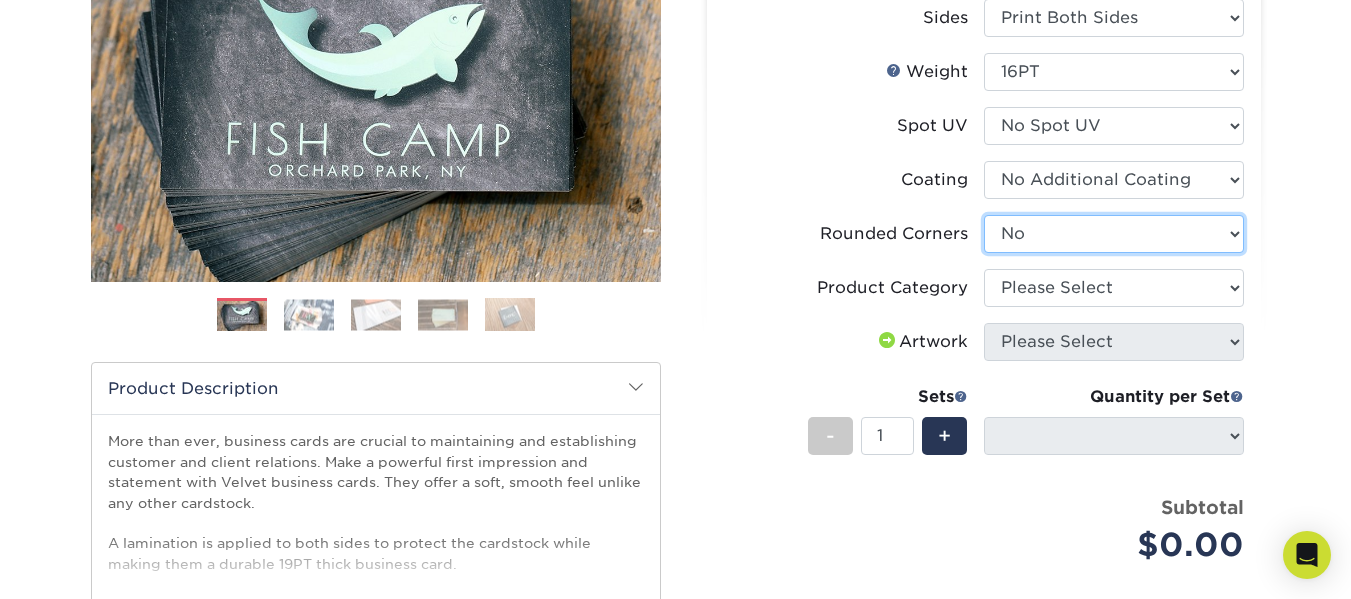 scroll, scrollTop: 346, scrollLeft: 0, axis: vertical 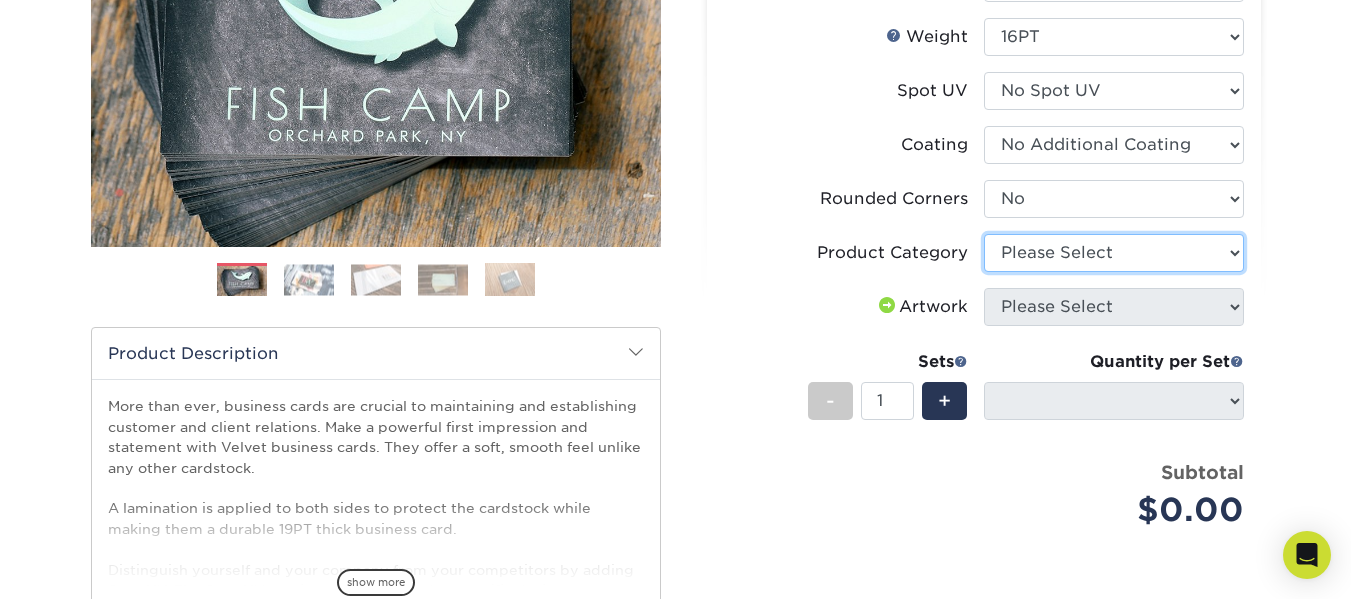 click on "Please Select Business Cards" at bounding box center (1114, 253) 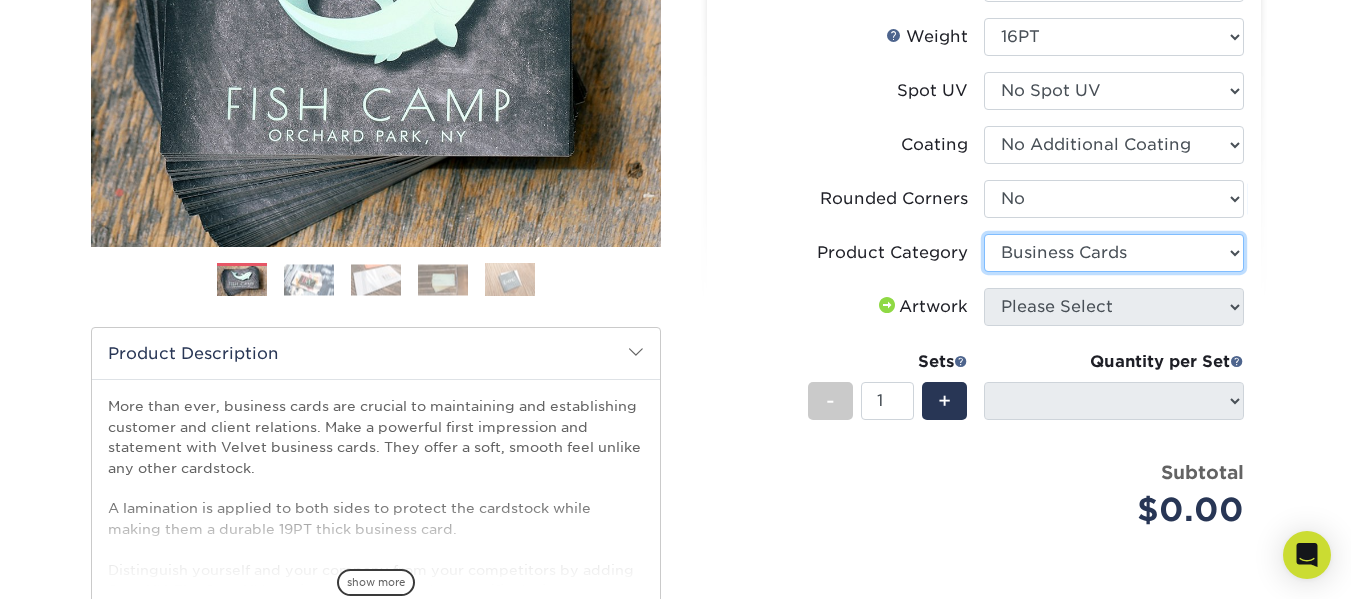 click on "Please Select Business Cards" at bounding box center (1114, 253) 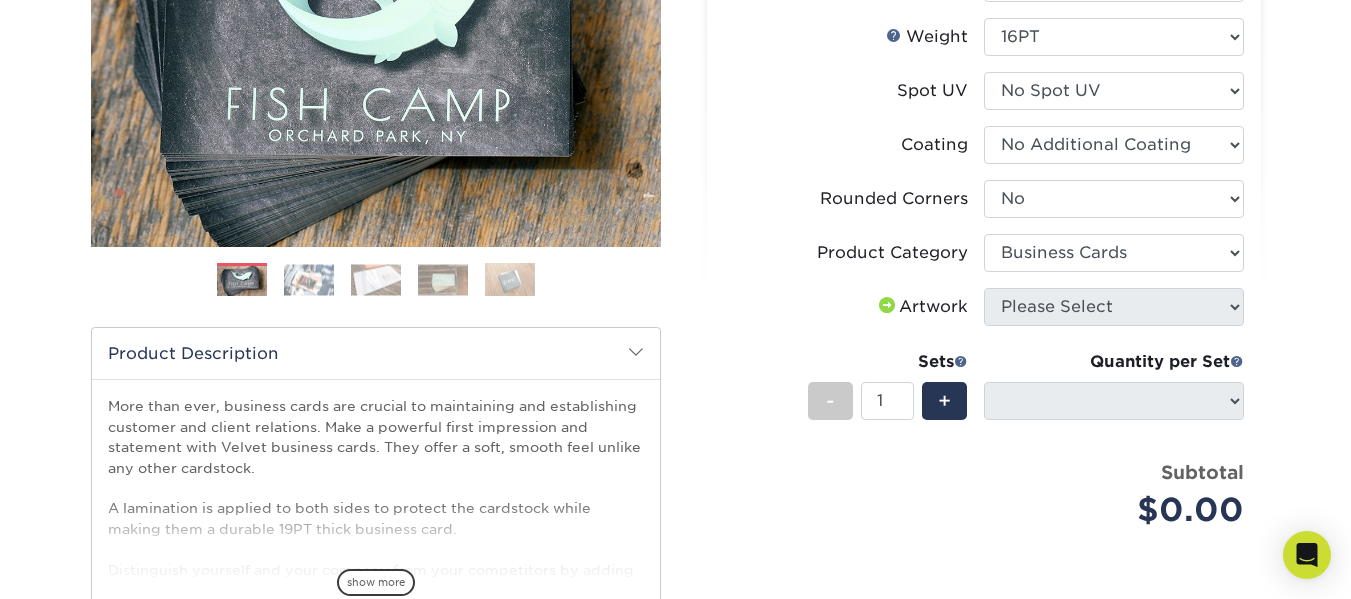 click at bounding box center [887, 305] 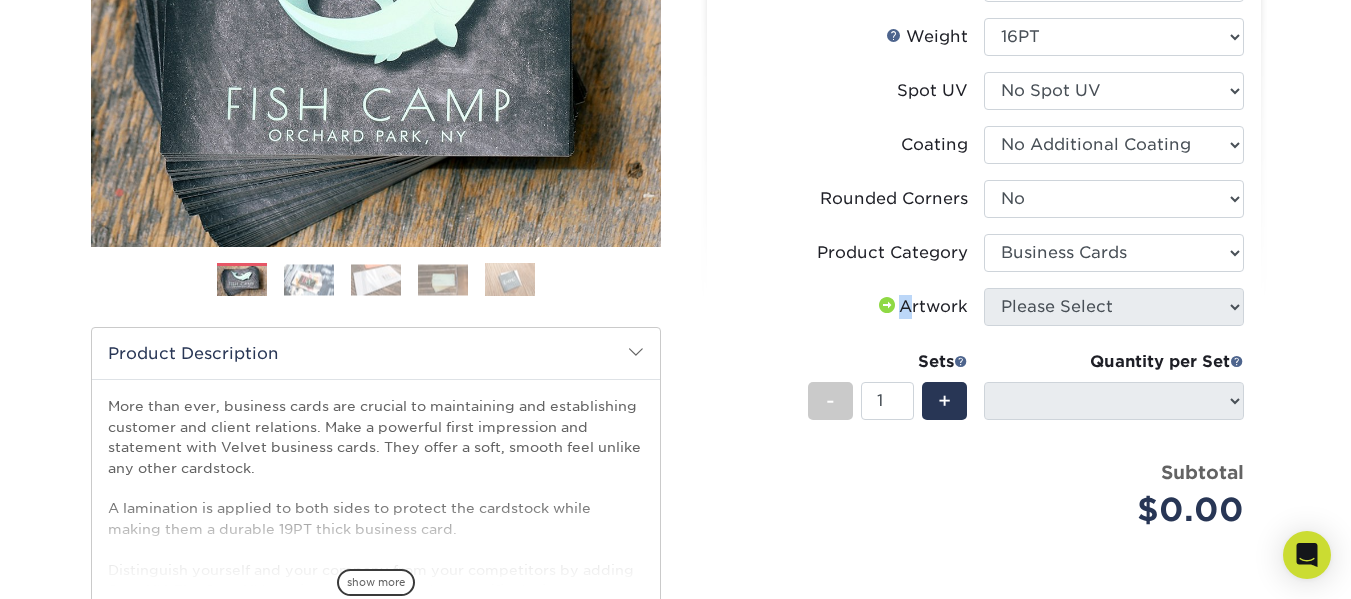 click at bounding box center (887, 305) 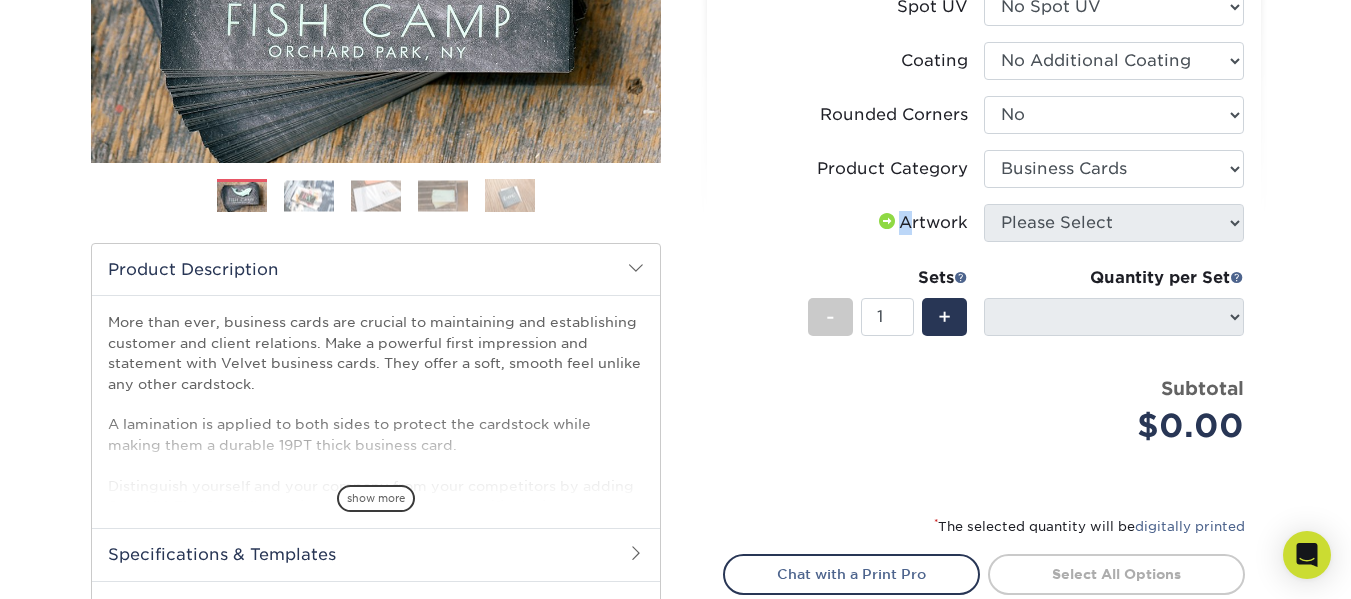 scroll, scrollTop: 0, scrollLeft: 0, axis: both 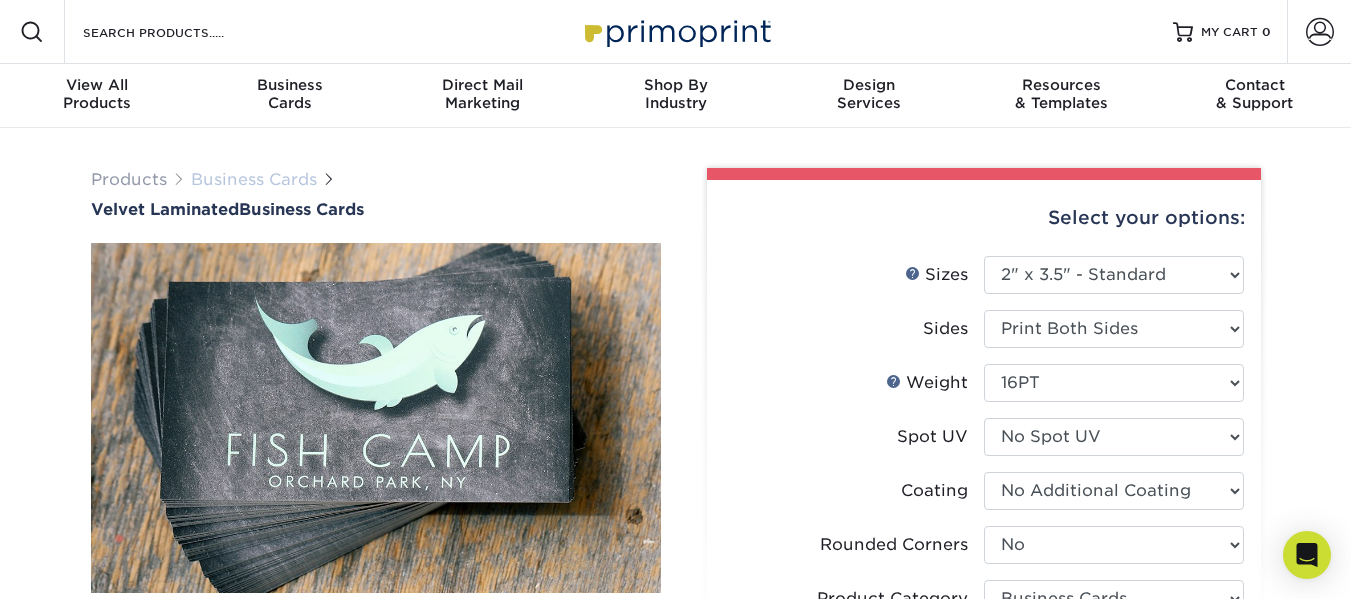 click on "Business Cards" at bounding box center [254, 179] 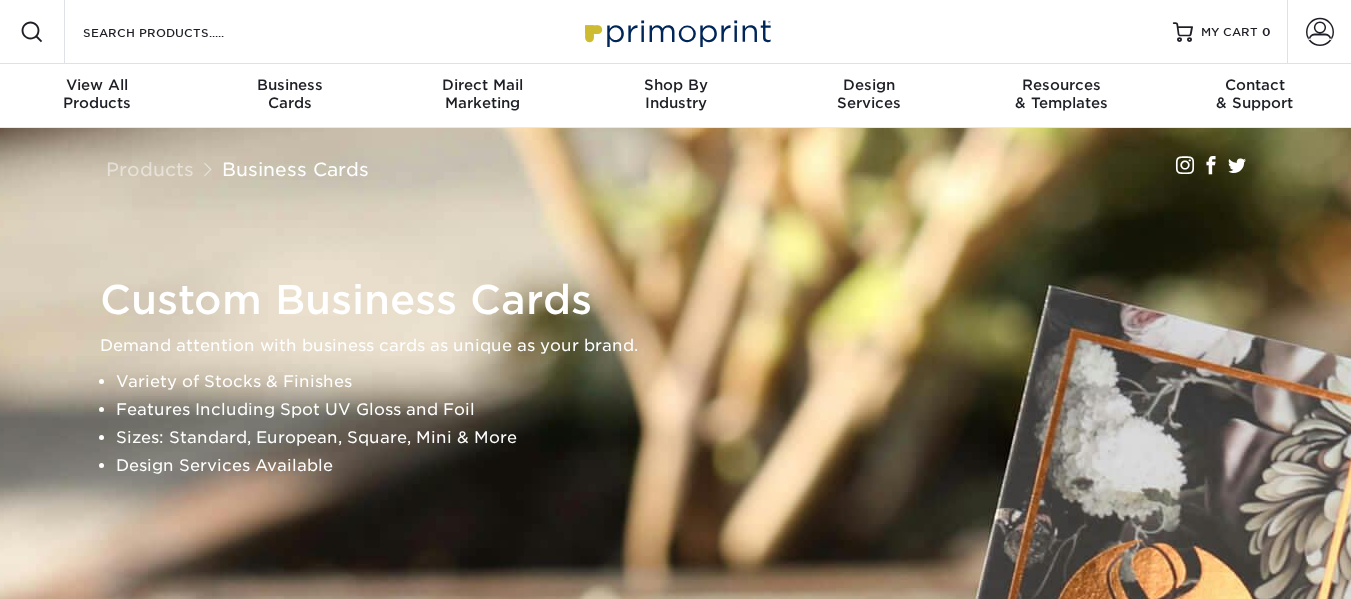 scroll, scrollTop: 0, scrollLeft: 0, axis: both 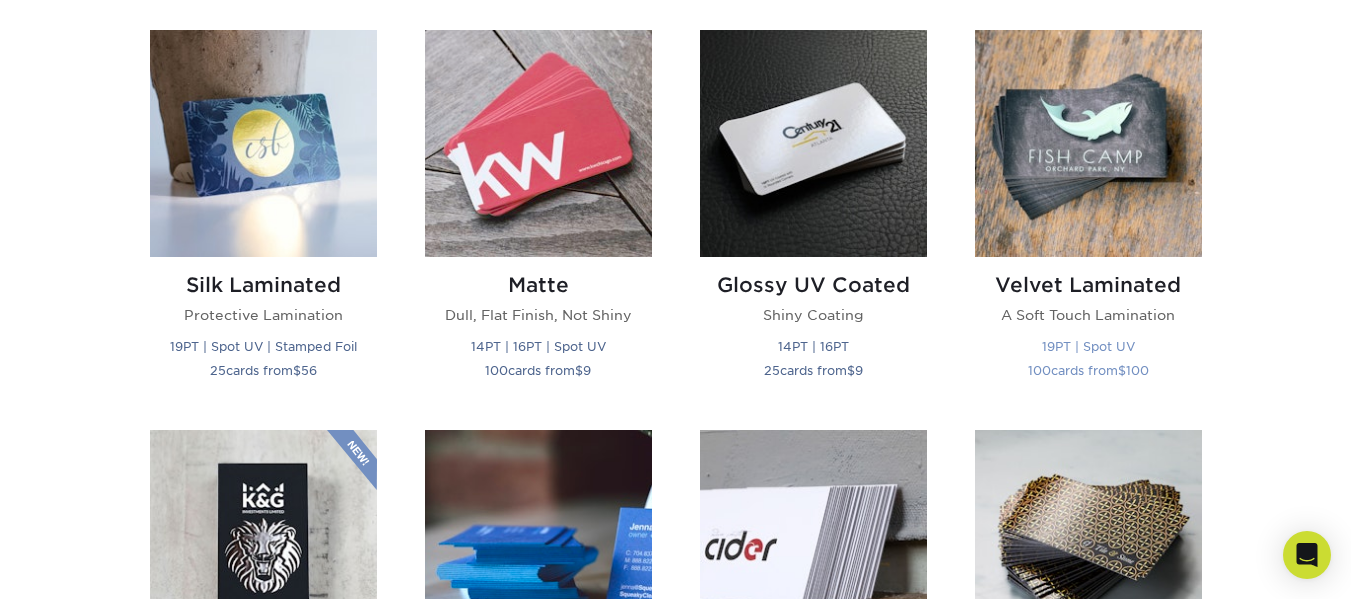 click at bounding box center (1088, 143) 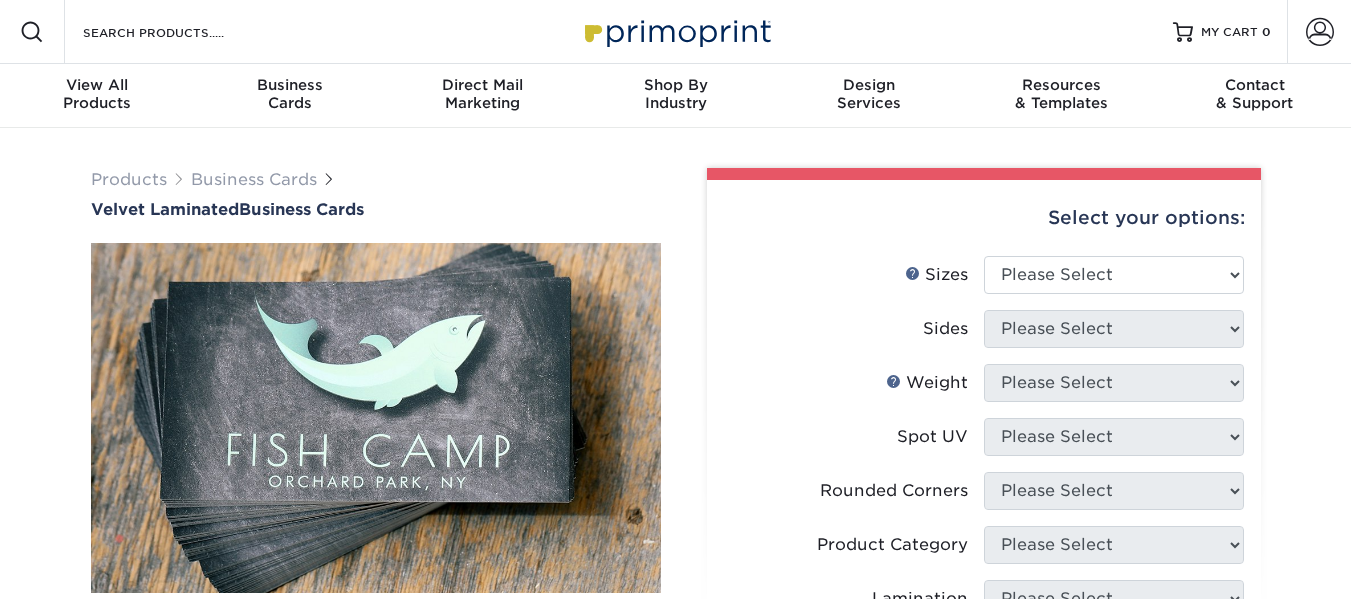 scroll, scrollTop: 0, scrollLeft: 0, axis: both 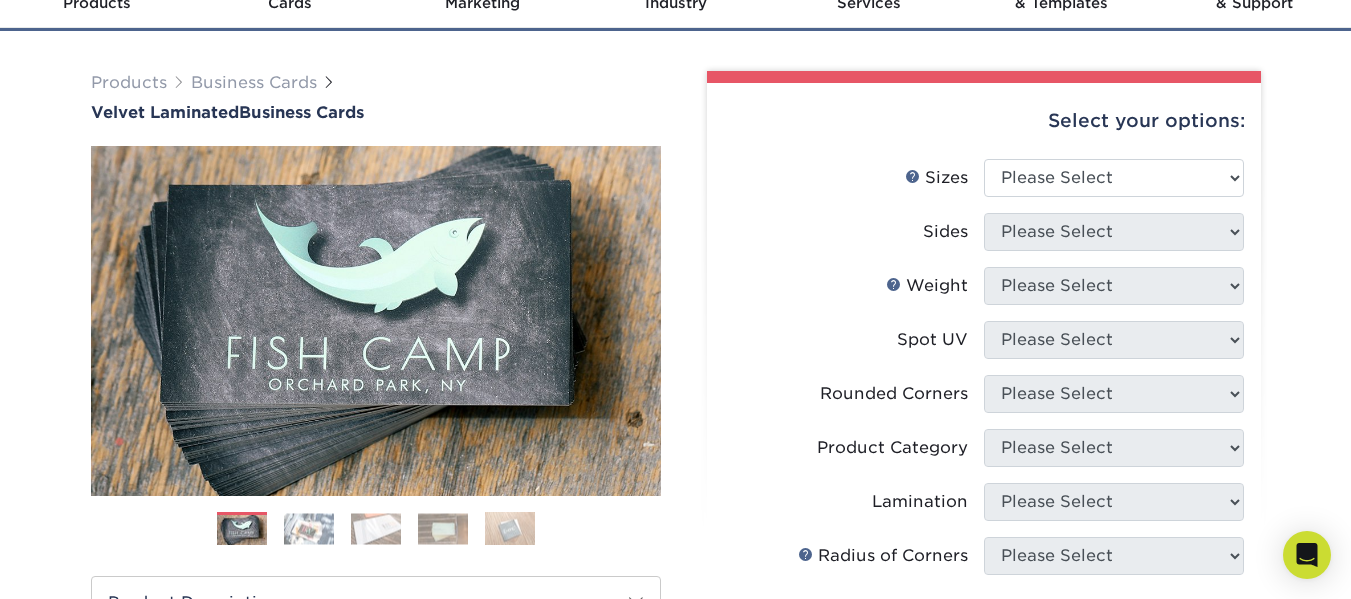 click on "Select your options:" at bounding box center (984, 121) 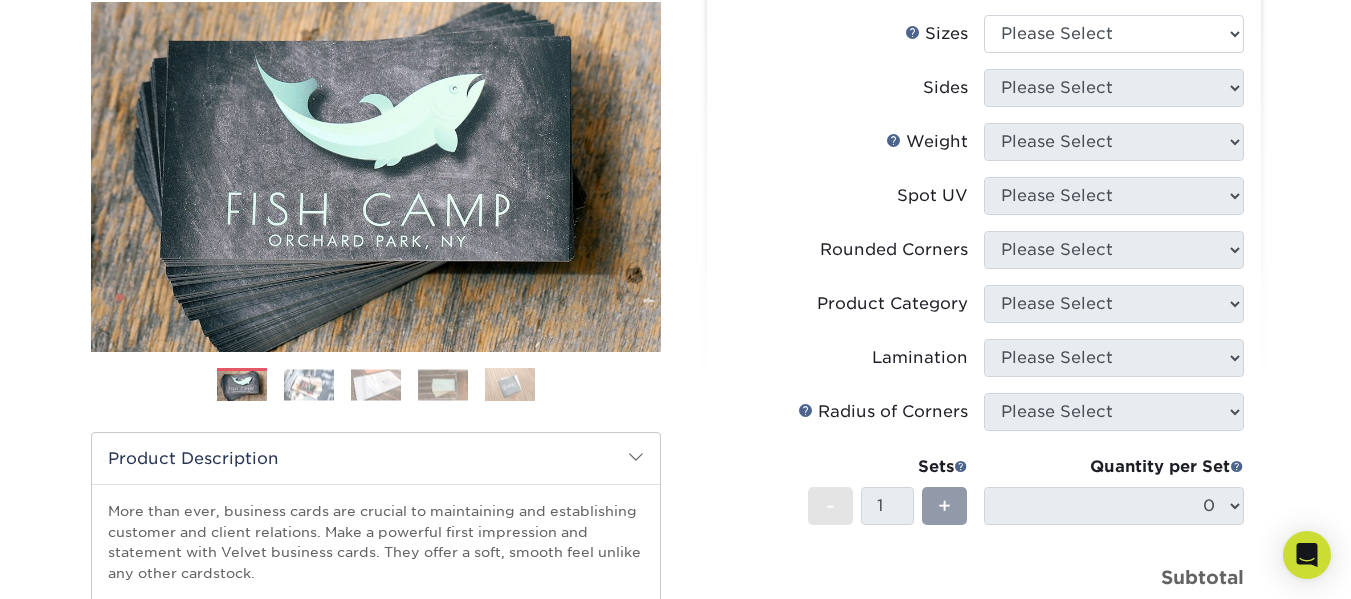 scroll, scrollTop: 300, scrollLeft: 0, axis: vertical 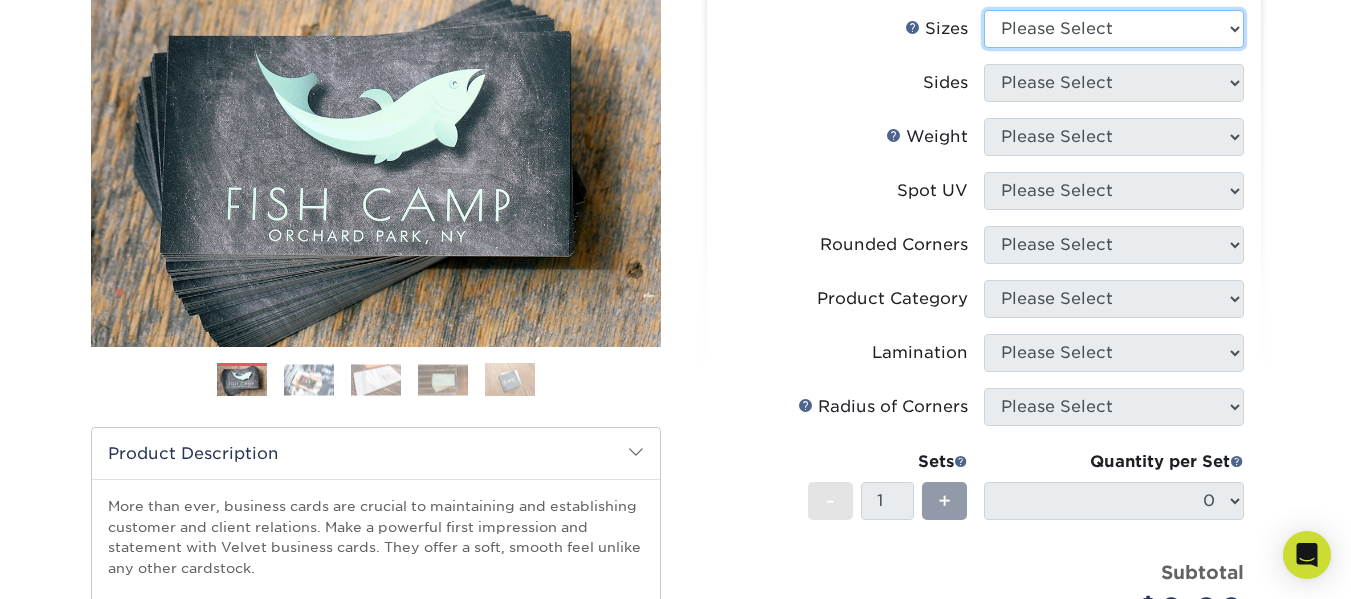 click on "Please Select
1.5" x 3.5"  - Mini
1.75" x 3.5" - Mini
2" x 2" - Square
2" x 3" - Mini
2" x 3.5" - Standard
2" x 4"
2" x 7" - Foldover Card
2.125" x 3.375" - European 2.5" x 2.5" - Square" at bounding box center (1114, 29) 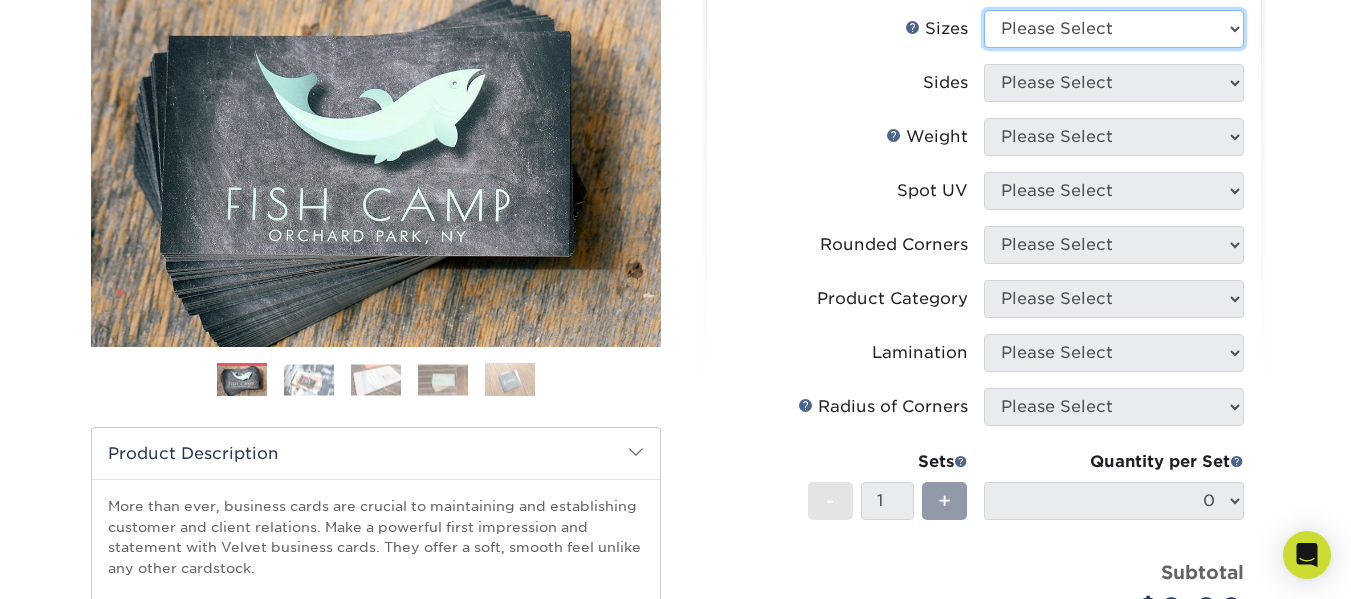 select on "2.00x3.50" 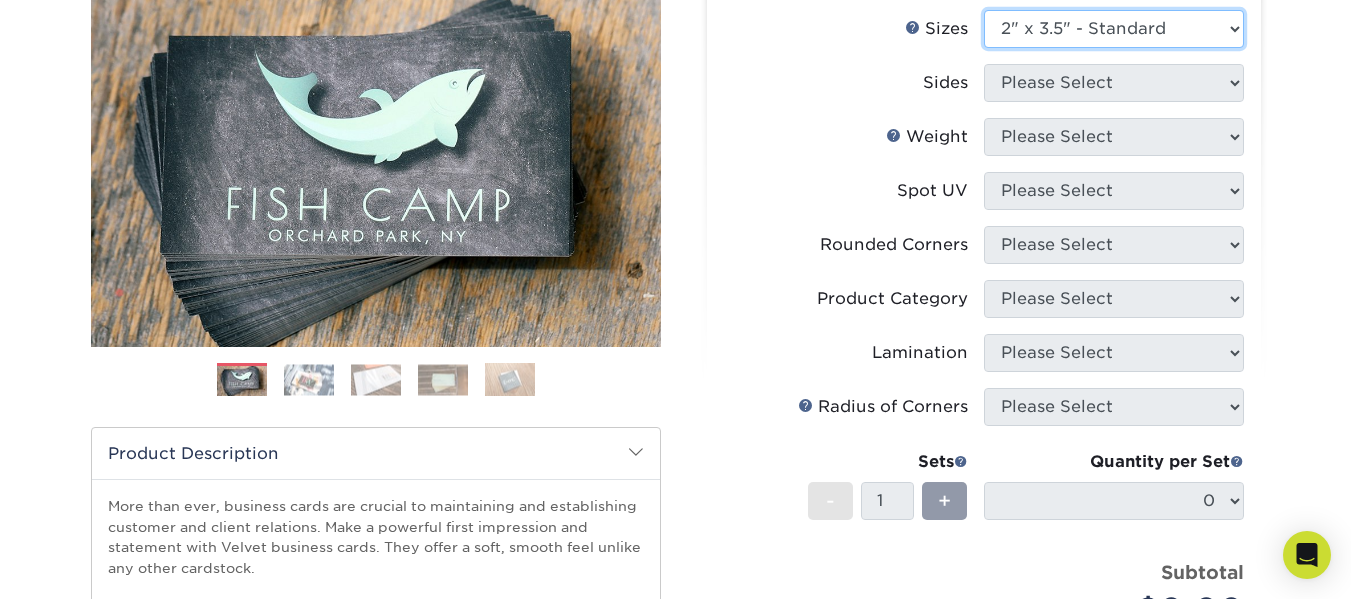 click on "Please Select
1.5" x 3.5"  - Mini
1.75" x 3.5" - Mini
2" x 2" - Square
2" x 3" - Mini
2" x 3.5" - Standard
2" x 4"
2" x 7" - Foldover Card
2.125" x 3.375" - European 2.5" x 2.5" - Square" at bounding box center [1114, 29] 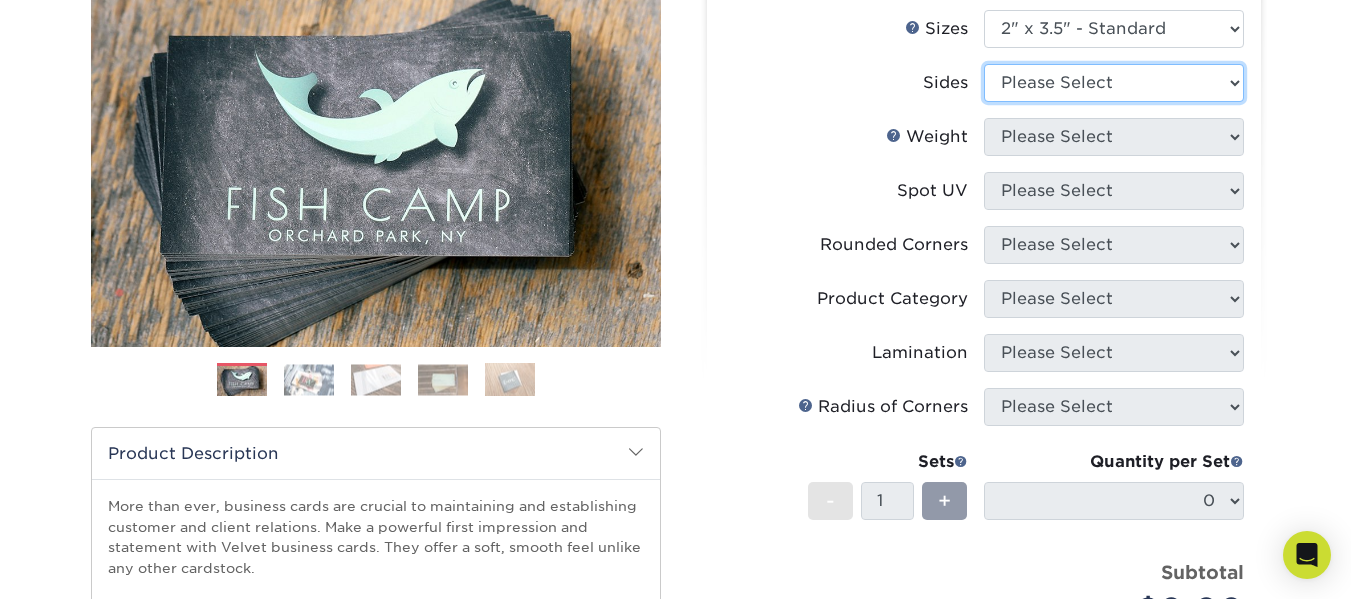 click on "Please Select Print Both Sides Print Front Only" at bounding box center [1114, 83] 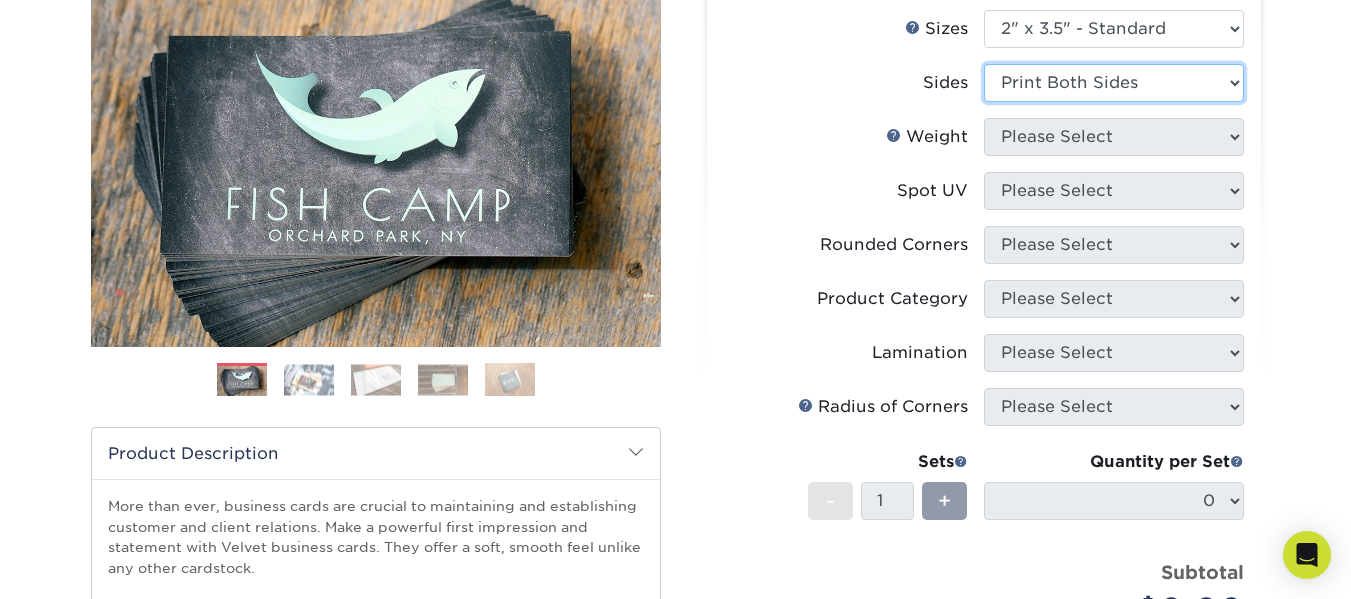 click on "Please Select Print Both Sides Print Front Only" at bounding box center [1114, 83] 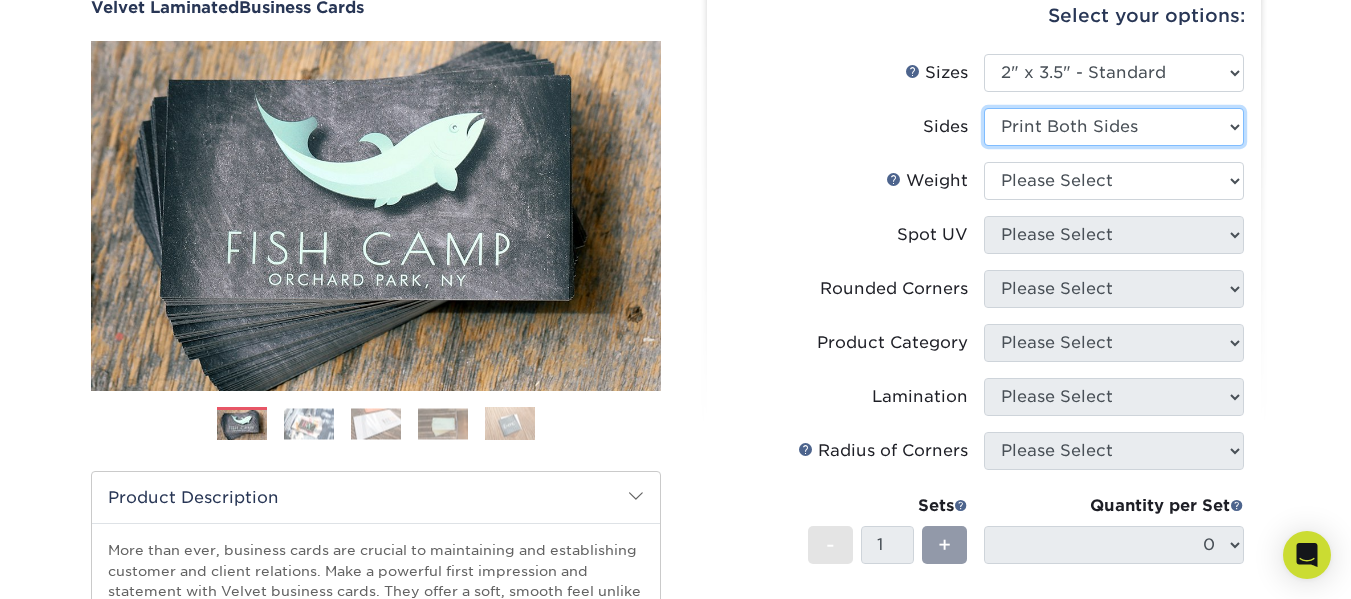 scroll, scrollTop: 246, scrollLeft: 0, axis: vertical 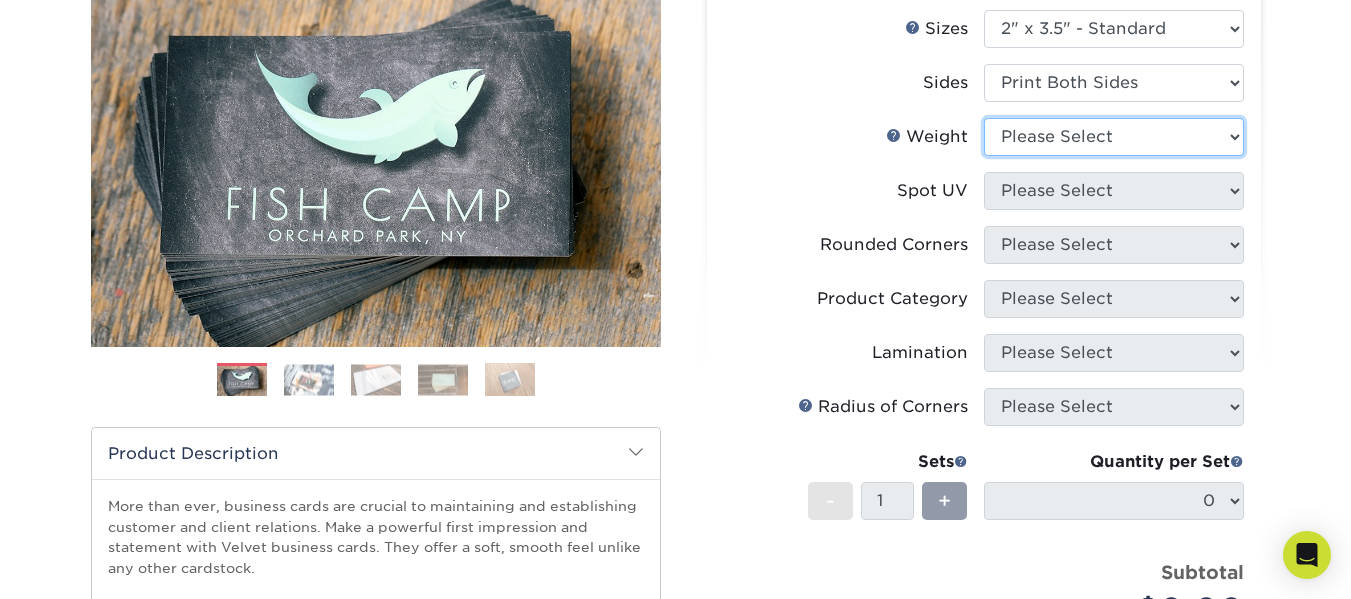 click on "Please Select 16PT" at bounding box center [1114, 137] 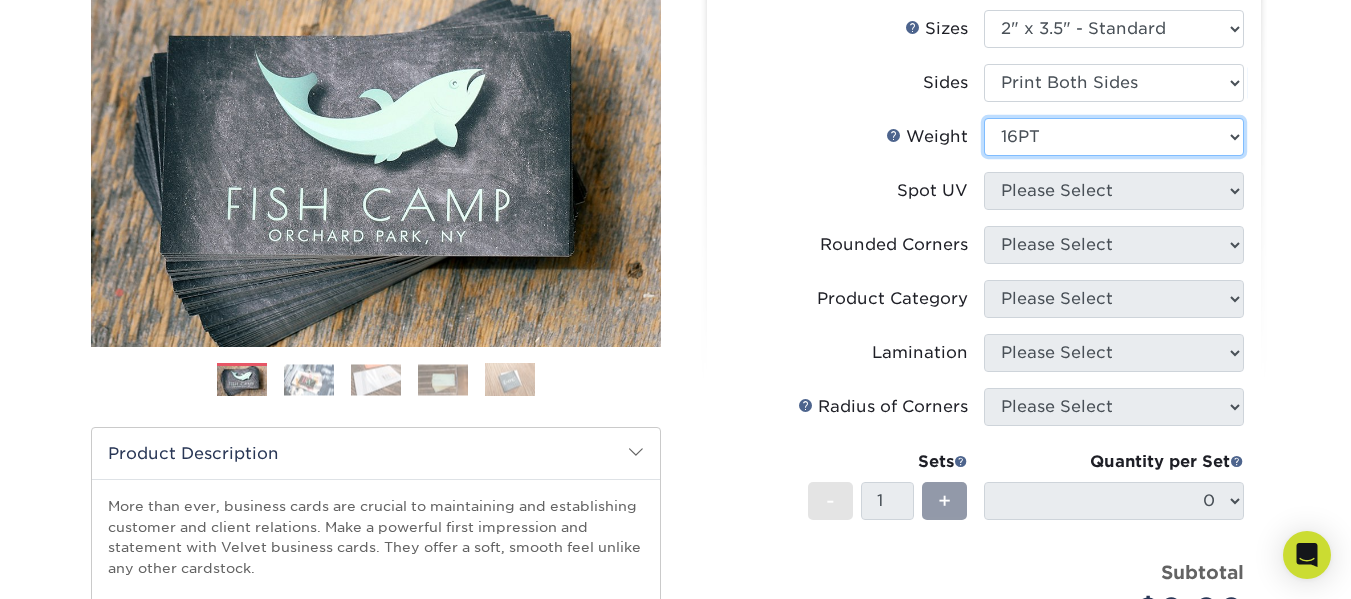 click on "Please Select 16PT" at bounding box center (1114, 137) 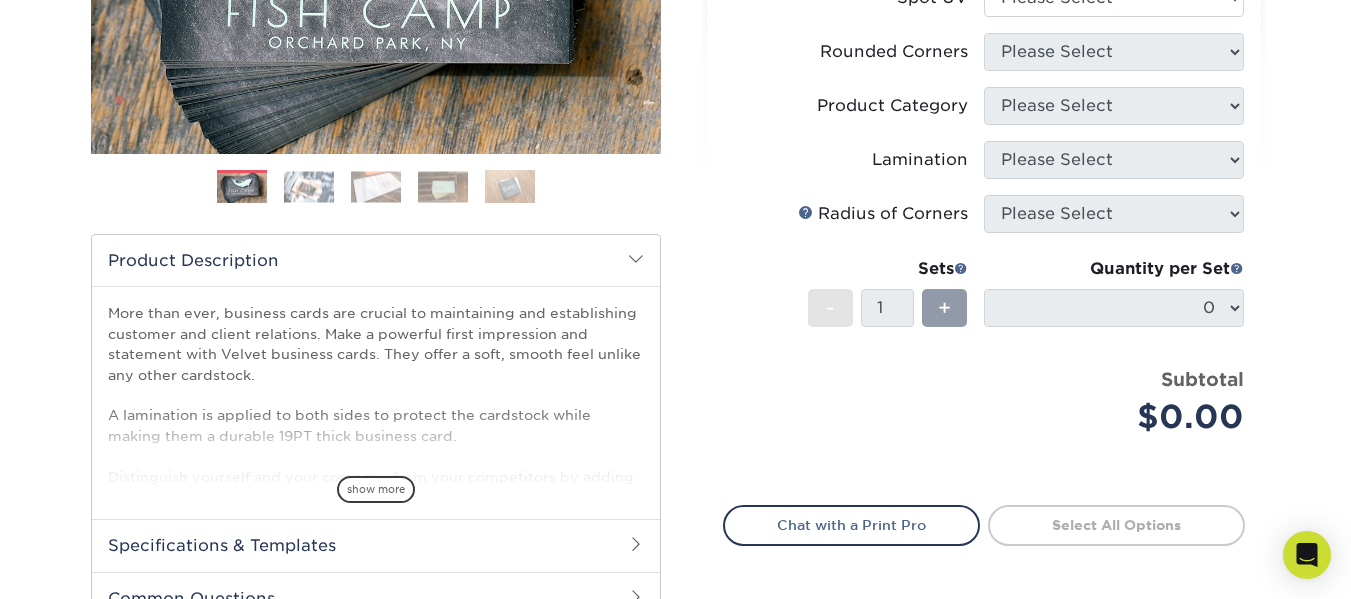 scroll, scrollTop: 446, scrollLeft: 0, axis: vertical 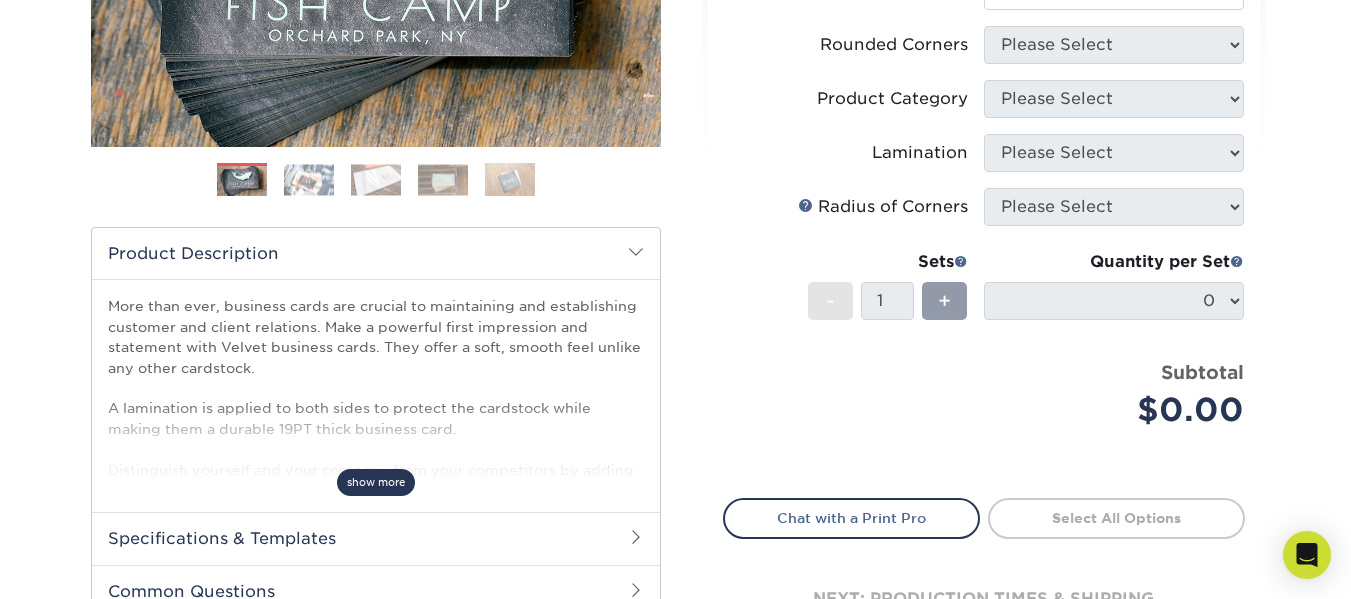 click on "show more" at bounding box center (376, 482) 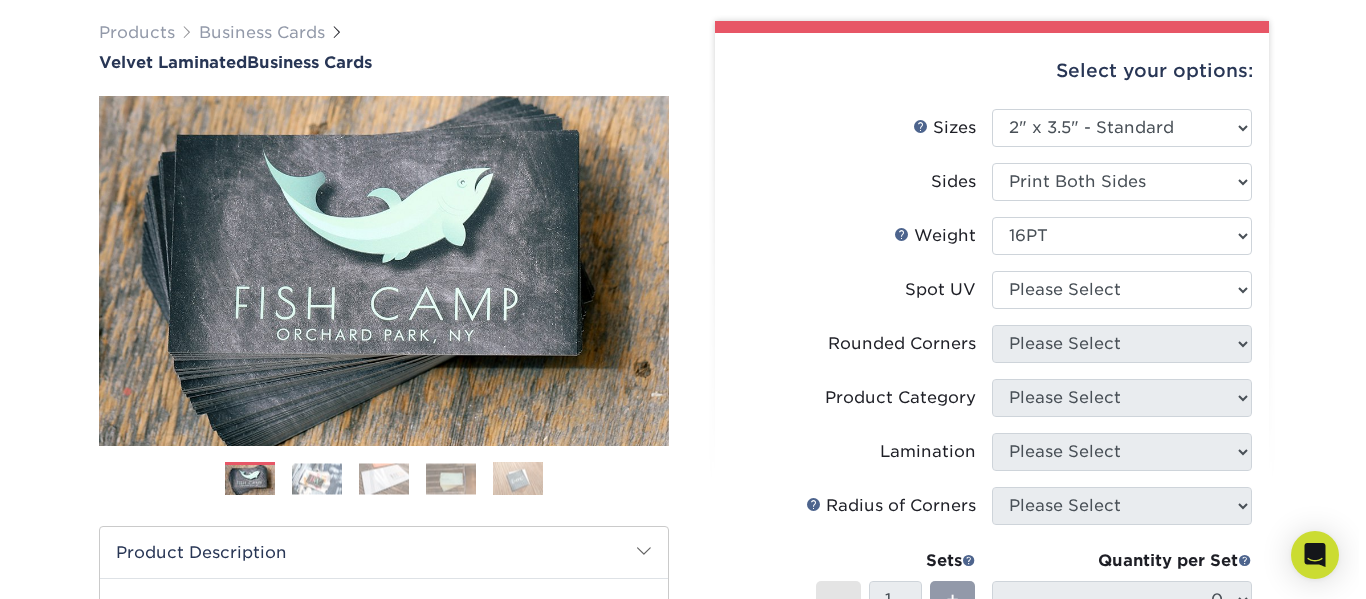 scroll, scrollTop: 246, scrollLeft: 0, axis: vertical 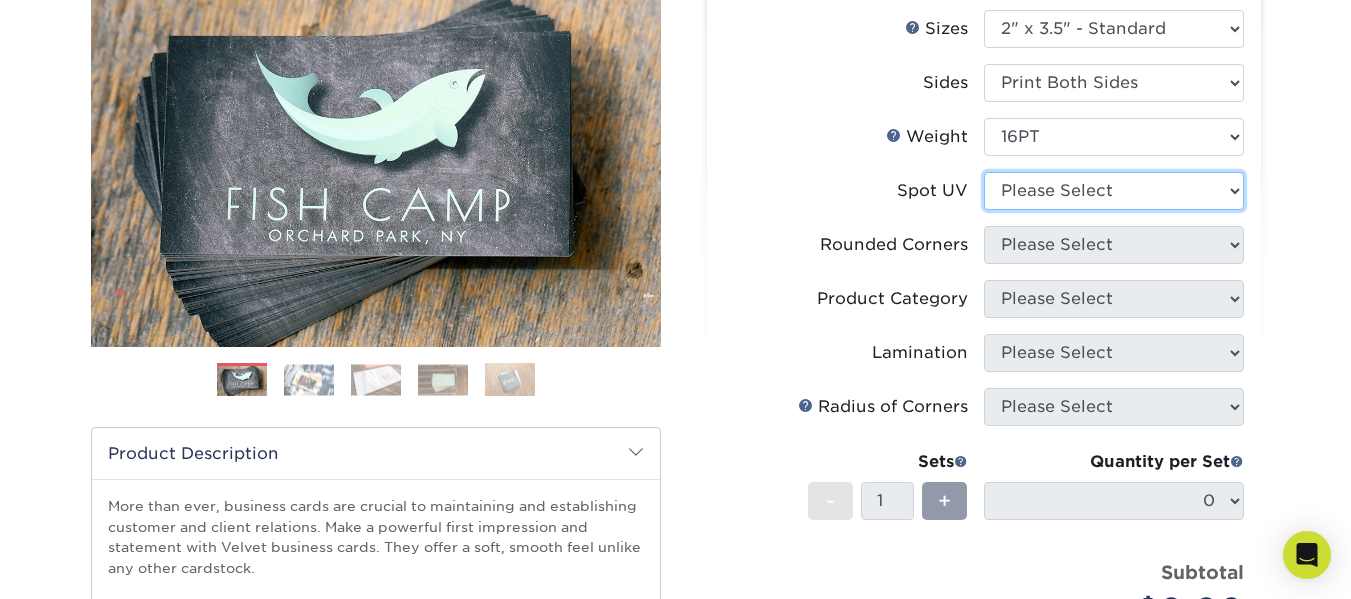 click on "Please Select No Spot UV Front and Back (Both Sides) Front Only Back Only" at bounding box center [1114, 191] 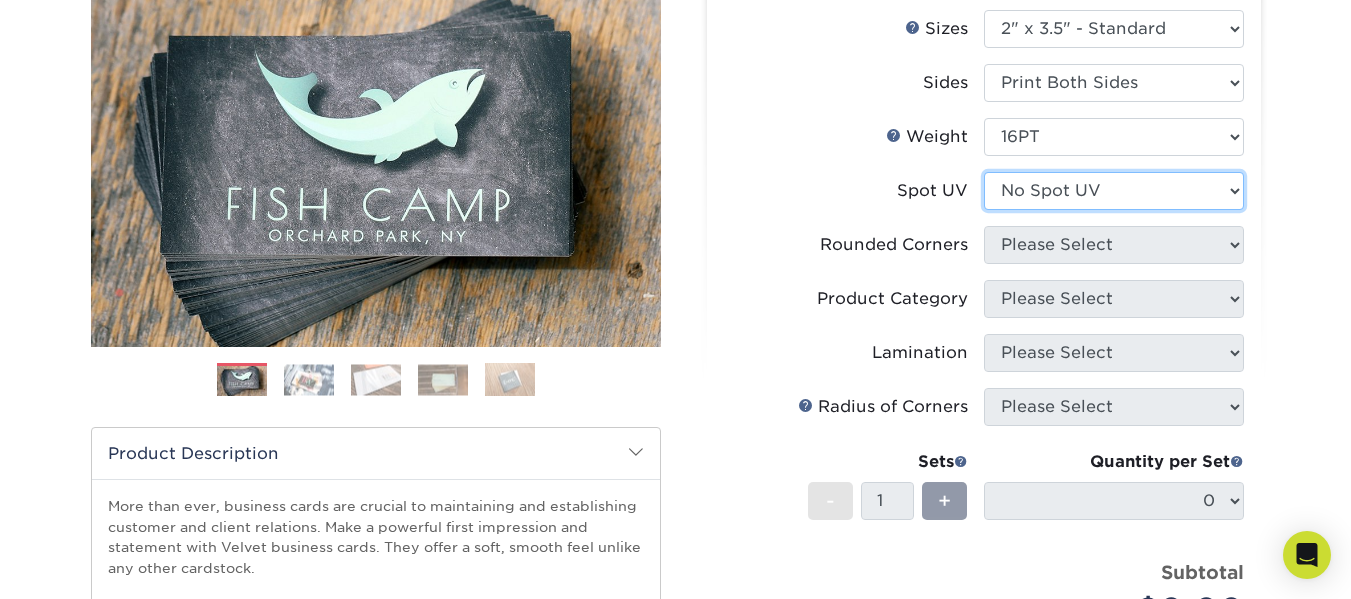 click on "Please Select No Spot UV Front and Back (Both Sides) Front Only Back Only" at bounding box center [1114, 191] 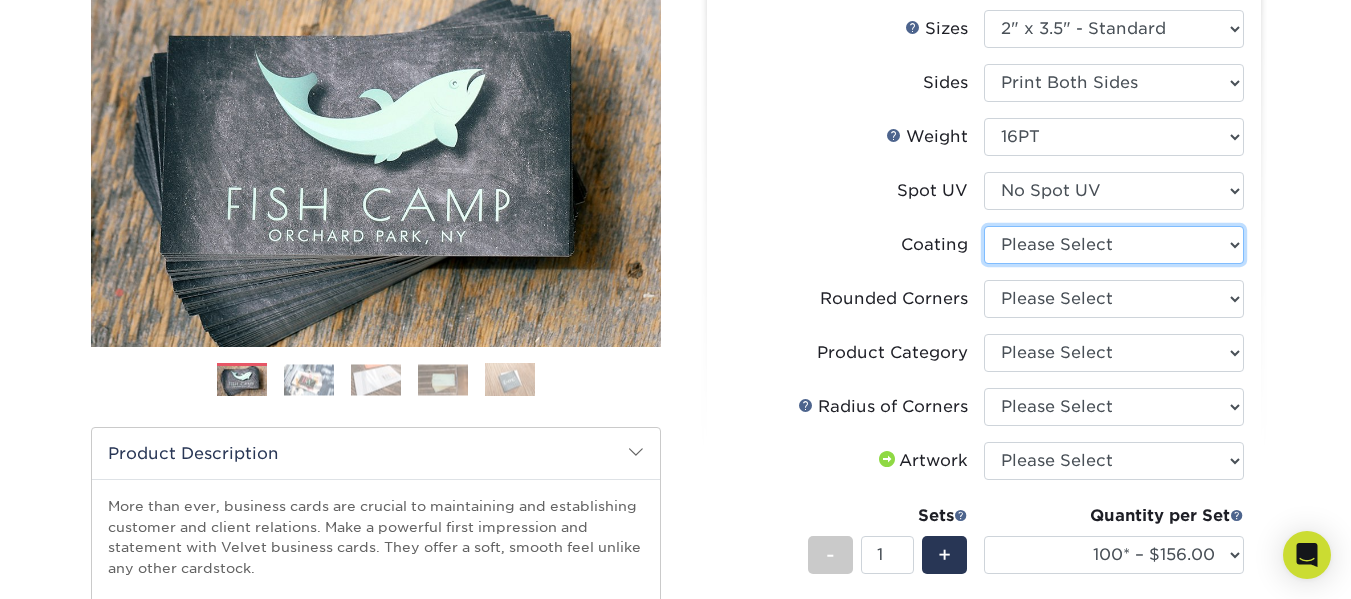 click at bounding box center [1114, 245] 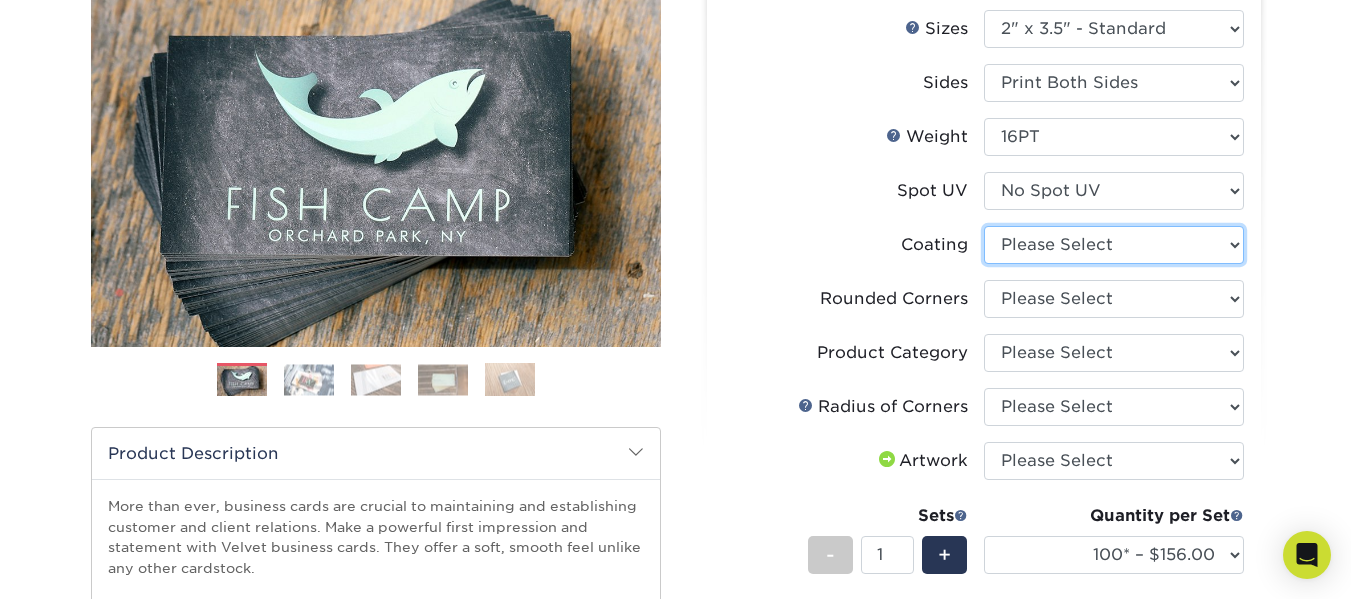 select on "3e7618de-abca-4bda-9f97-8b9129e913d8" 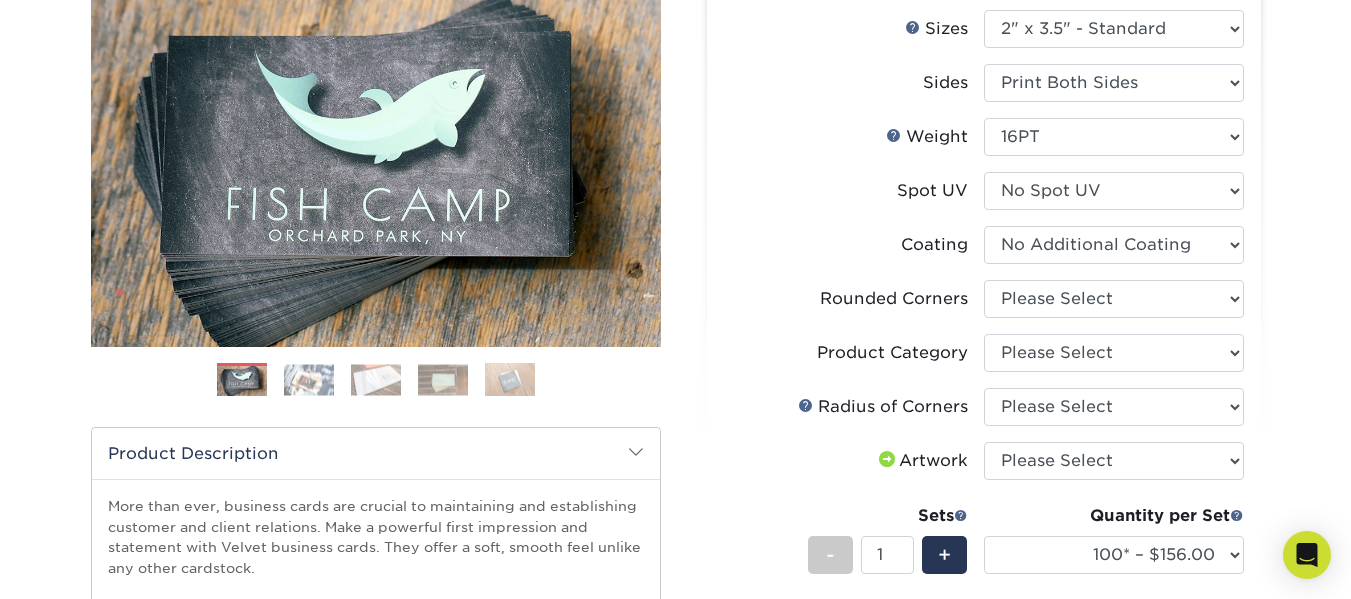 click at bounding box center (1114, 245) 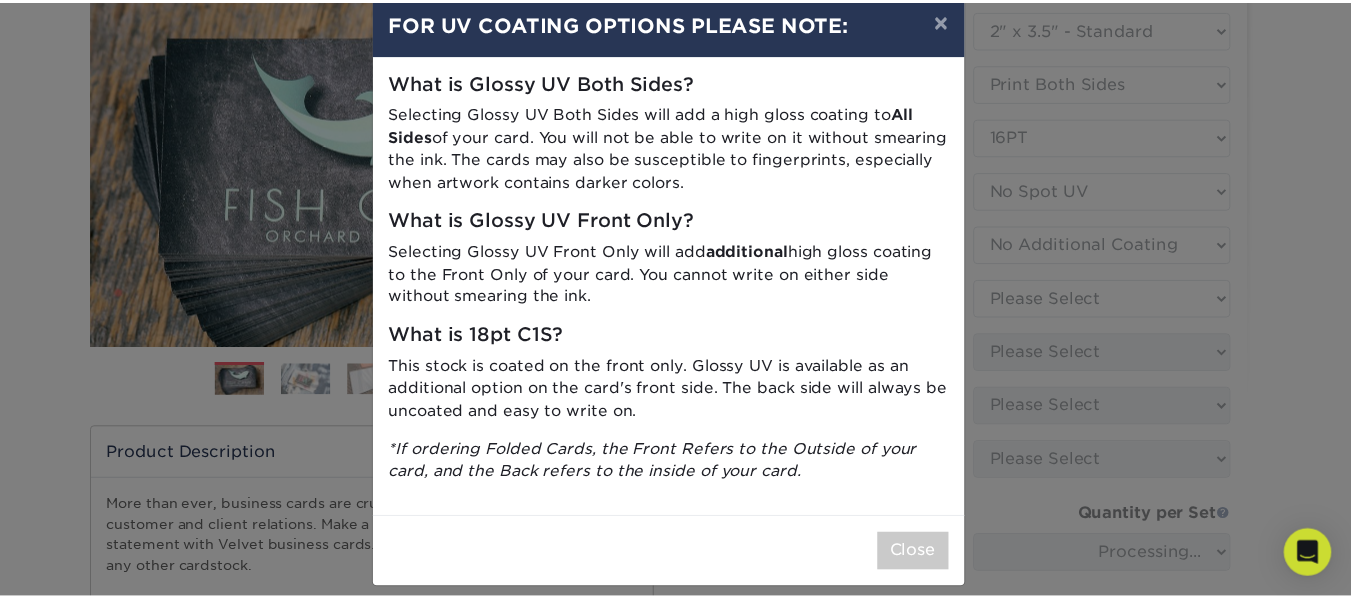 scroll, scrollTop: 55, scrollLeft: 0, axis: vertical 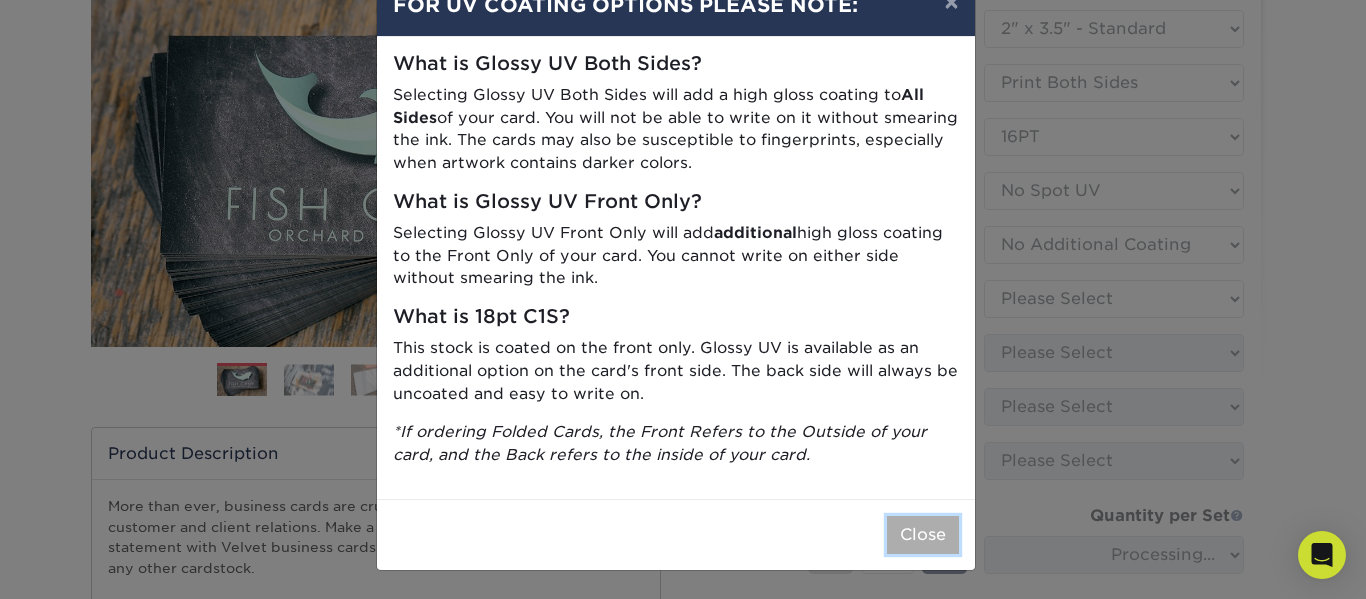 click on "Close" at bounding box center (923, 535) 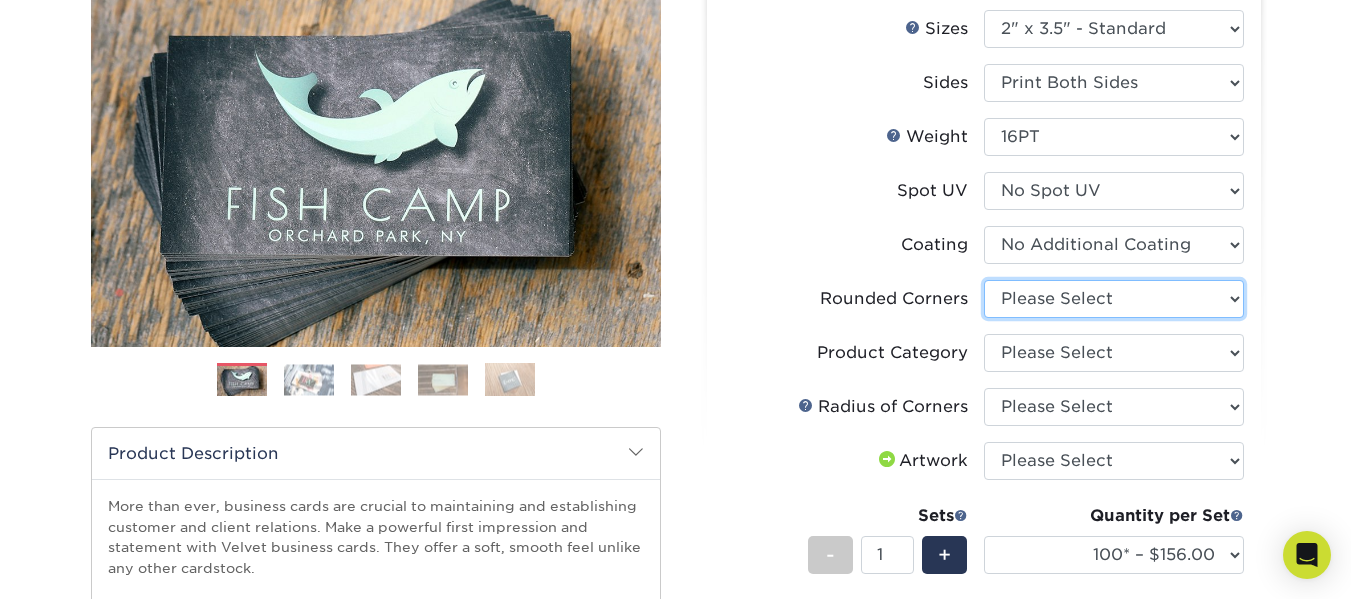 click on "Please Select
Yes - Round 2 Corners                                                    Yes - Round 4 Corners                                                    No" at bounding box center [1114, 299] 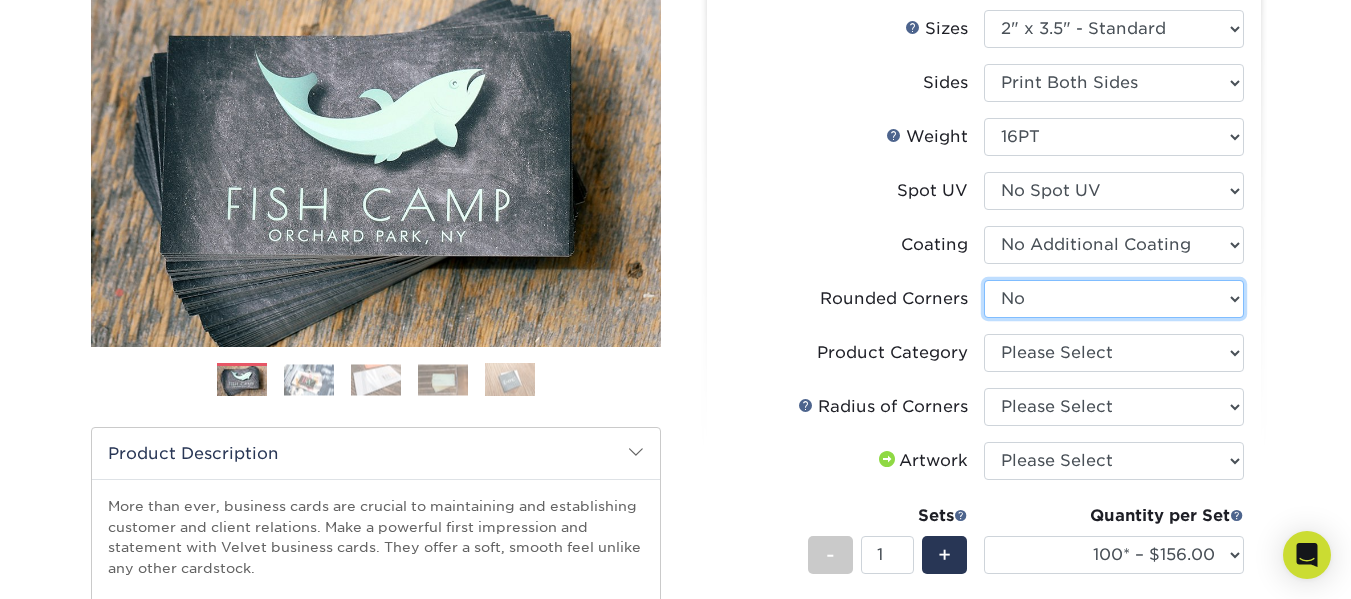 click on "Please Select
Yes - Round 2 Corners                                                    Yes - Round 4 Corners                                                    No" at bounding box center (1114, 299) 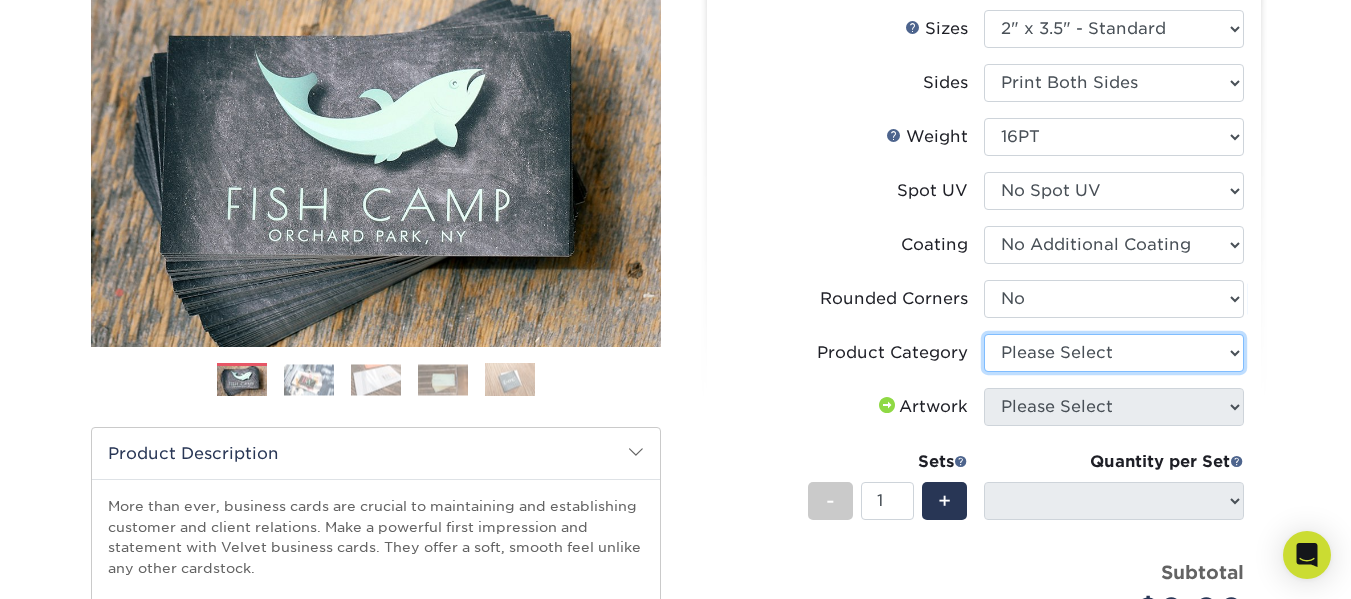 click on "Please Select Business Cards" at bounding box center [1114, 353] 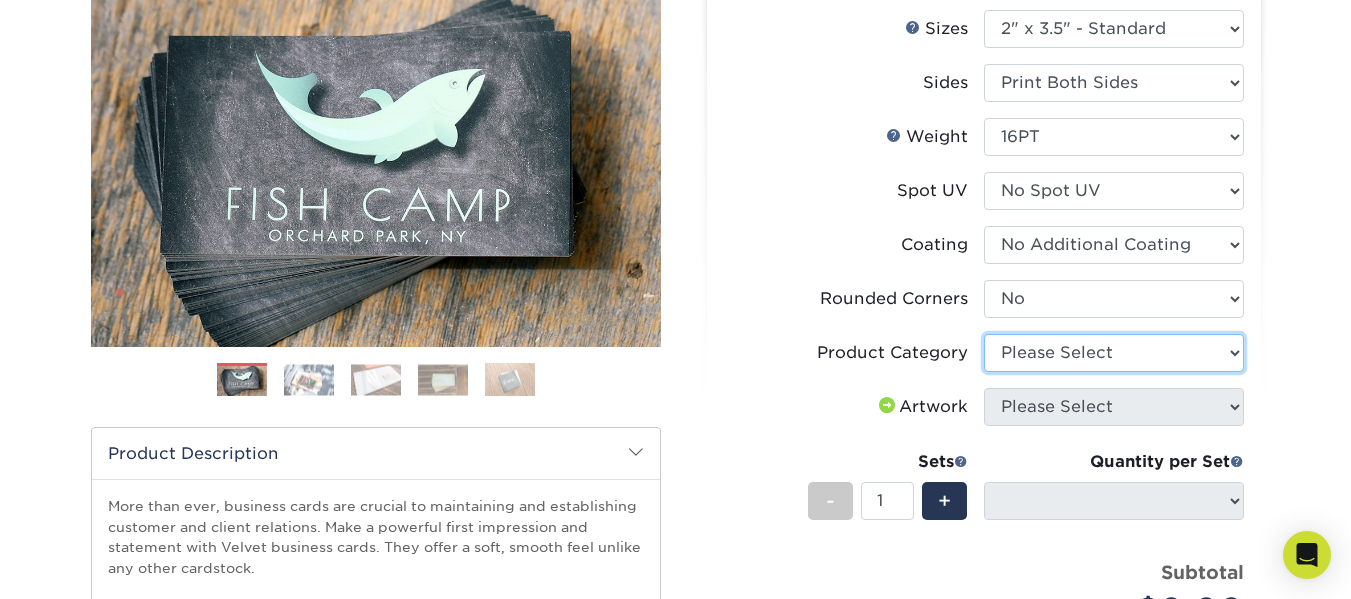 click on "Please Select Business Cards" at bounding box center [1114, 353] 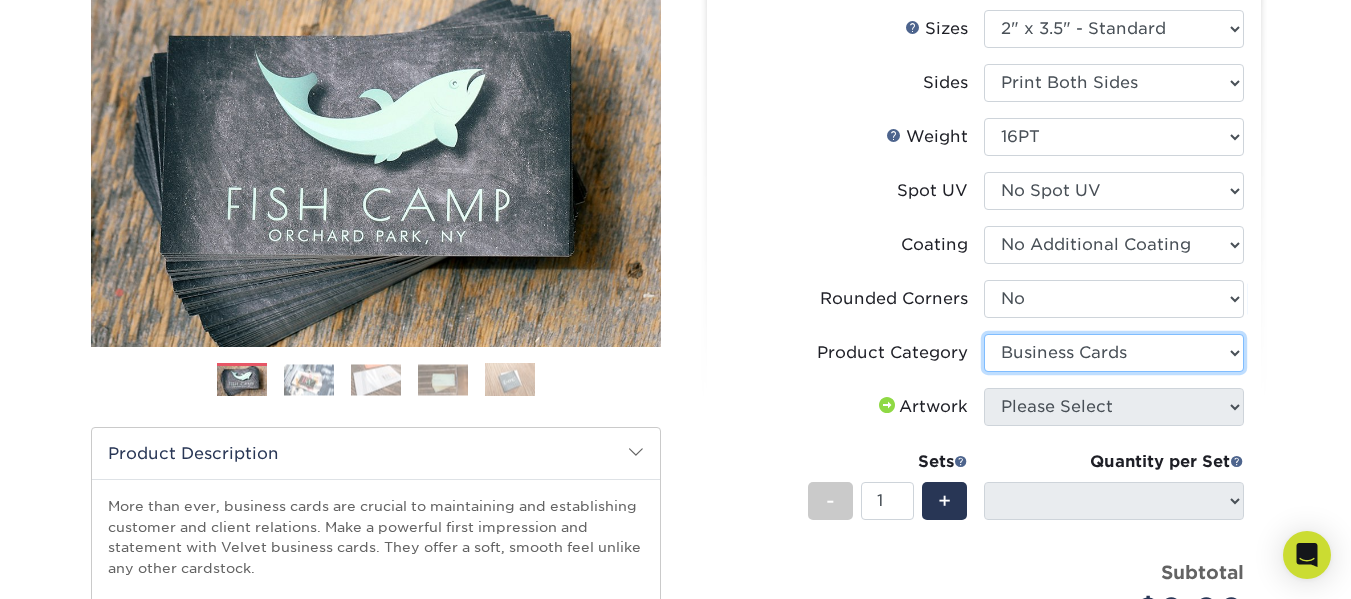 click on "Please Select Business Cards" at bounding box center [1114, 353] 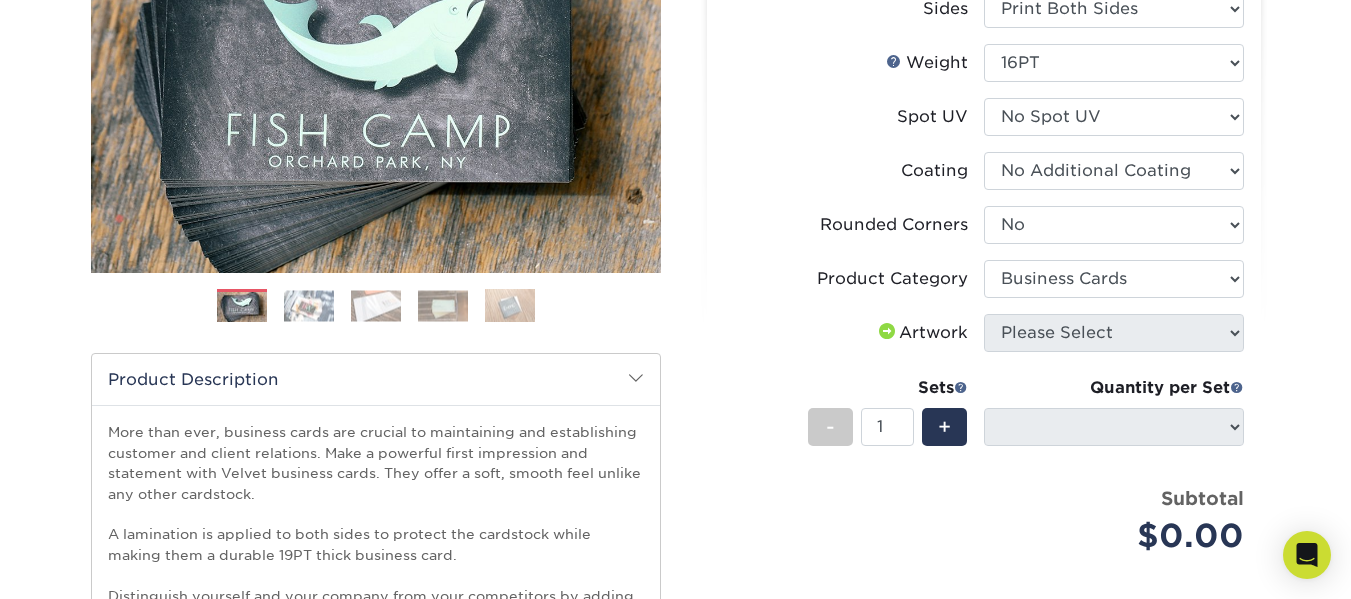 scroll, scrollTop: 346, scrollLeft: 0, axis: vertical 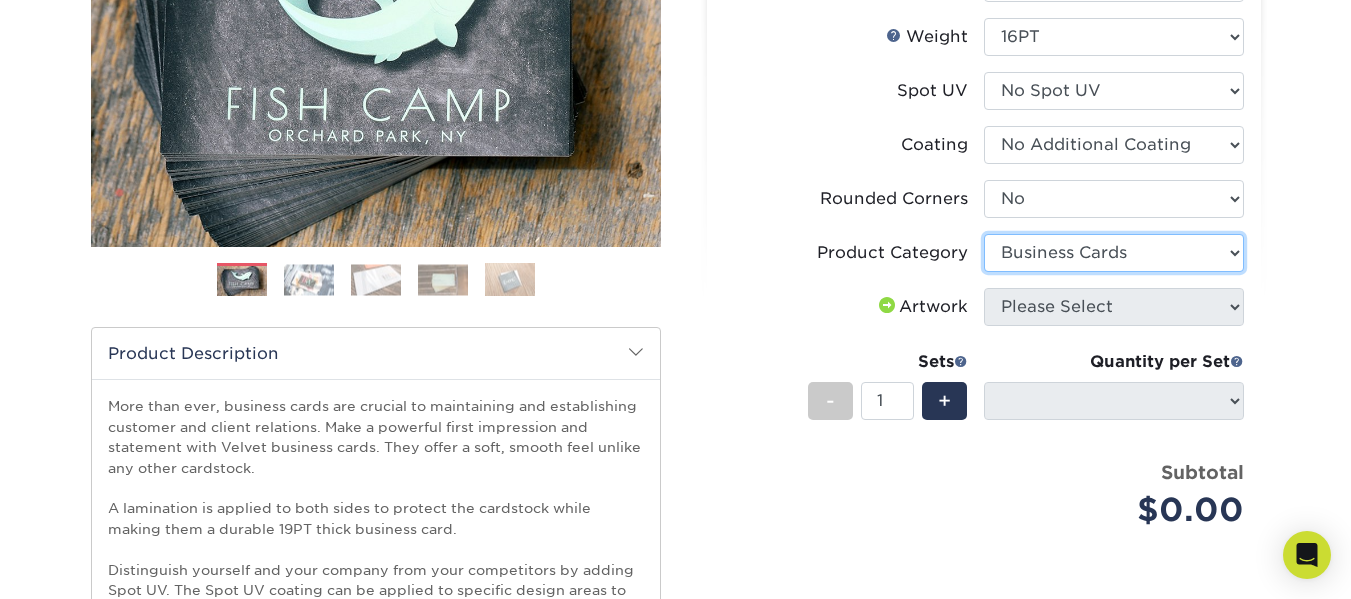 click on "Please Select Business Cards" at bounding box center [1114, 253] 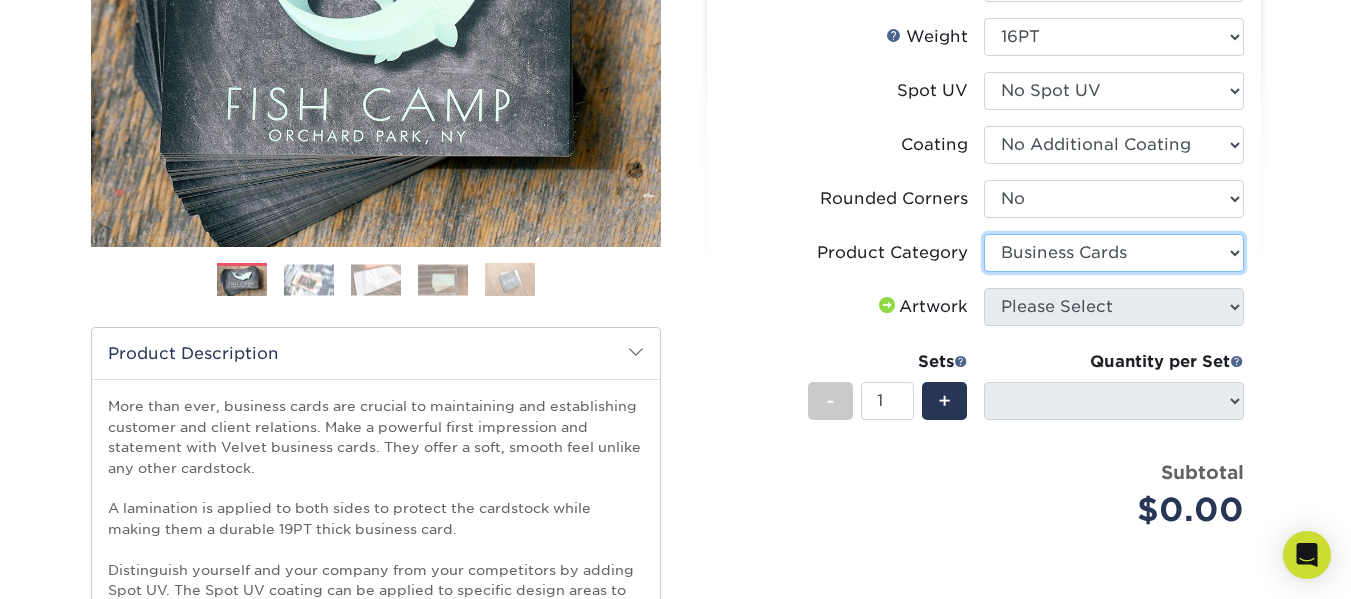 click on "Please Select Business Cards" at bounding box center [1114, 253] 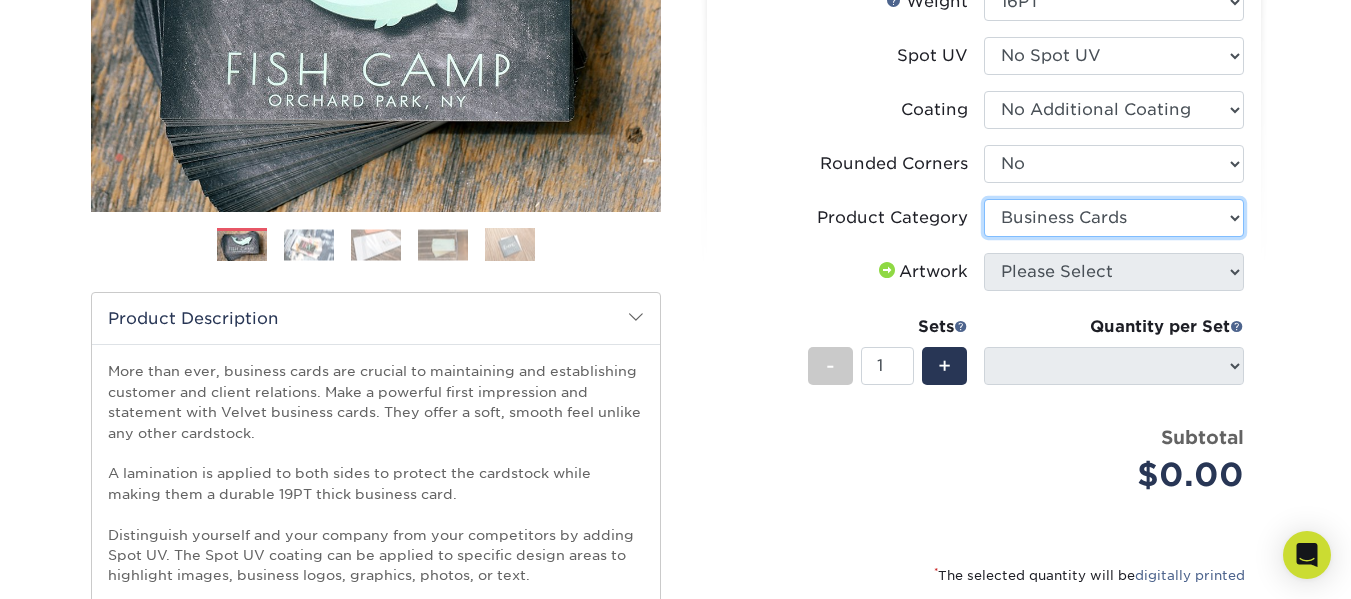 scroll, scrollTop: 346, scrollLeft: 0, axis: vertical 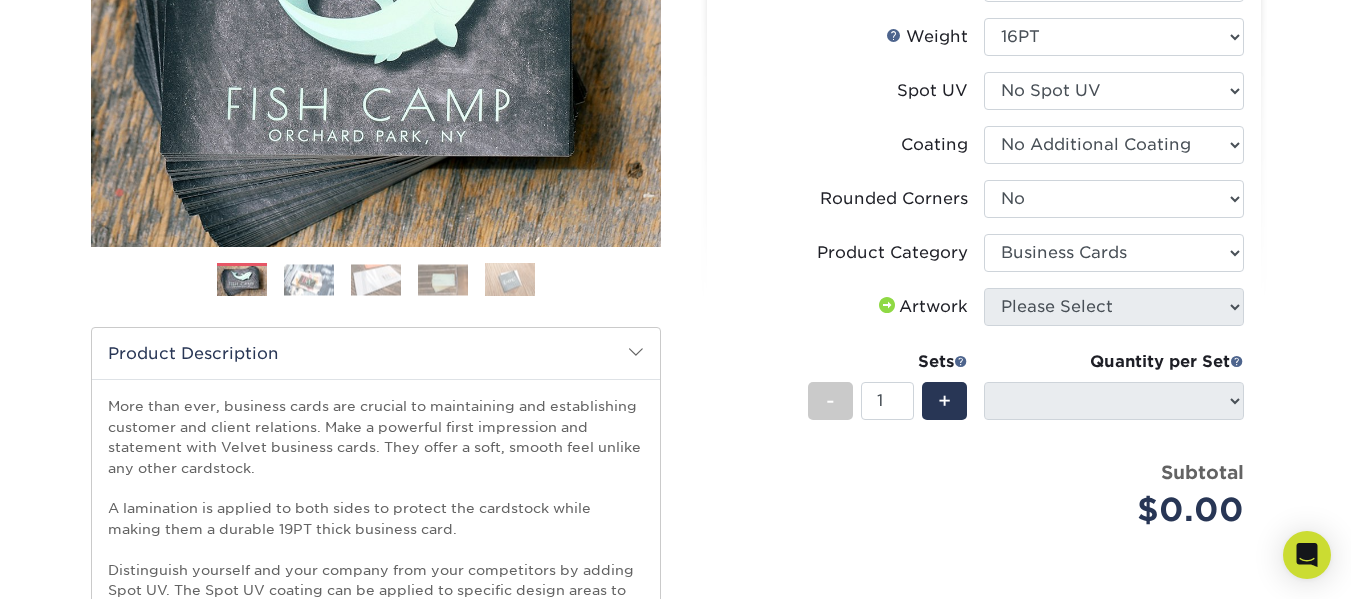 click on "Artwork Please Select I will upload files I need a design - $100" at bounding box center [984, 315] 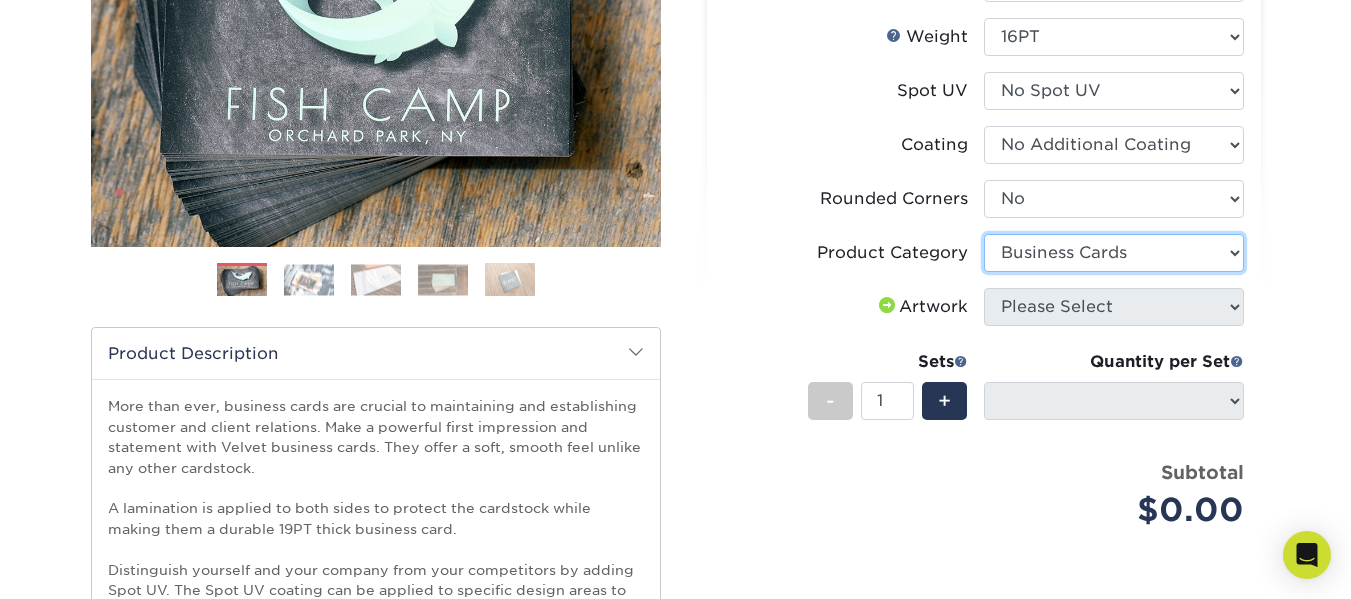 click on "Please Select Business Cards" at bounding box center (1114, 253) 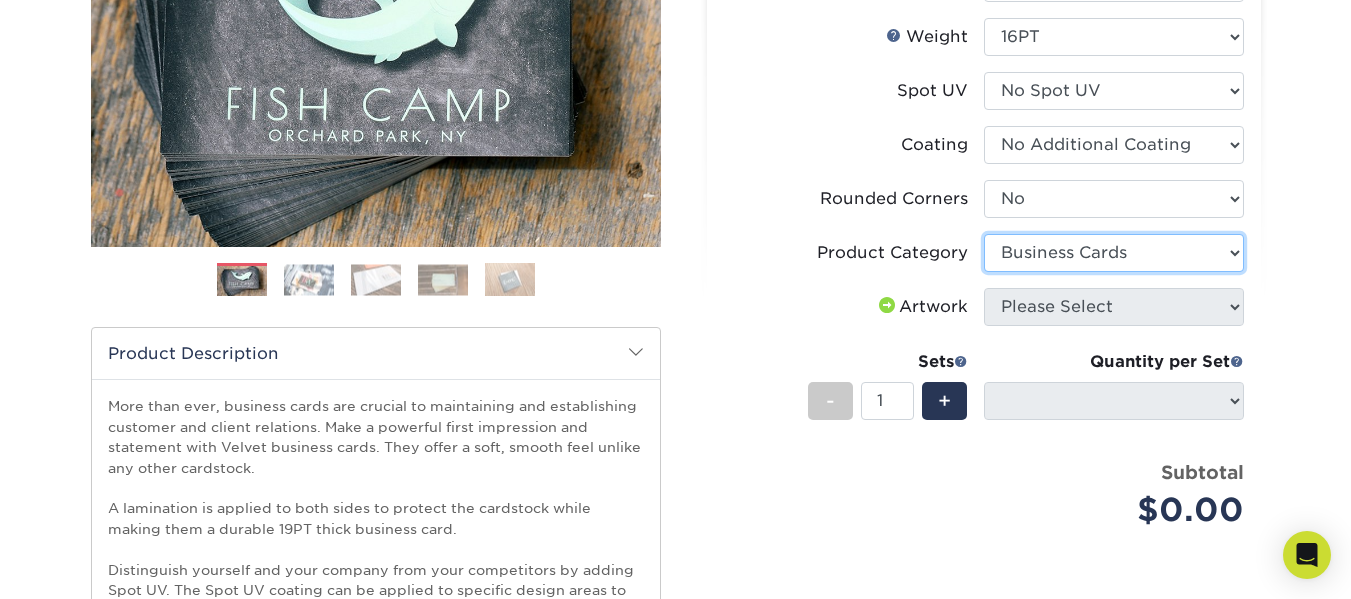 click on "Please Select Business Cards" at bounding box center [1114, 253] 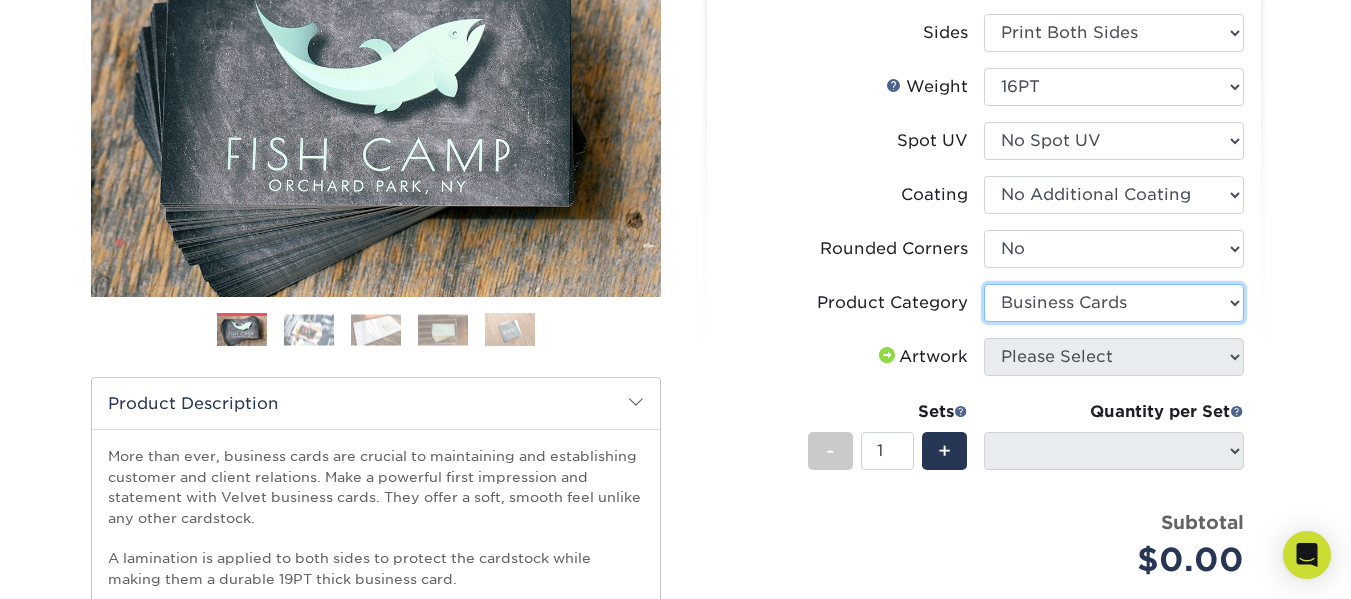 scroll, scrollTop: 300, scrollLeft: 0, axis: vertical 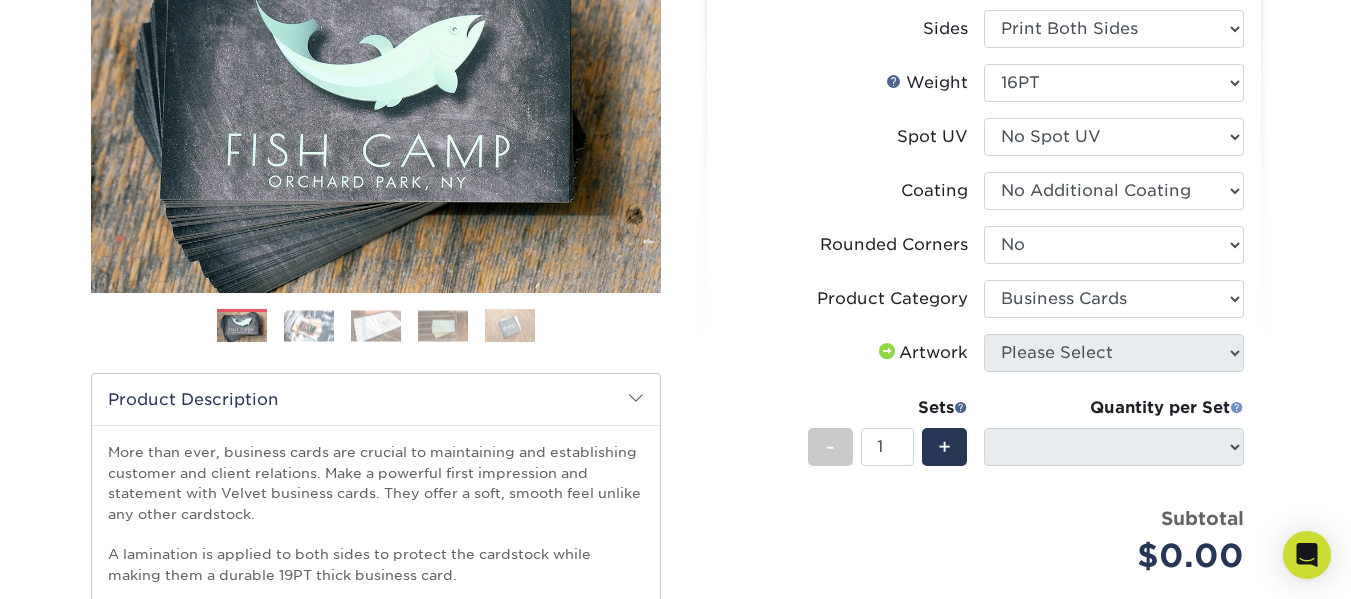 drag, startPoint x: 1230, startPoint y: 354, endPoint x: 1237, endPoint y: 407, distance: 53.460266 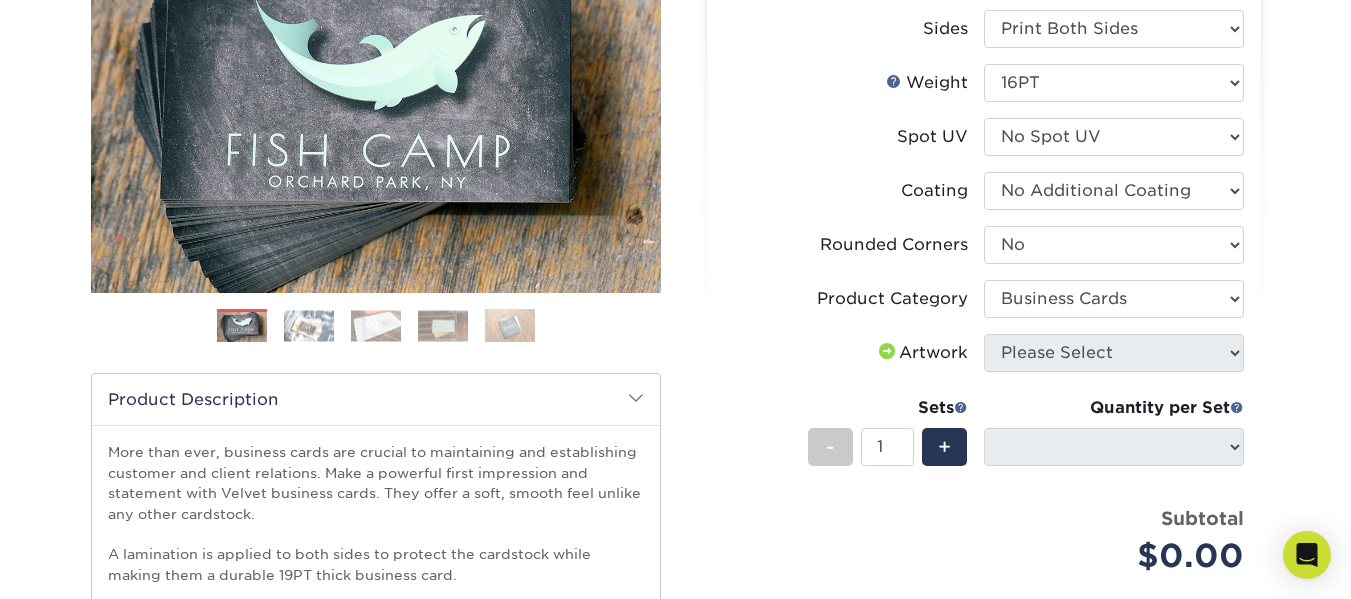 click at bounding box center [887, 351] 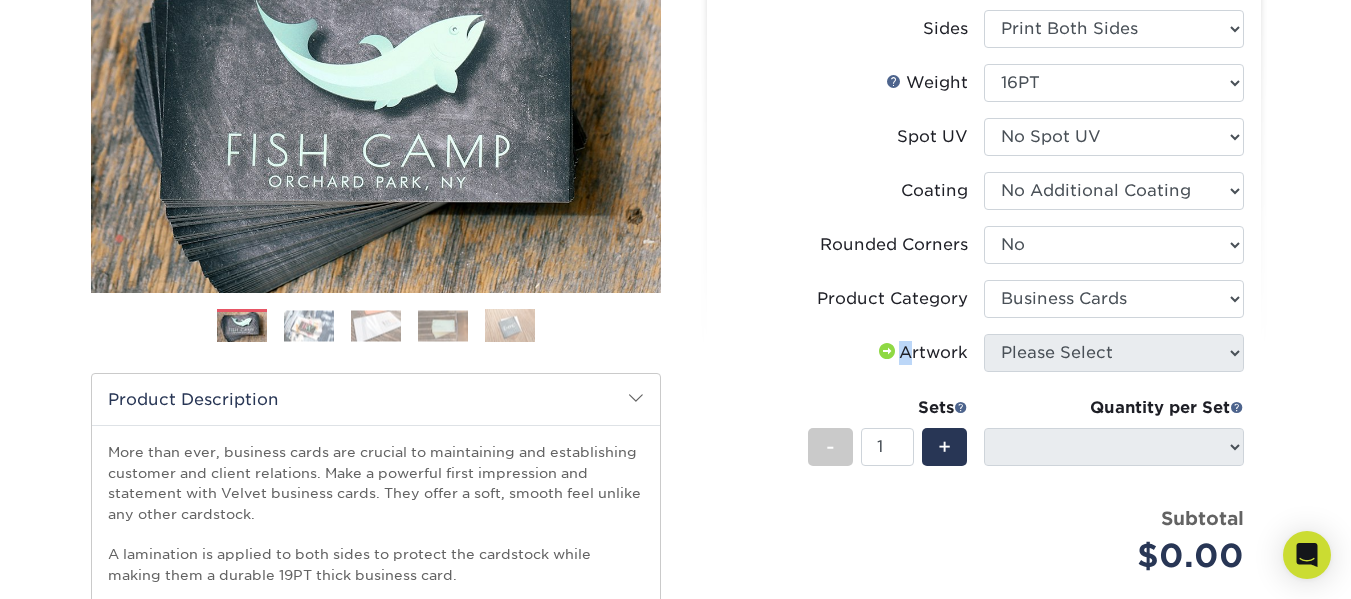 click at bounding box center [887, 351] 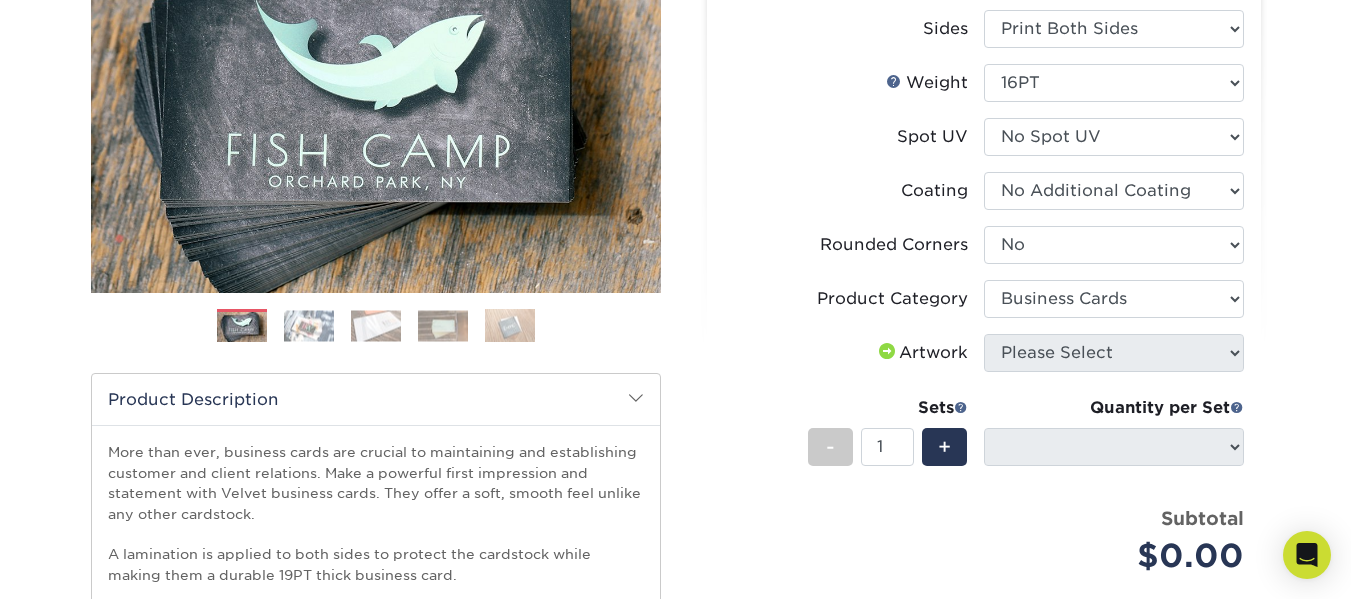 click on "Artwork Please Select I will upload files I need a design - $100" at bounding box center [984, 361] 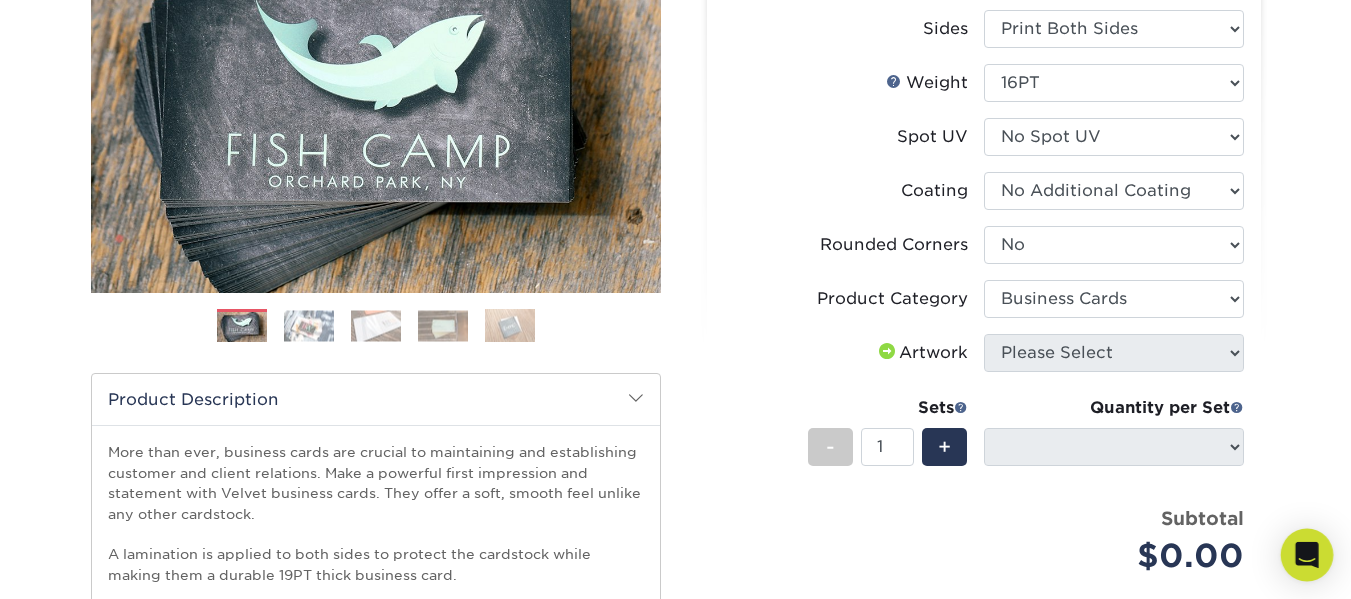 click at bounding box center [1307, 555] 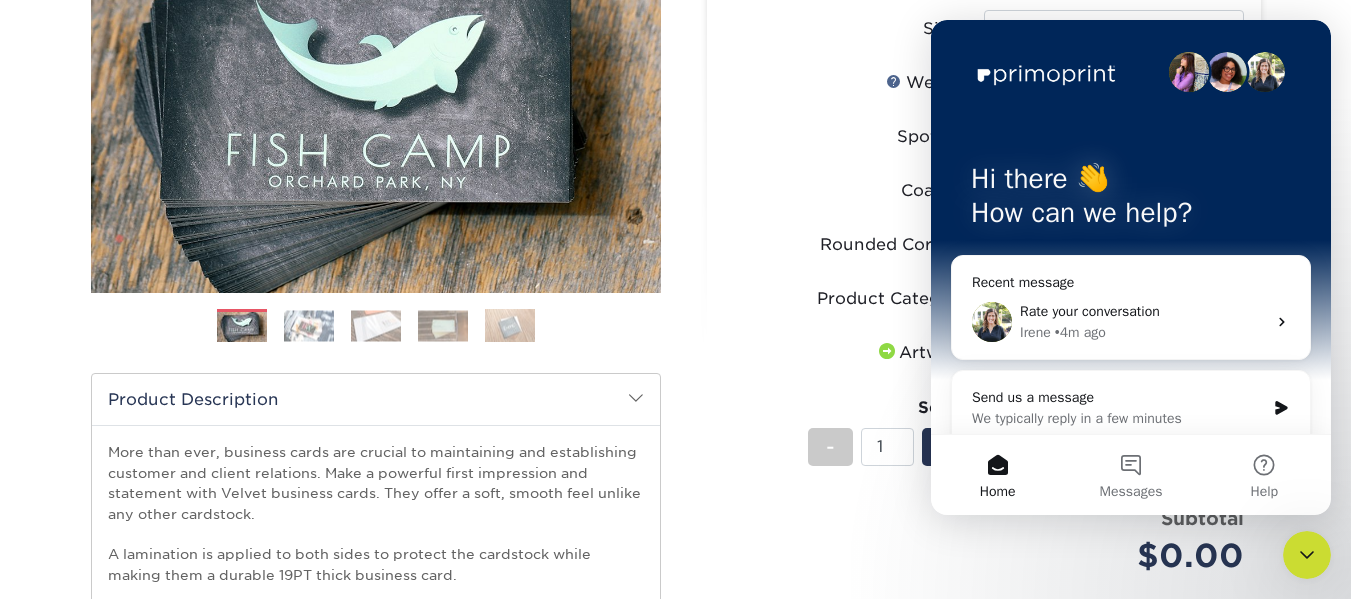 scroll, scrollTop: 0, scrollLeft: 0, axis: both 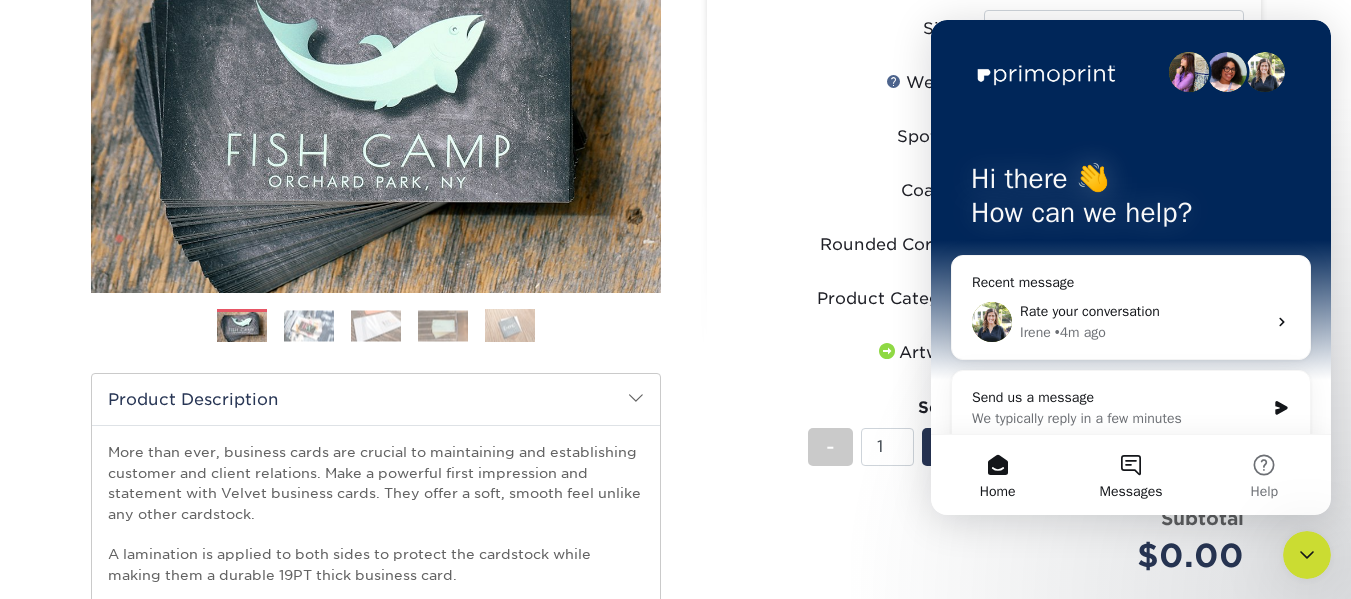 click on "Messages" at bounding box center (1130, 475) 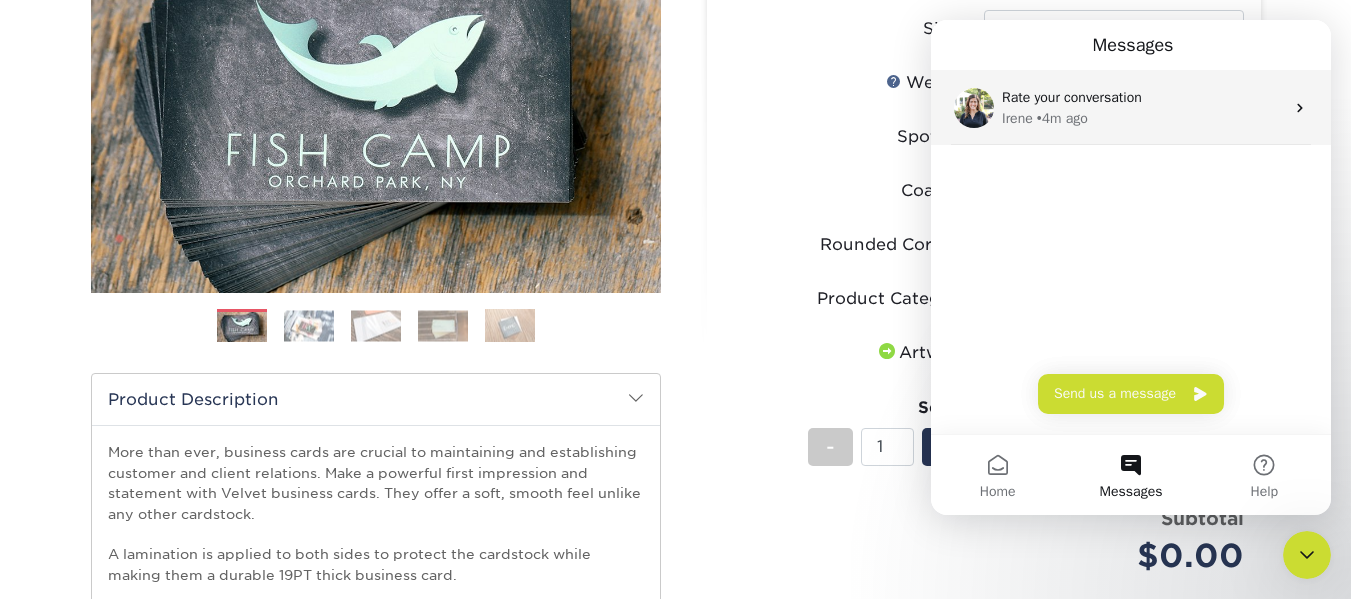 click on "Rate your conversation" at bounding box center [1072, 97] 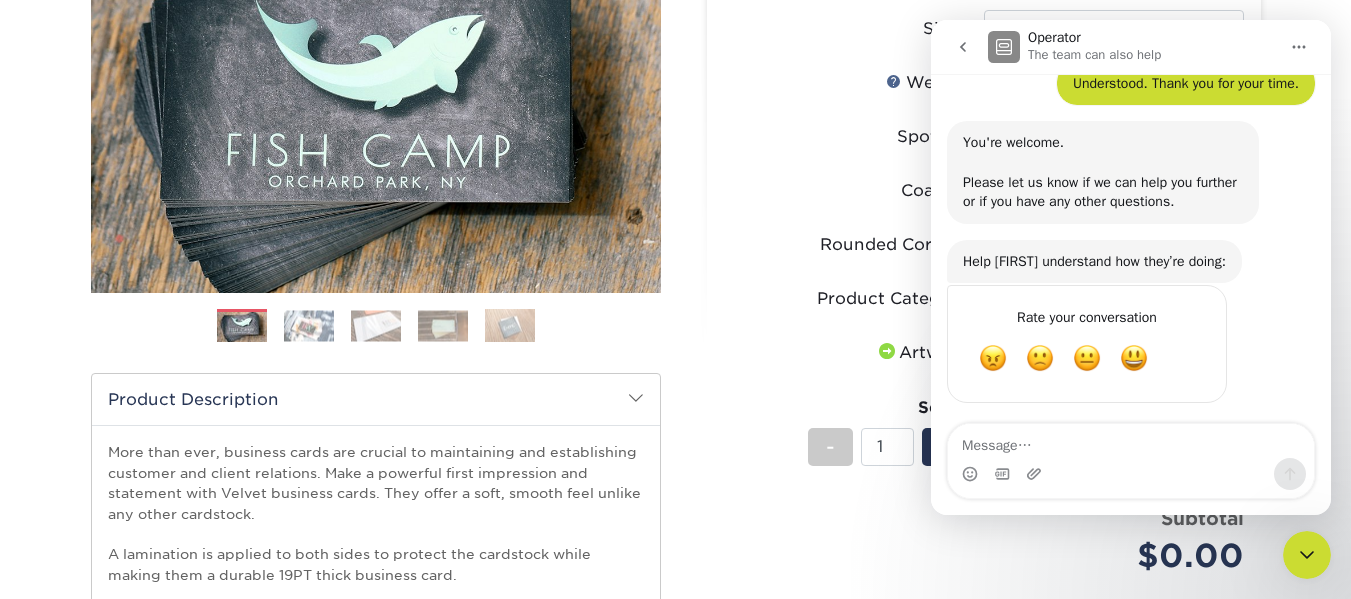scroll, scrollTop: 337, scrollLeft: 0, axis: vertical 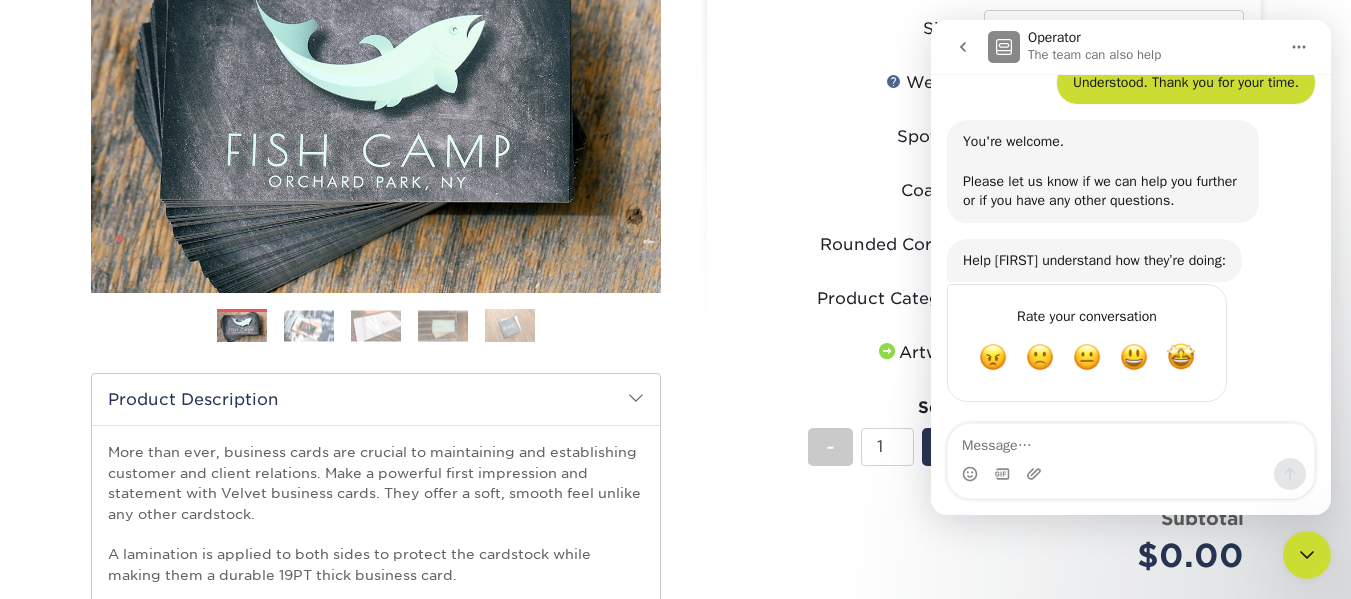 click at bounding box center [1131, 441] 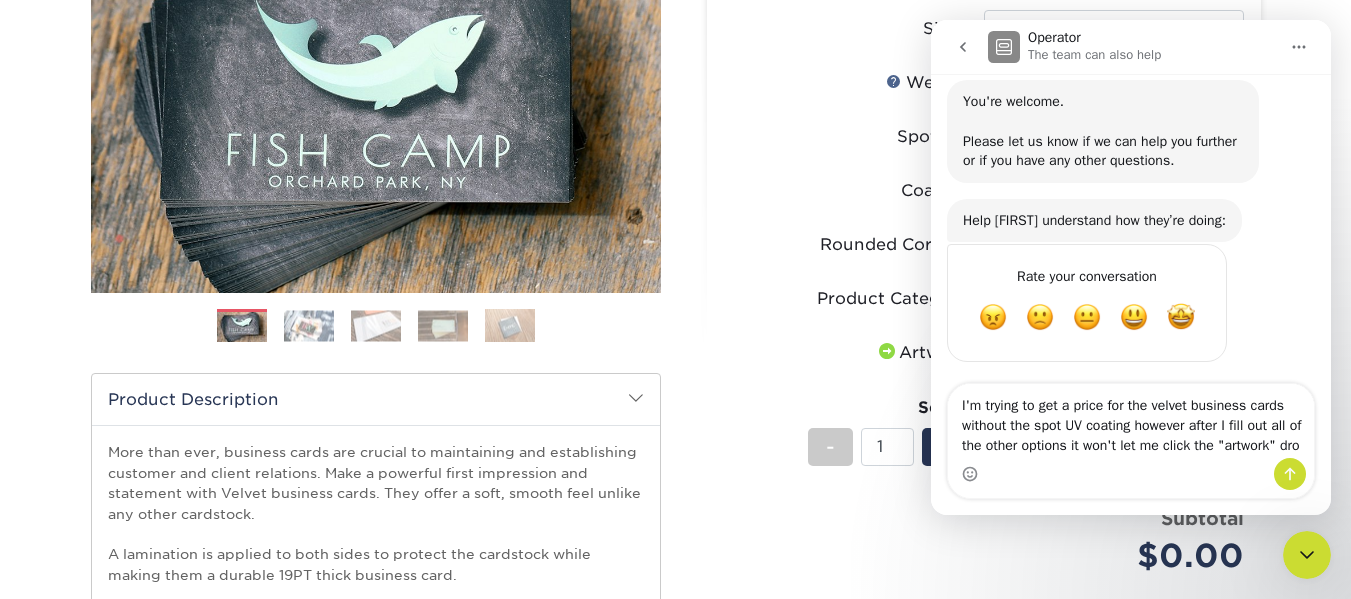 scroll, scrollTop: 397, scrollLeft: 0, axis: vertical 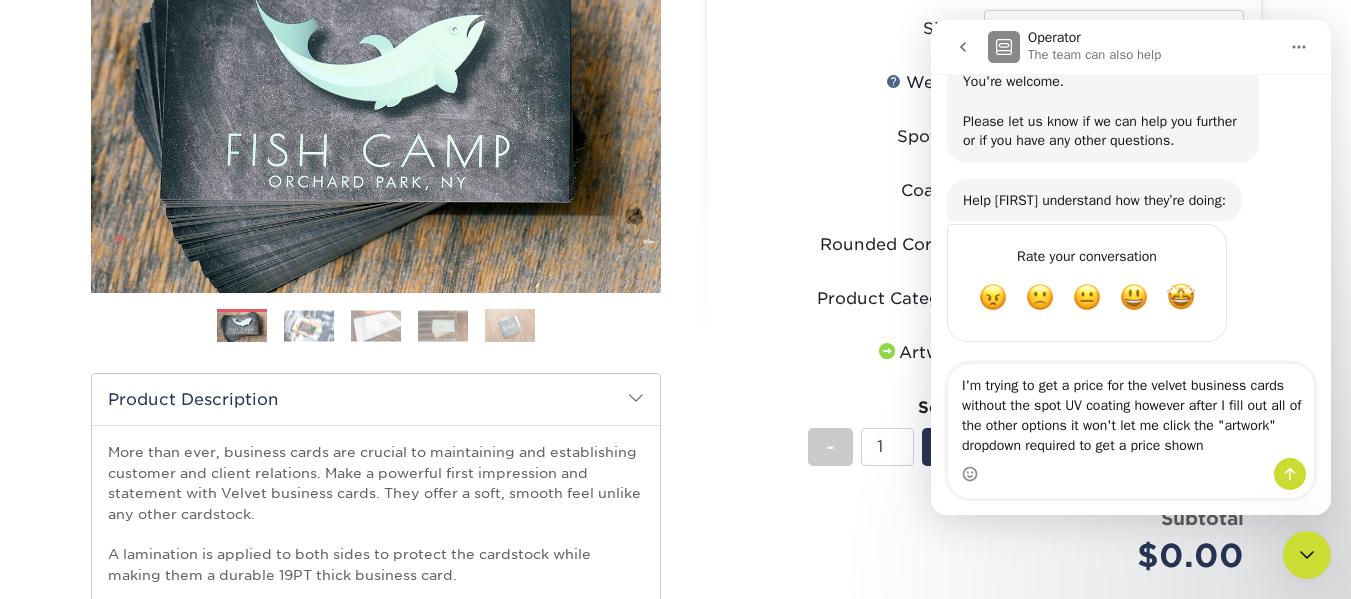 type on "I'm trying to get a price for the velvet business cards without the spot UV coating however after I fill out all of the other options it won't let me click the "artwork" dropdown required to get a price shown." 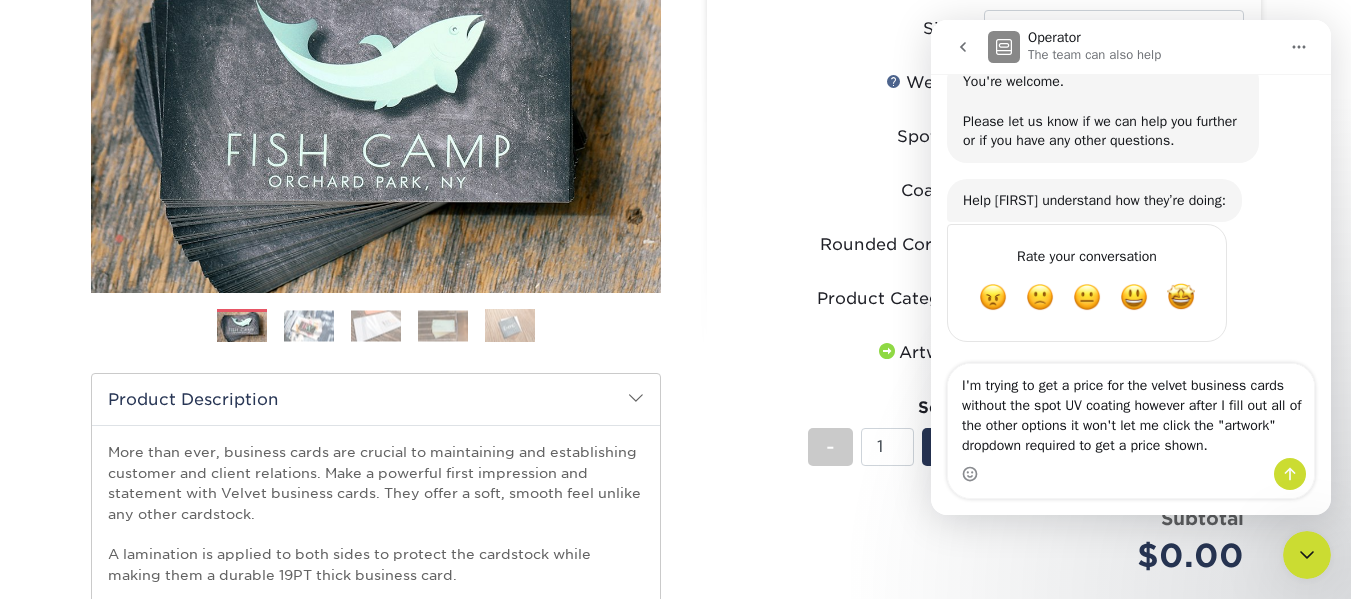 type 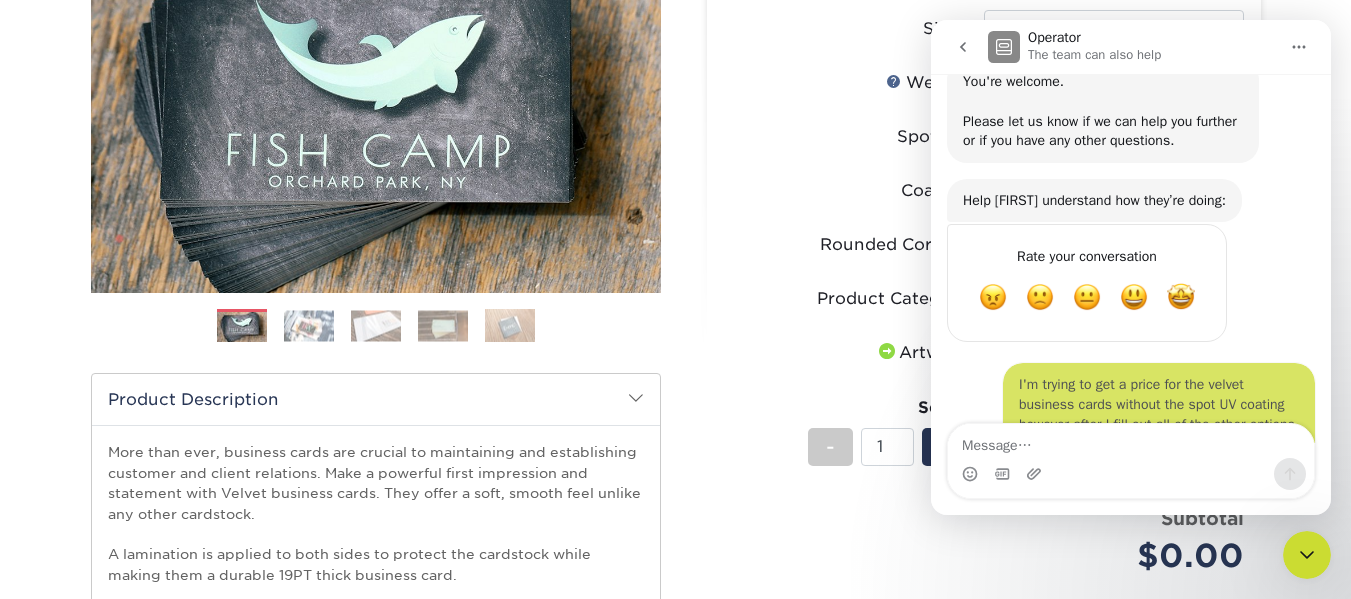 scroll, scrollTop: 475, scrollLeft: 0, axis: vertical 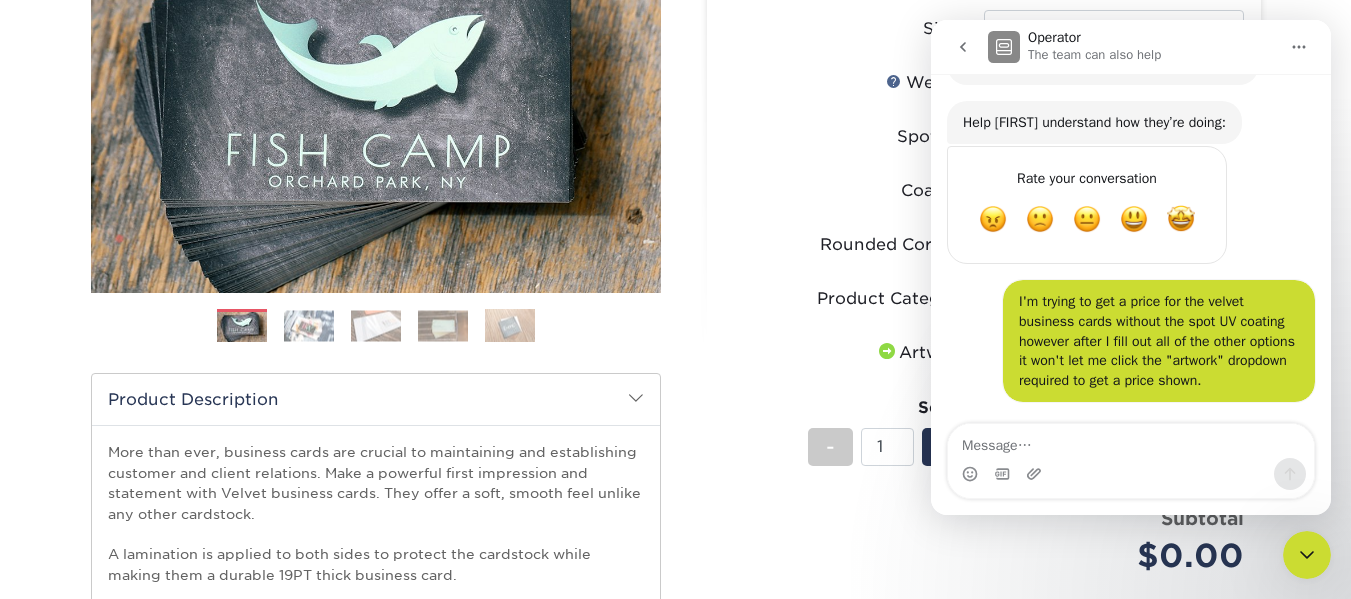click at bounding box center [1307, 555] 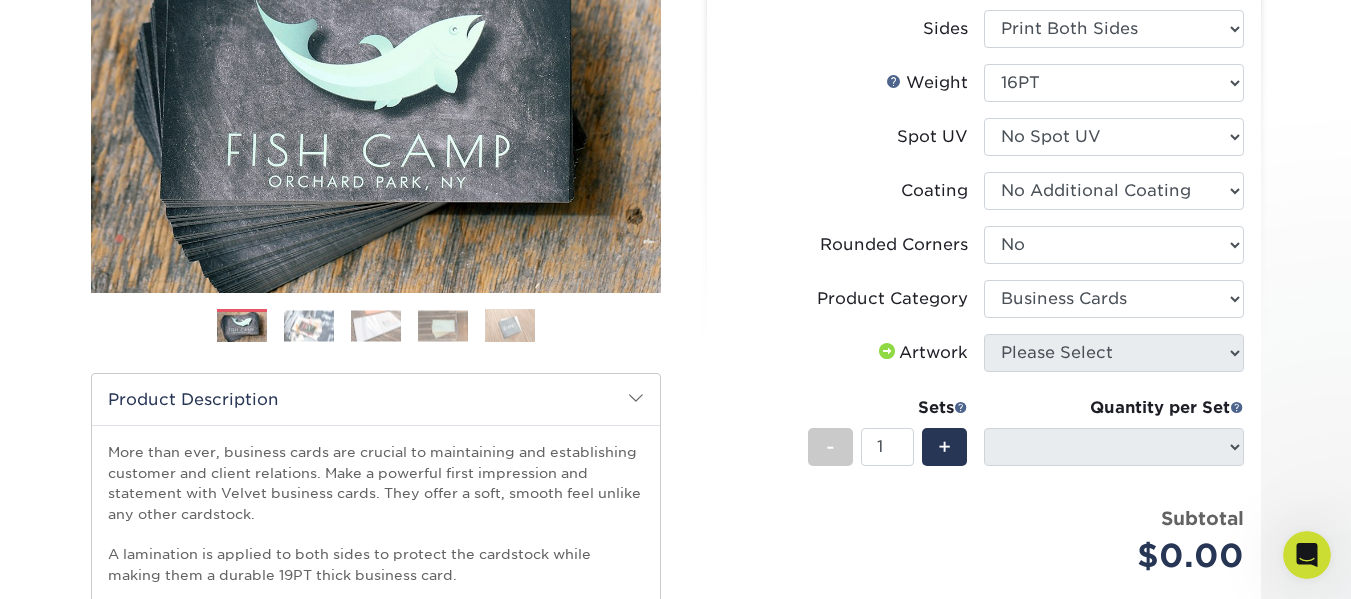 scroll, scrollTop: 0, scrollLeft: 0, axis: both 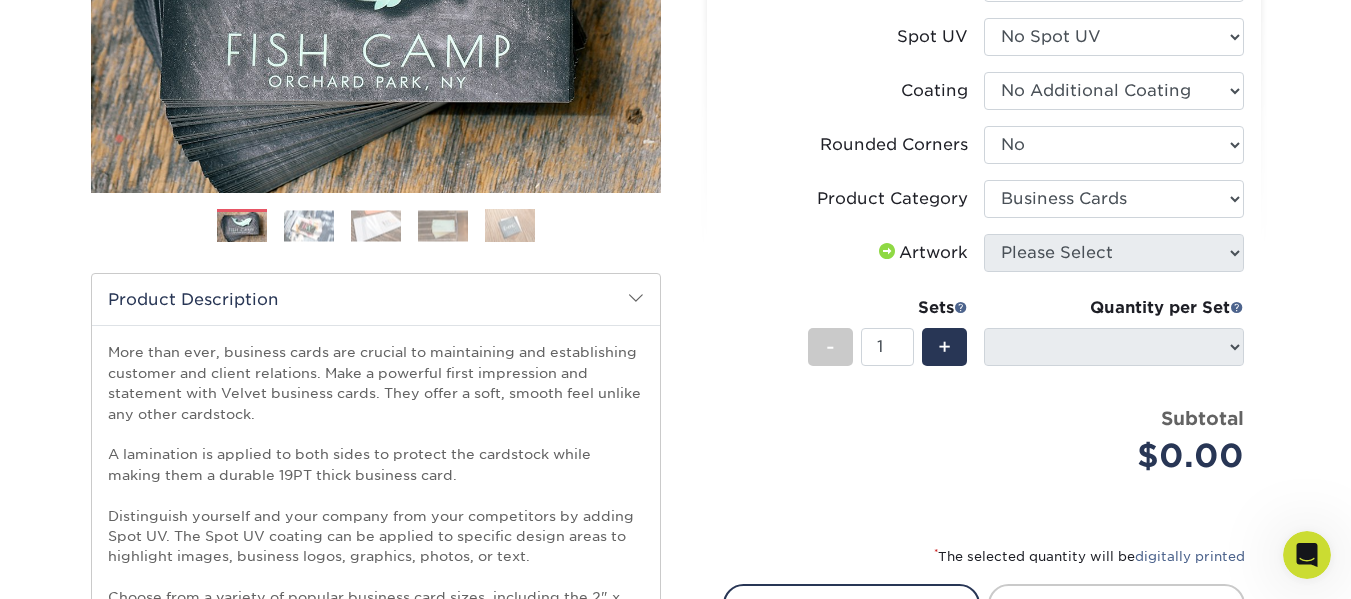click at bounding box center [1307, 555] 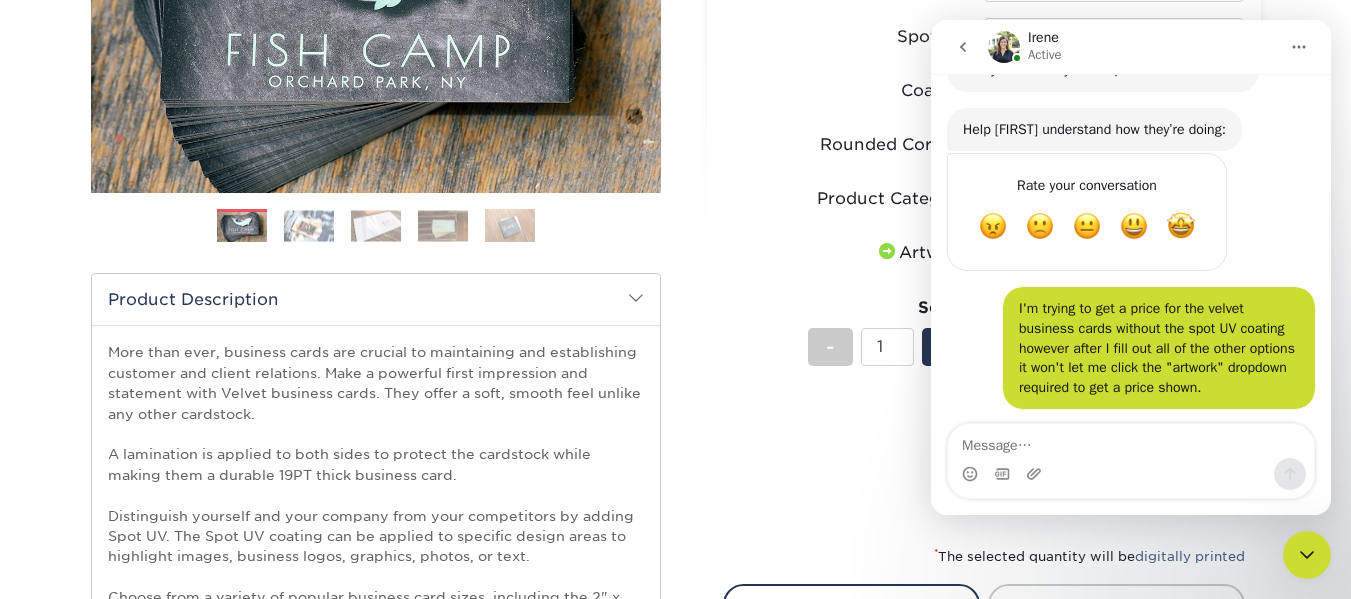 scroll, scrollTop: 475, scrollLeft: 0, axis: vertical 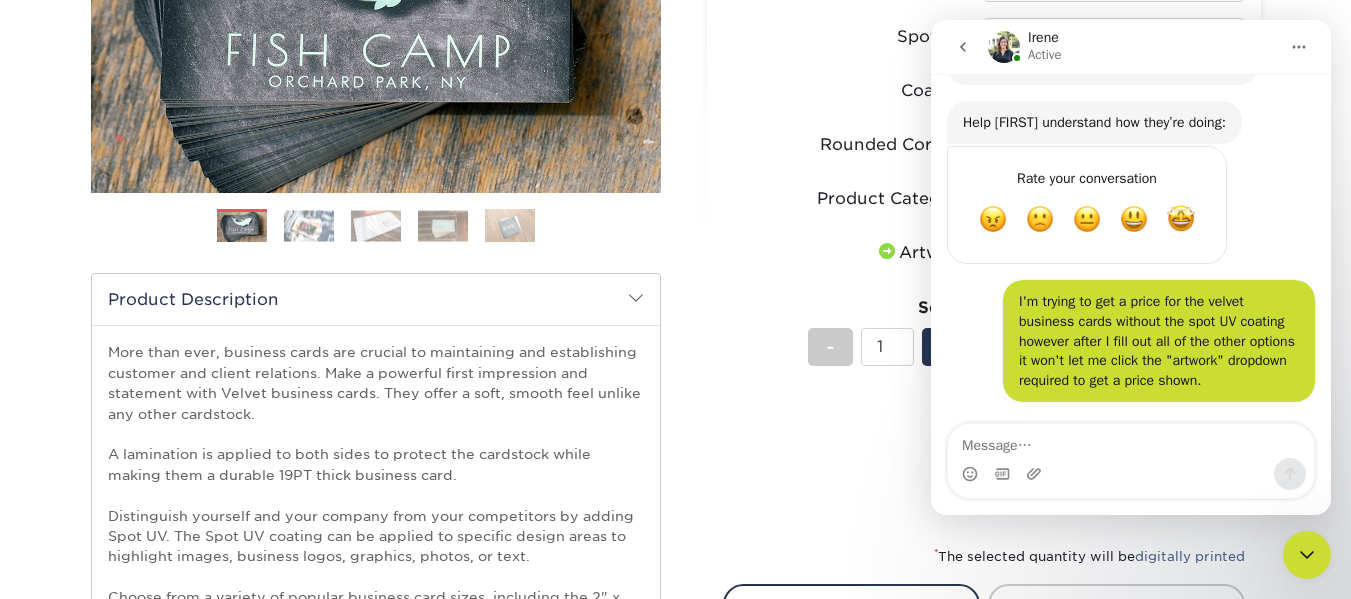 click at bounding box center (1131, 474) 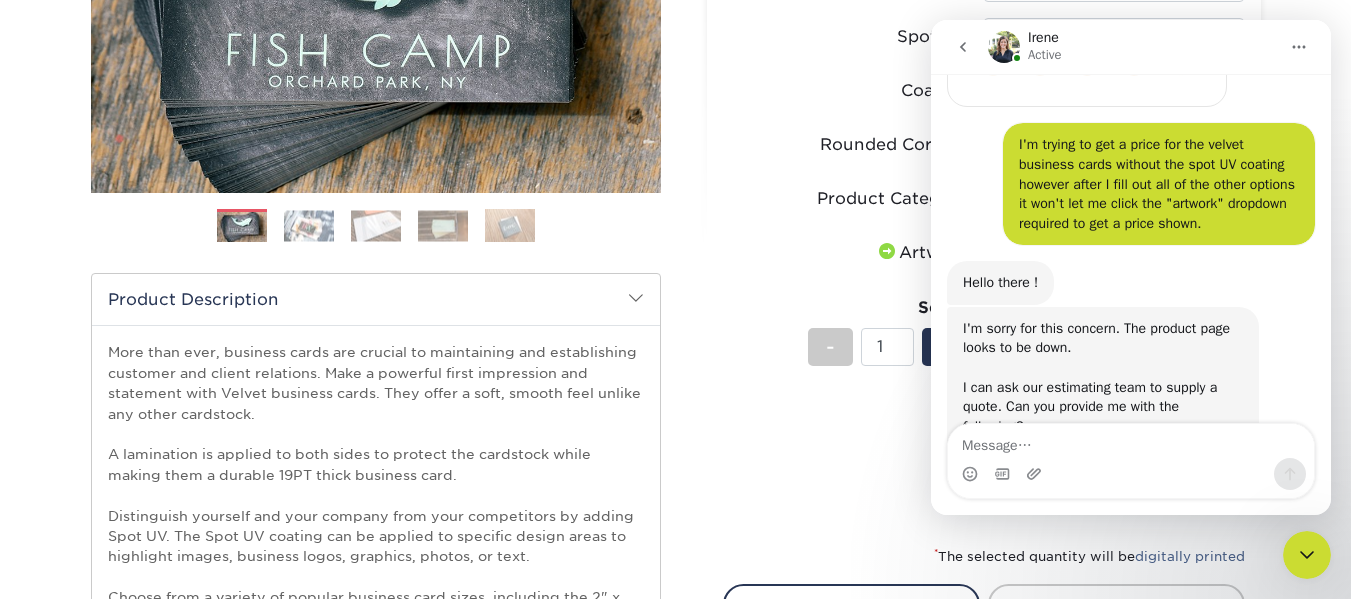 scroll, scrollTop: 836, scrollLeft: 0, axis: vertical 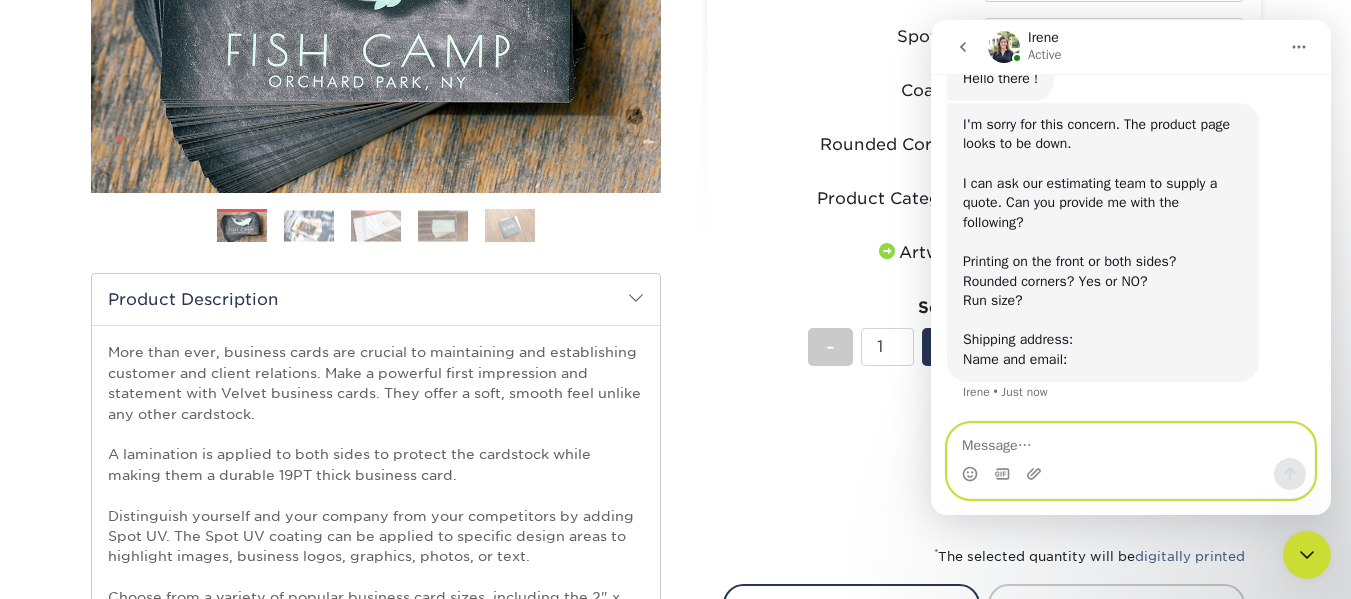 click at bounding box center [1131, 441] 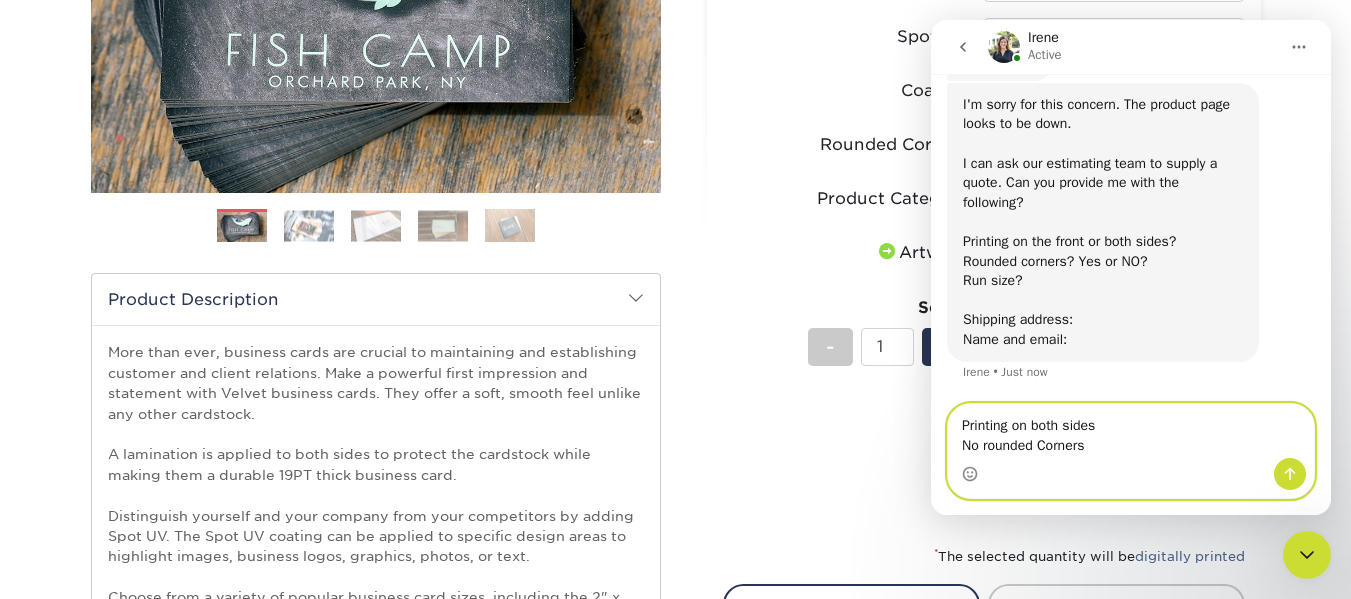 scroll, scrollTop: 876, scrollLeft: 0, axis: vertical 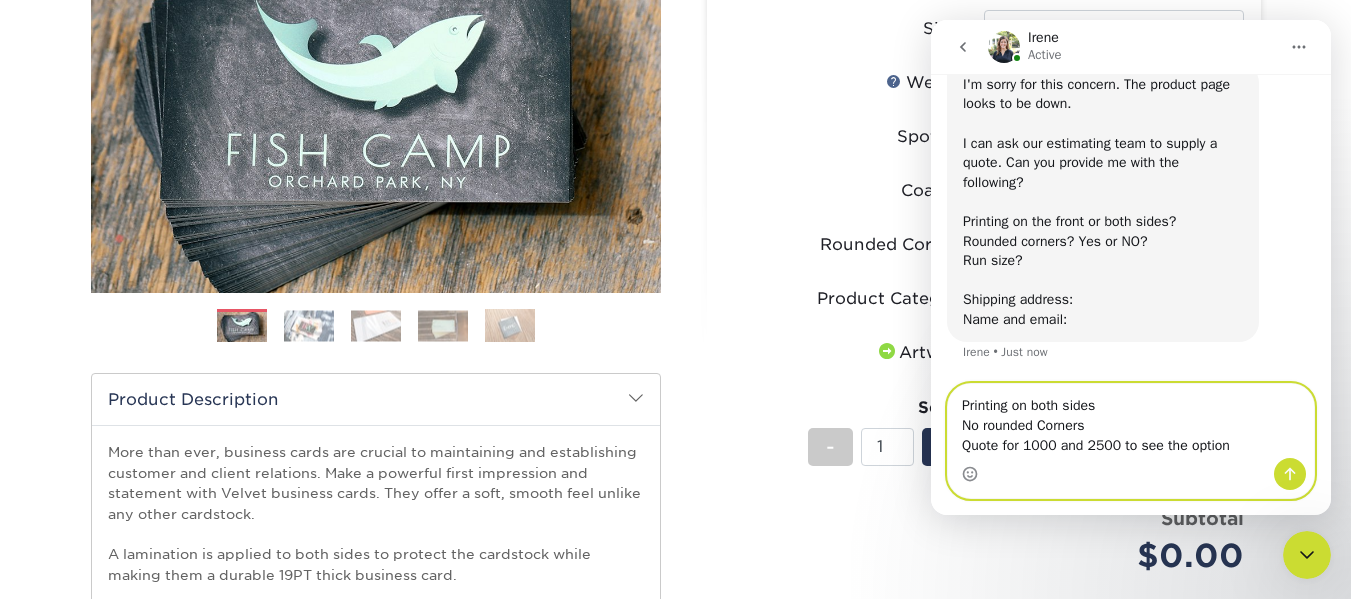 type on "Printing on both sides
No rounded Corners
Quote for 1000 and 2500 to see the option" 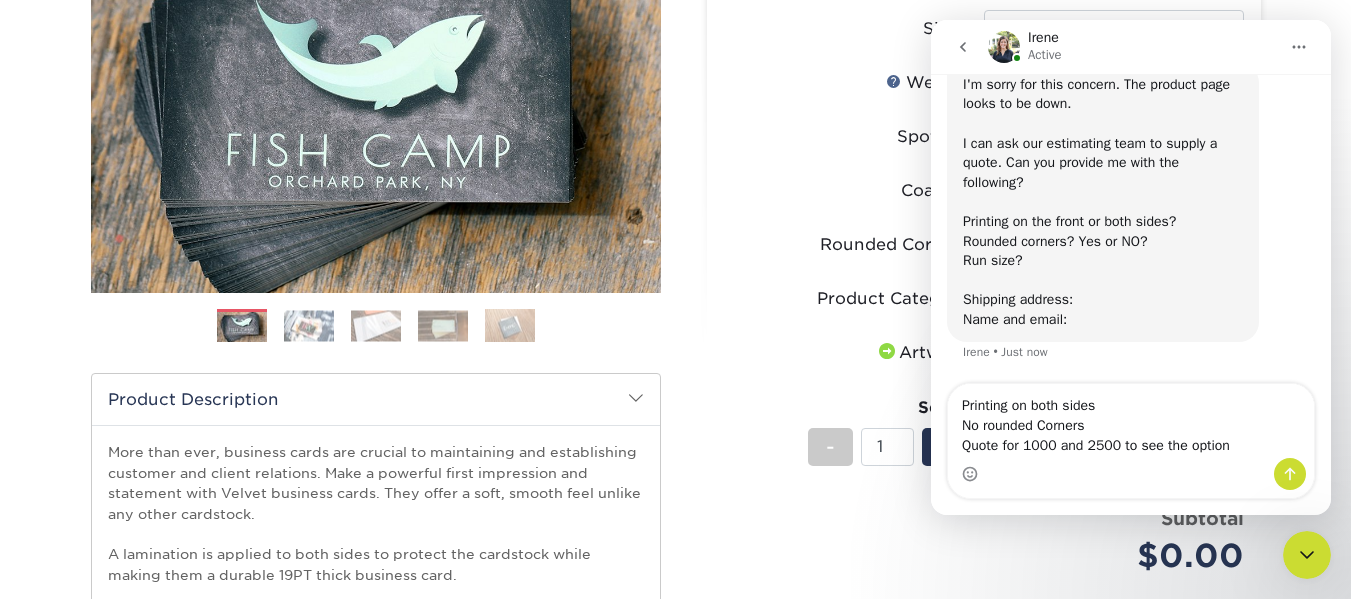 click 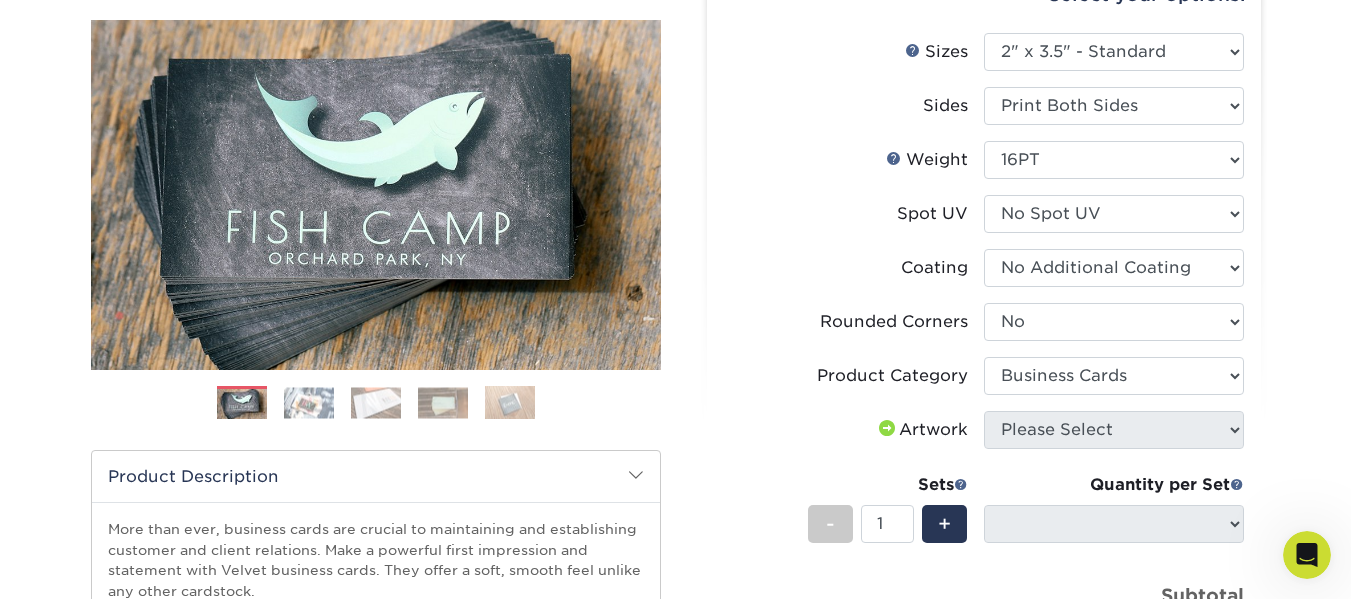 scroll, scrollTop: 200, scrollLeft: 0, axis: vertical 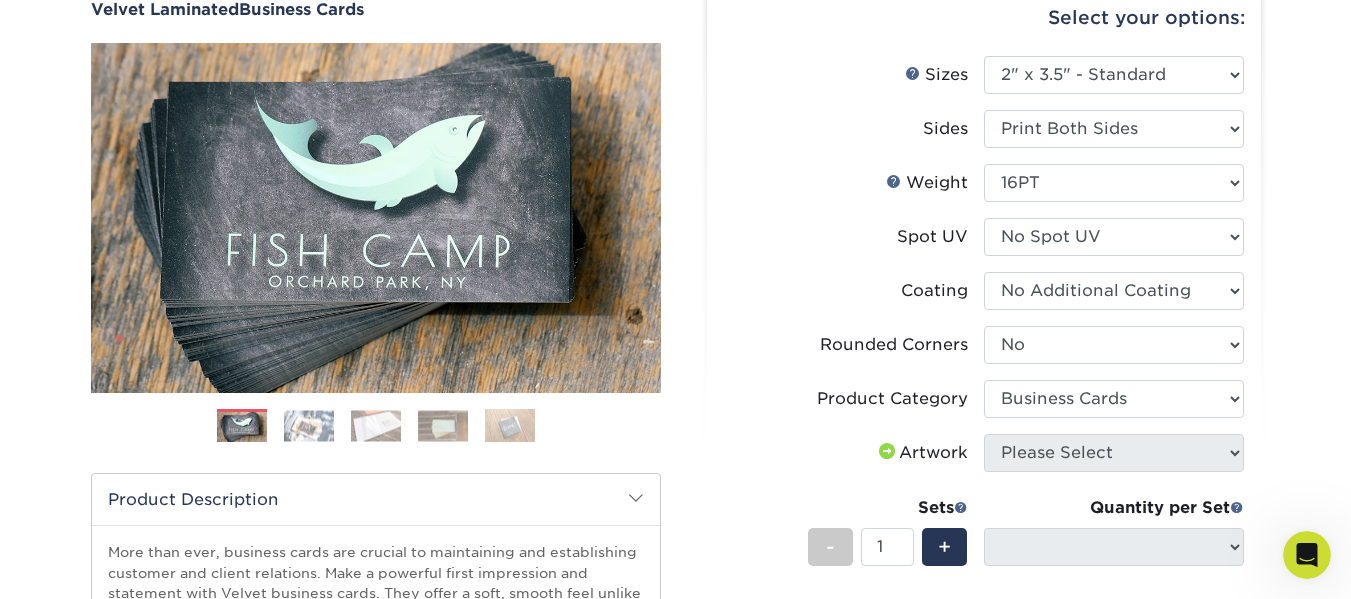 click 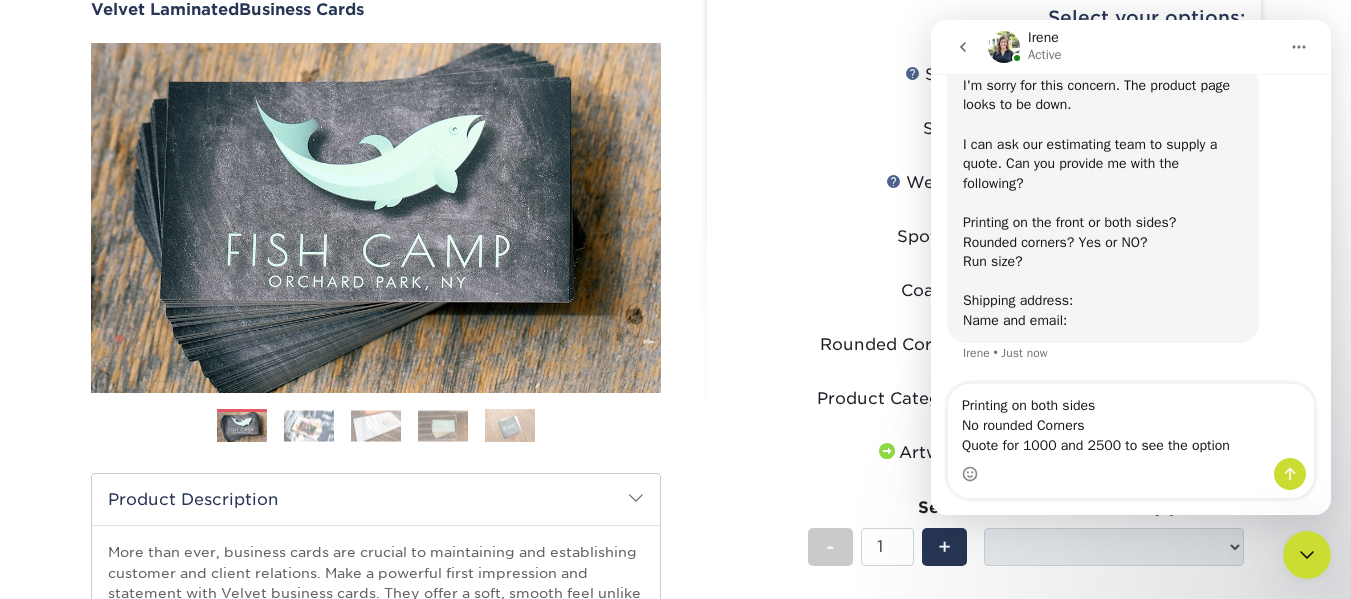 scroll, scrollTop: 876, scrollLeft: 0, axis: vertical 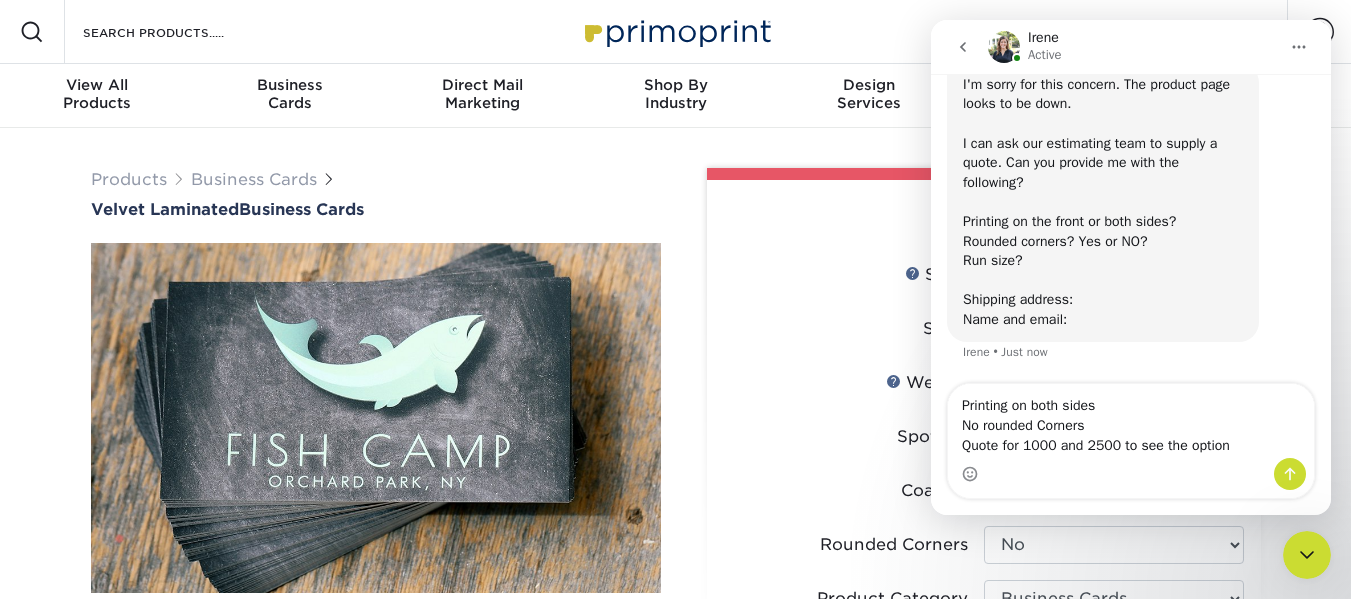 click on "Printing on both sides
No rounded Corners
Quote for 1000 and 2500 to see the option" at bounding box center (1131, 421) 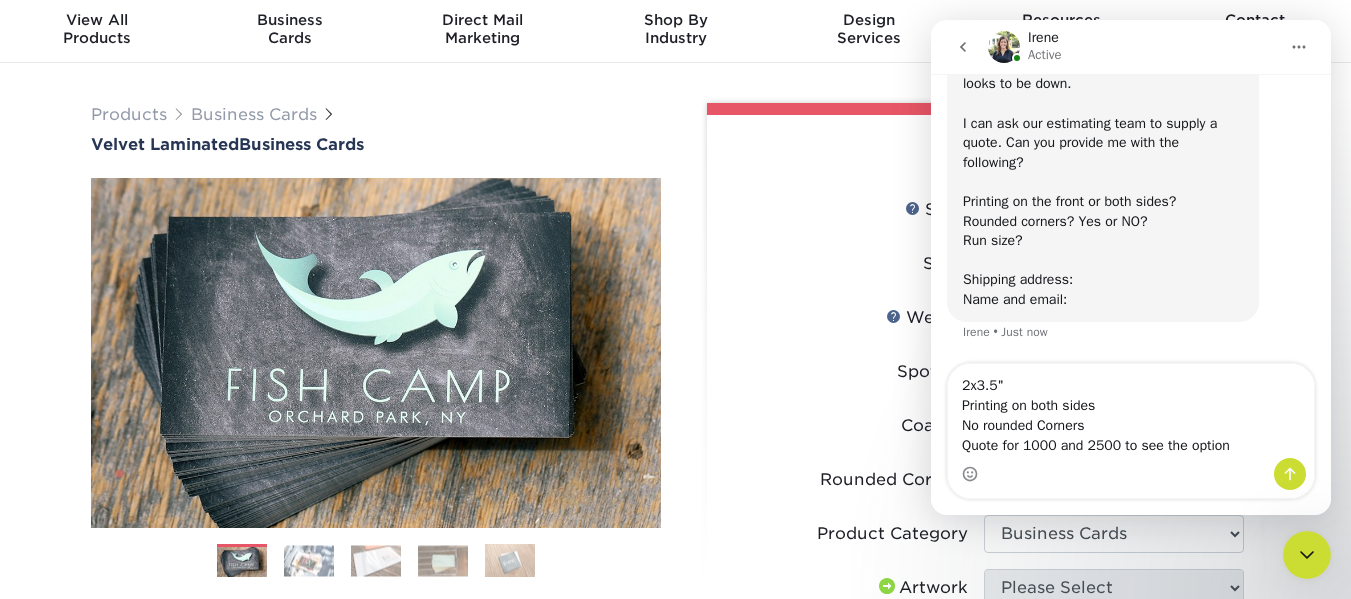 scroll, scrollTop: 100, scrollLeft: 0, axis: vertical 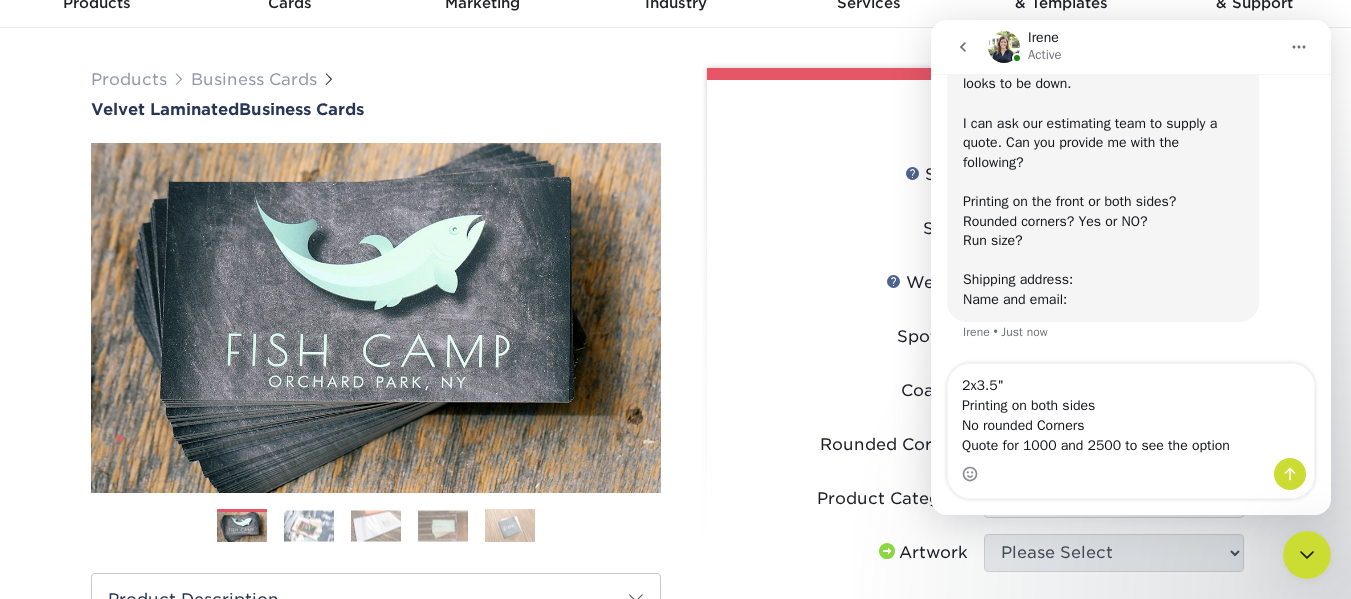 type on "2x3.5"
Printing on both sides
No rounded Corners
Quote for 1000 and 2500 to see the option" 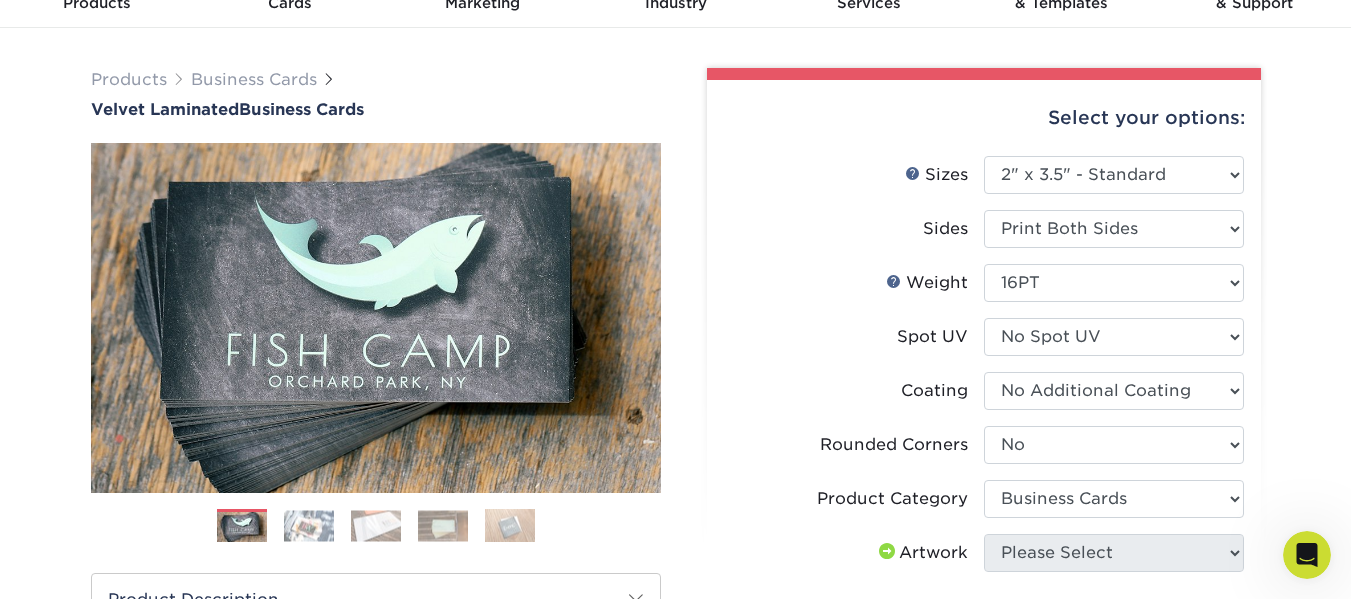 click at bounding box center (1307, 555) 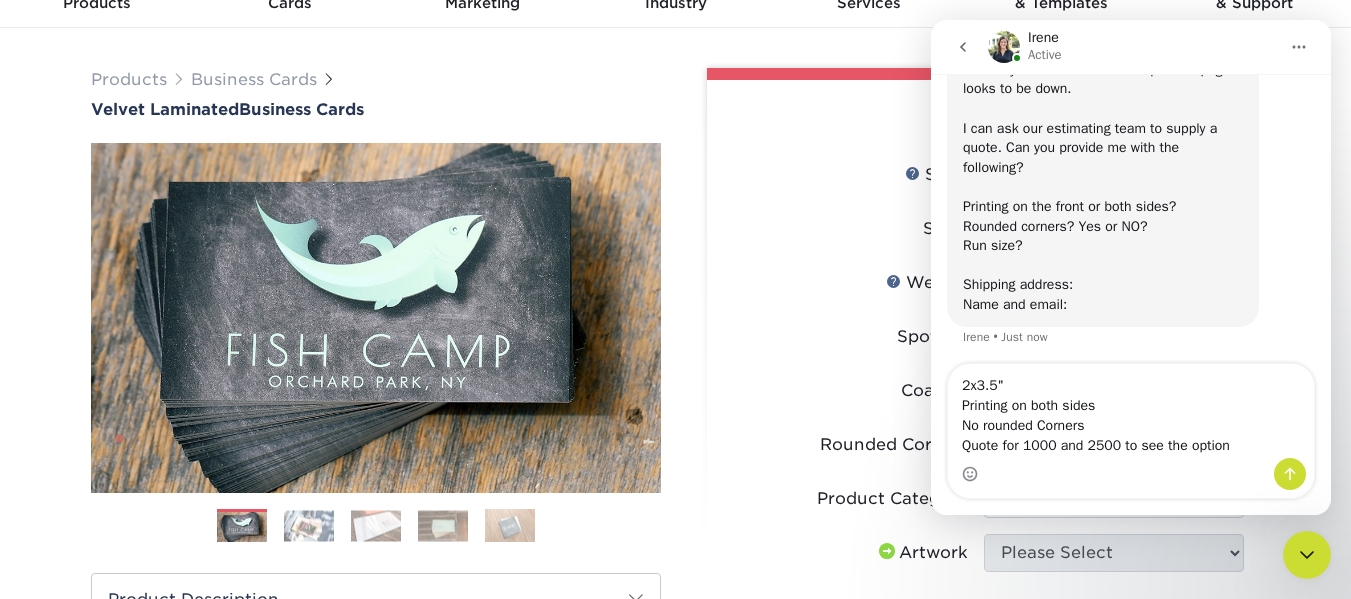 scroll, scrollTop: 896, scrollLeft: 0, axis: vertical 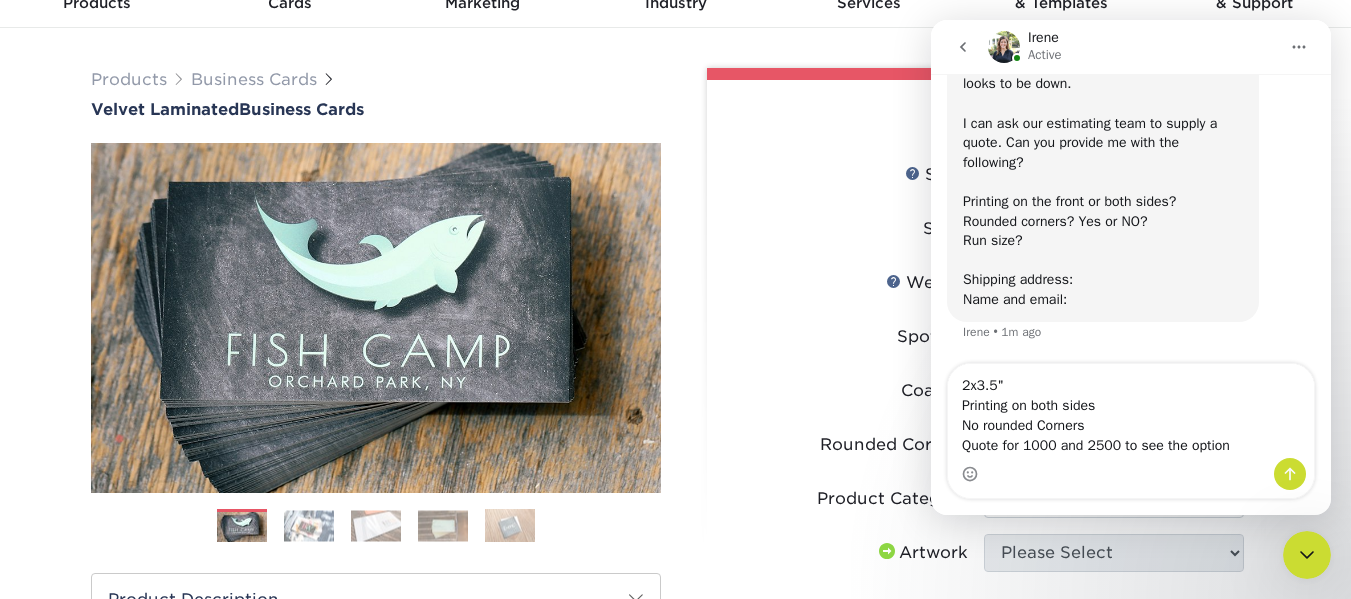 click on "2x3.5"
Printing on both sides
No rounded Corners
Quote for 1000 and 2500 to see the option" at bounding box center (1131, 411) 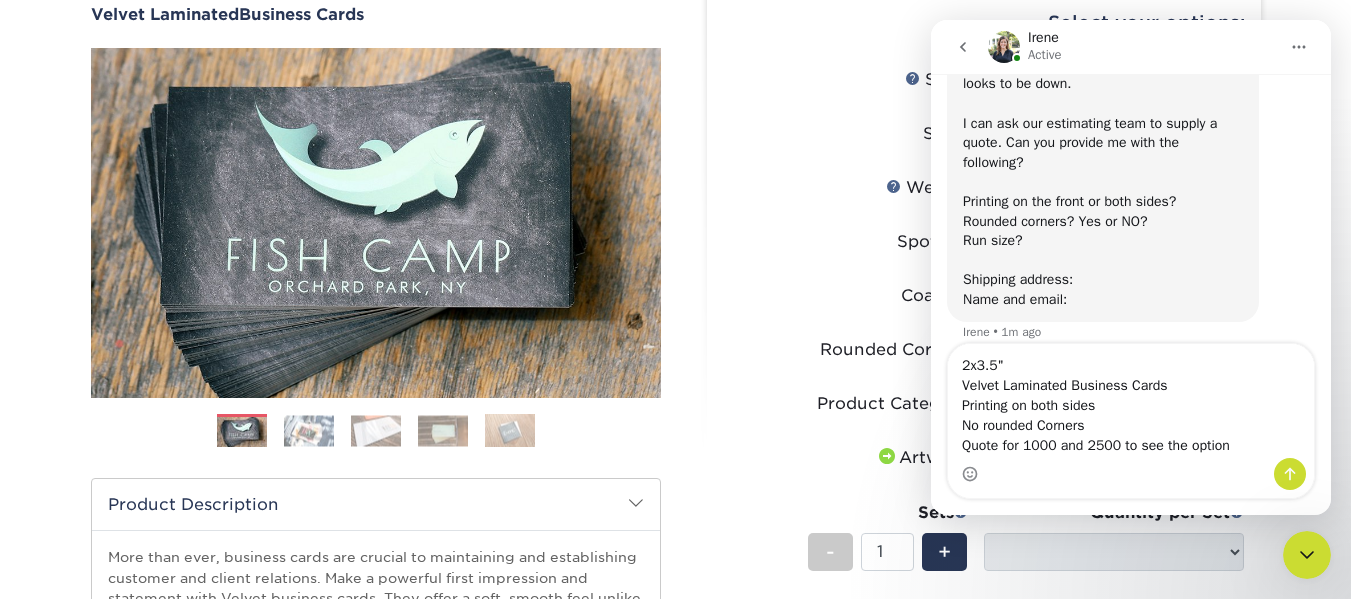 scroll, scrollTop: 300, scrollLeft: 0, axis: vertical 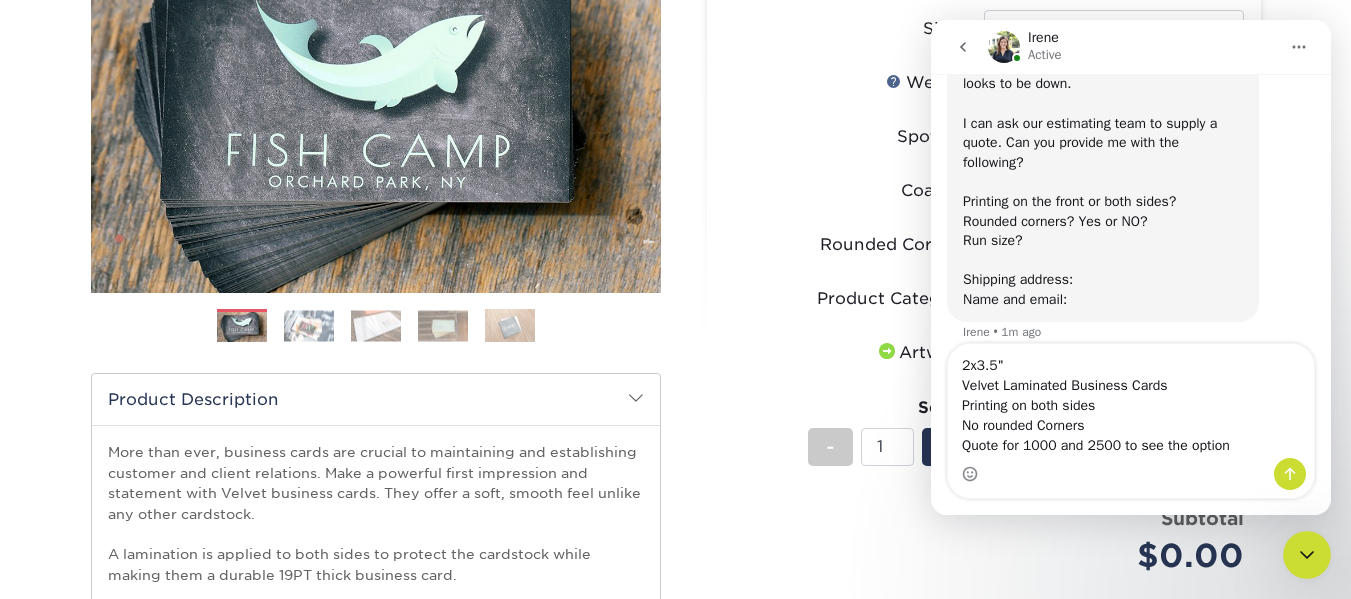 type on "2x3.5"
Velvet Laminated Business Cards
Printing on both sides
No rounded Corners
Quote for 1000 and 2500 to see the option" 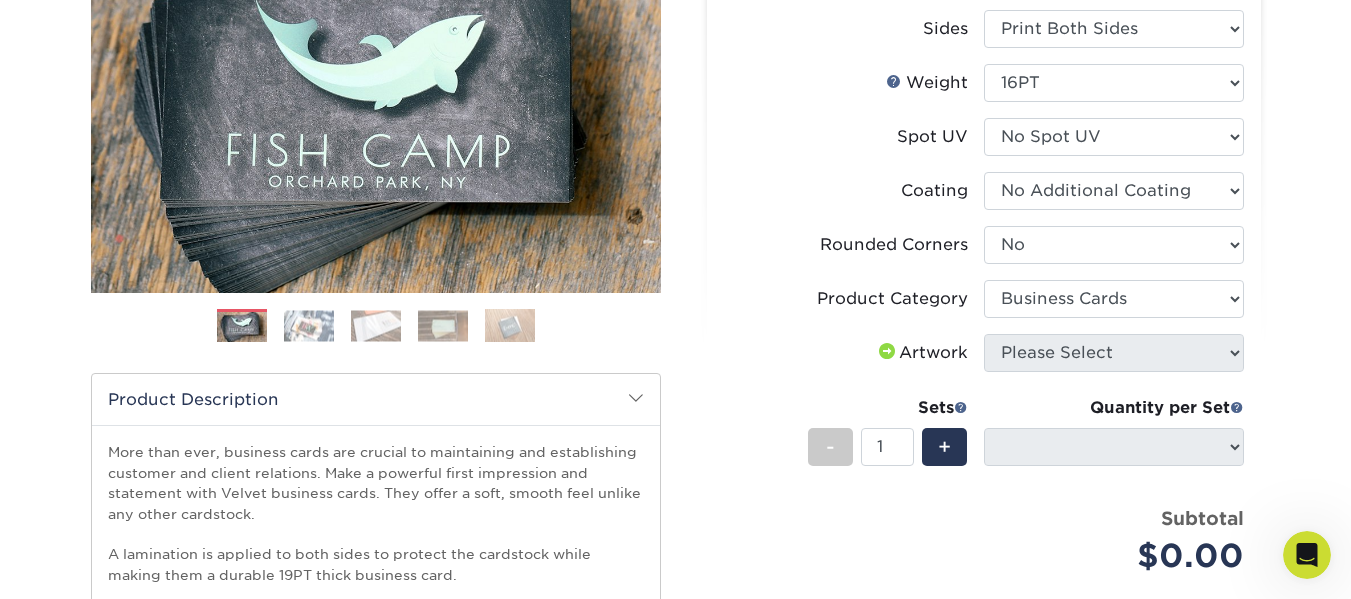 click 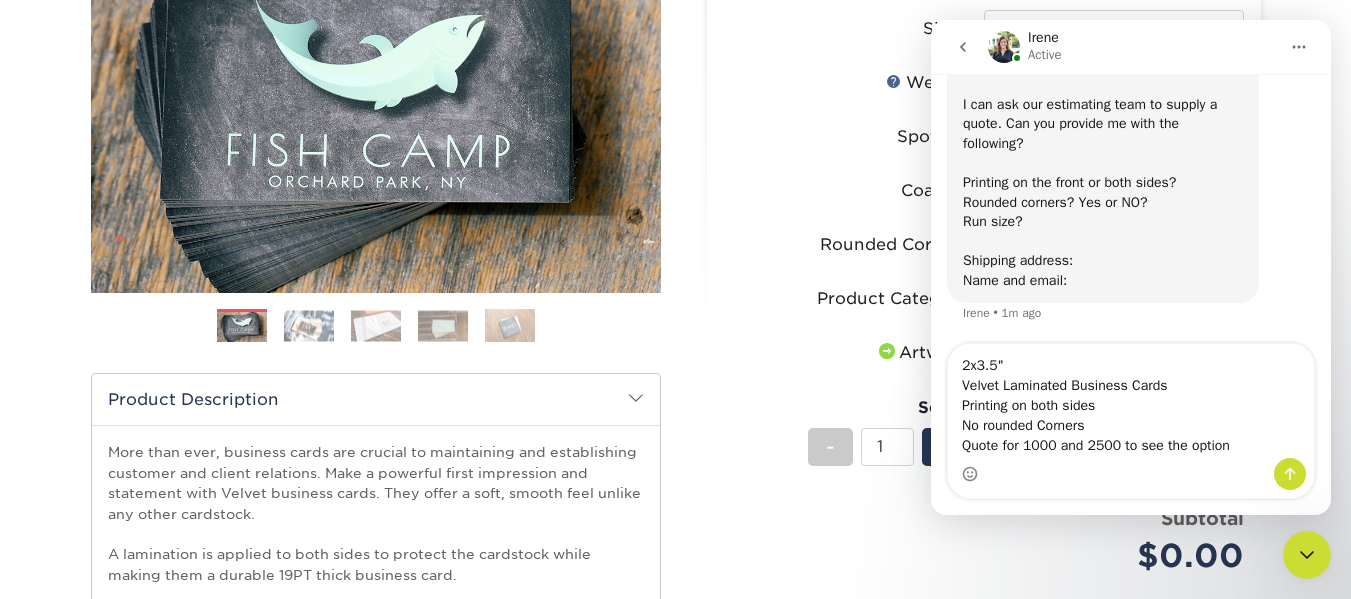scroll, scrollTop: 916, scrollLeft: 0, axis: vertical 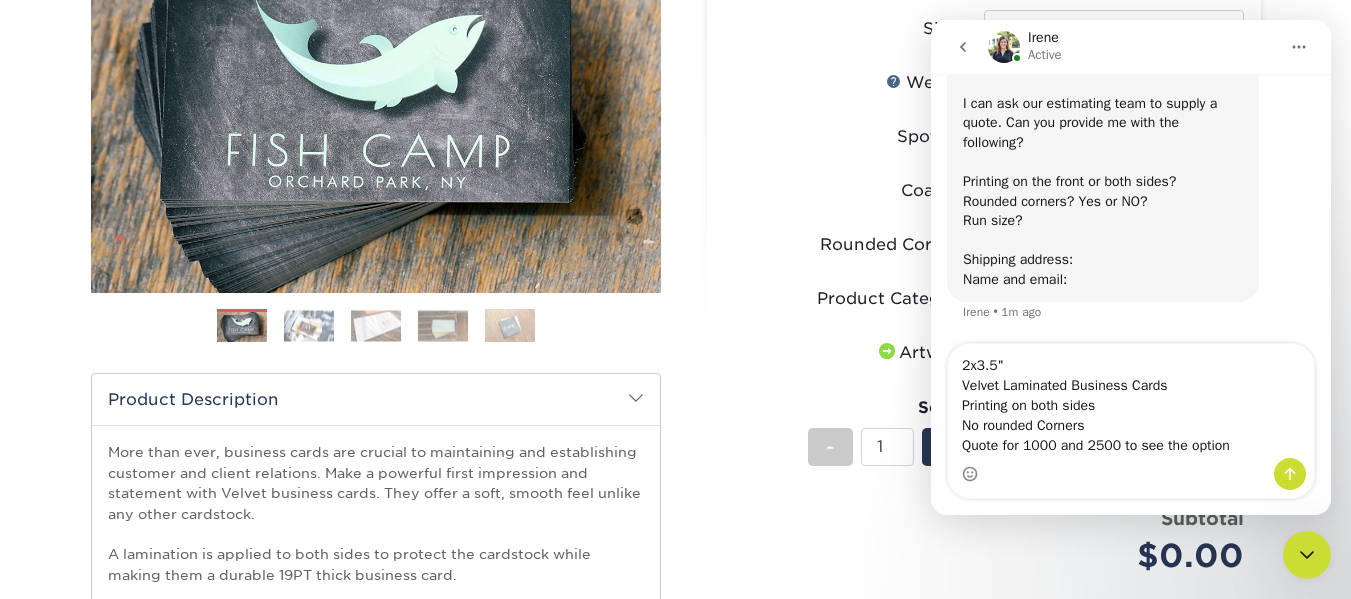 click on "2x3.5"
Velvet Laminated Business Cards
Printing on both sides
No rounded Corners
Quote for 1000 and 2500 to see the option" at bounding box center [1131, 401] 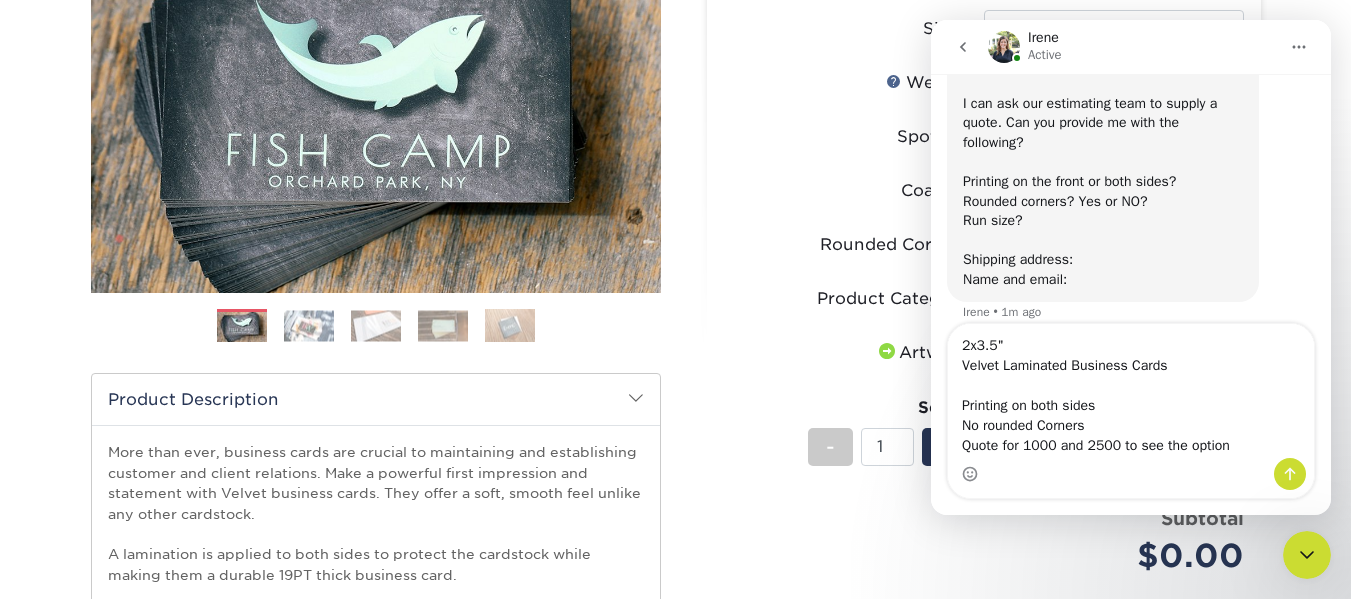 scroll, scrollTop: 936, scrollLeft: 0, axis: vertical 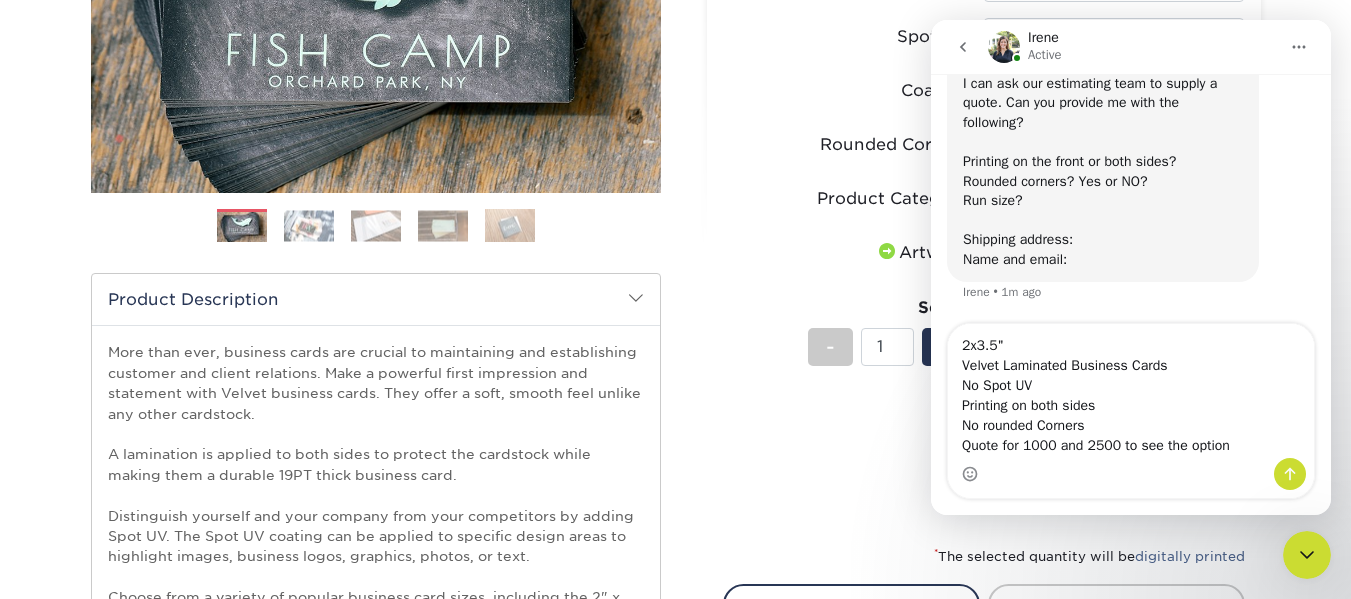 click on "2x3.5"
Velvet Laminated Business Cards
No Spot UV
Printing on both sides
No rounded Corners
Quote for 1000 and 2500 to see the option" at bounding box center (1131, 391) 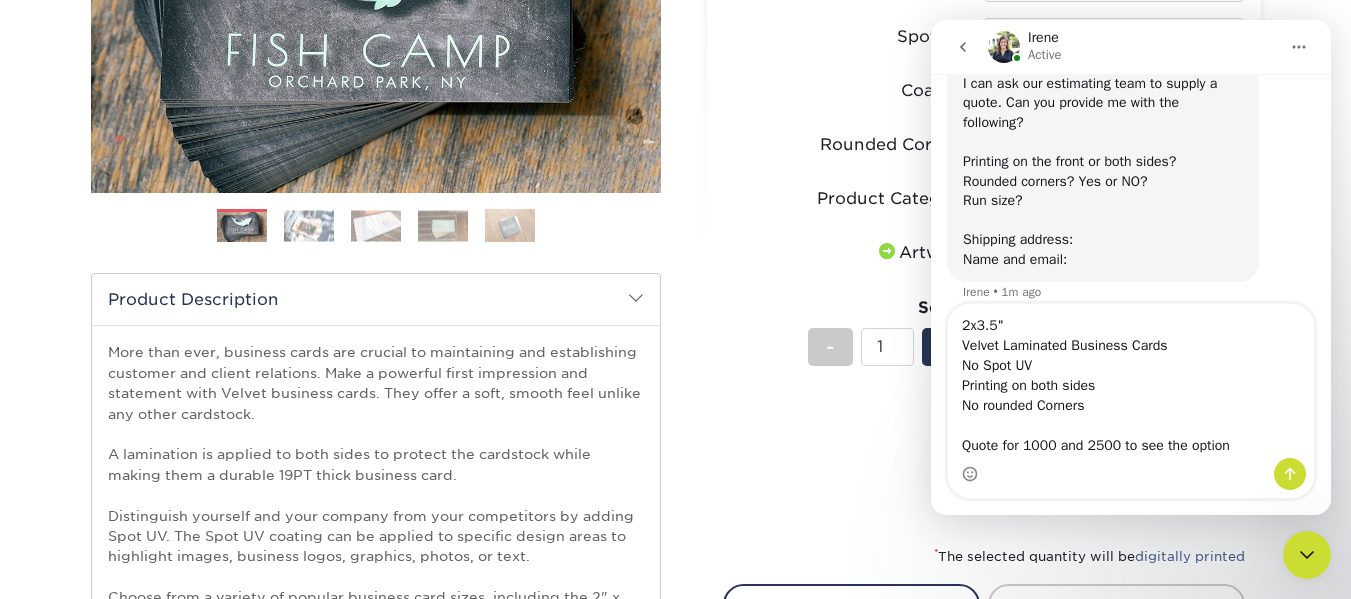 scroll, scrollTop: 956, scrollLeft: 0, axis: vertical 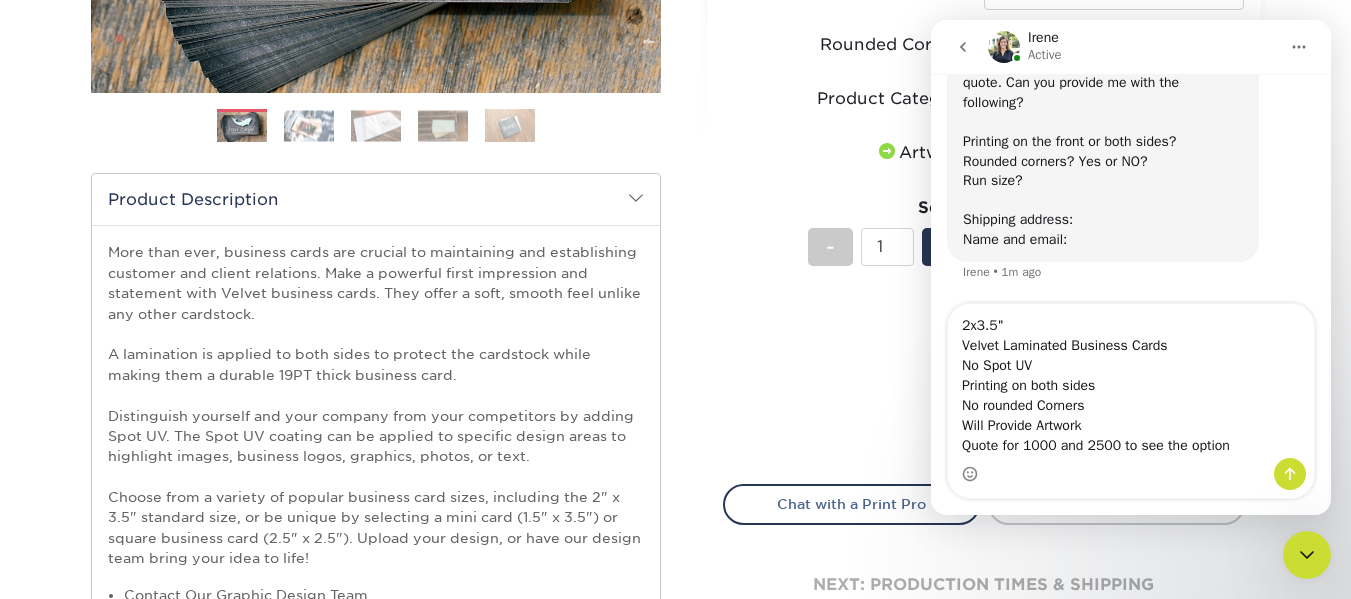 click on "2x3.5"
Velvet Laminated Business Cards
No Spot UV
Printing on both sides
No rounded Corners
Will Provide Artwork
Quote for 1000 and 2500 to see the option" at bounding box center (1131, 381) 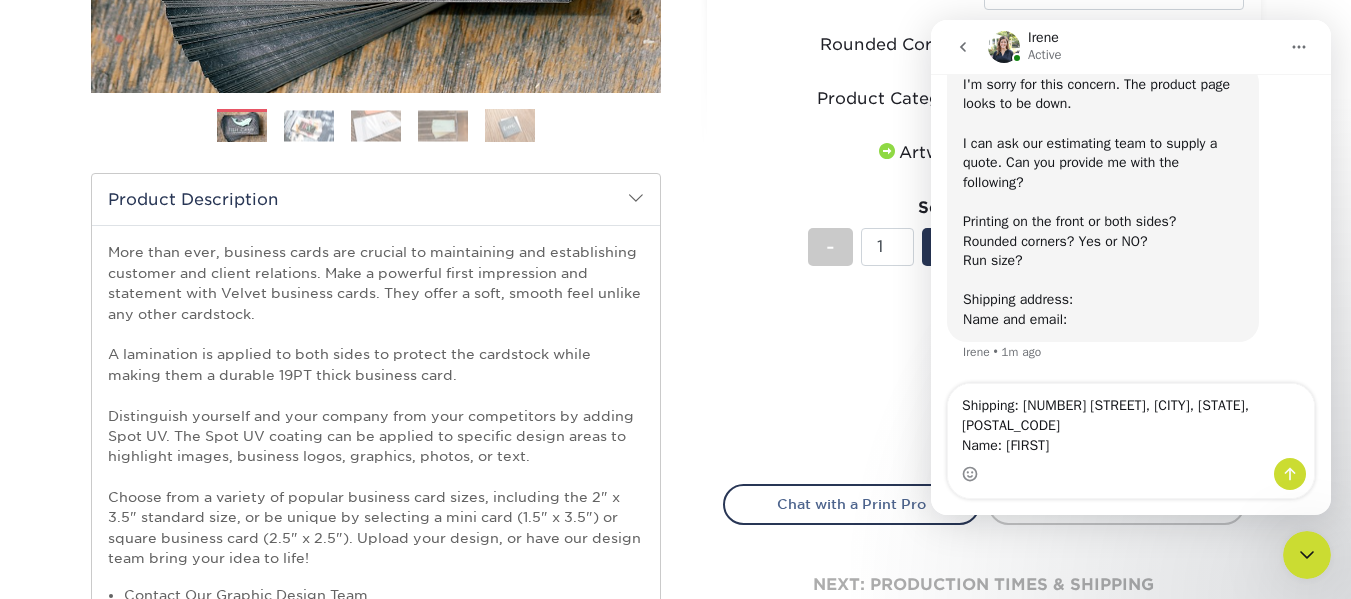 scroll, scrollTop: 73, scrollLeft: 0, axis: vertical 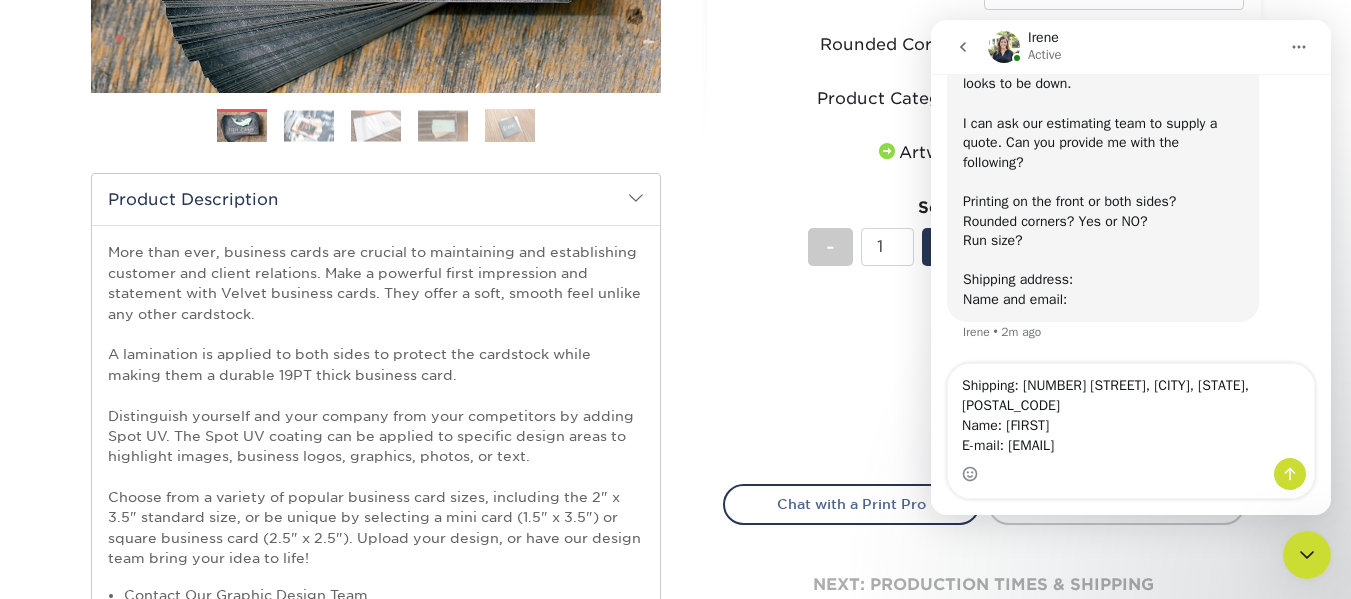 click on "Shipping: [NUMBER] [STREET], [CITY], [STATE], [POSTAL_CODE]
Name: [FIRST]
E-mail: [EMAIL]" at bounding box center [1131, 411] 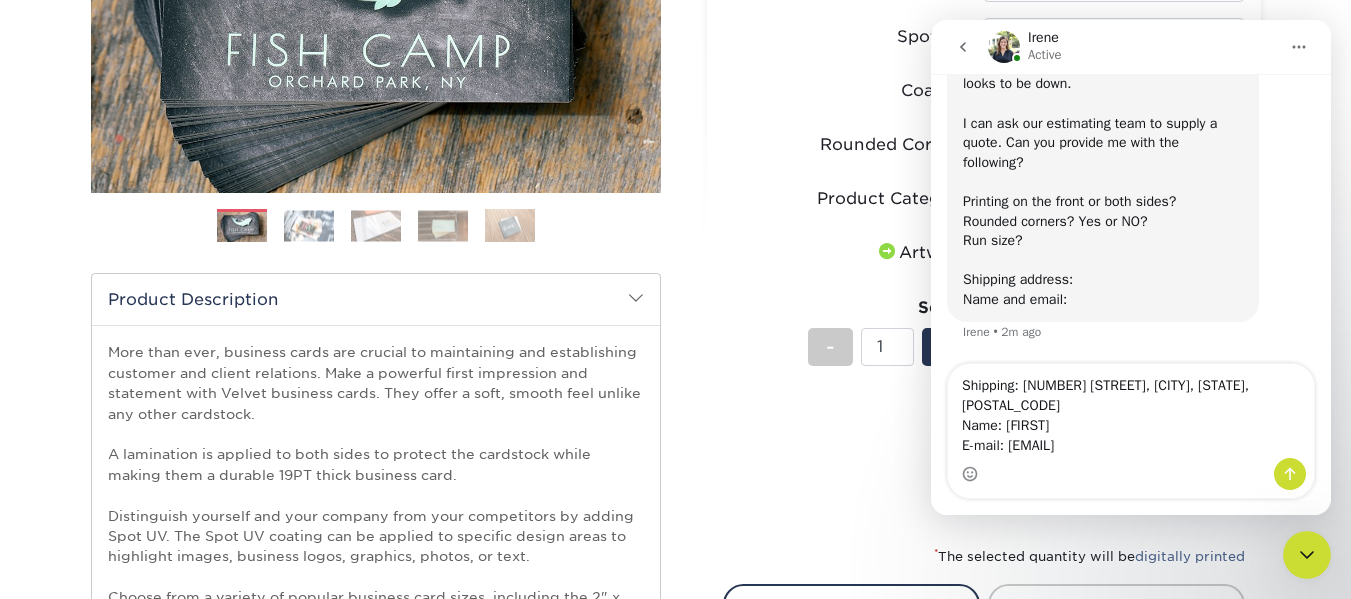 scroll, scrollTop: 0, scrollLeft: 0, axis: both 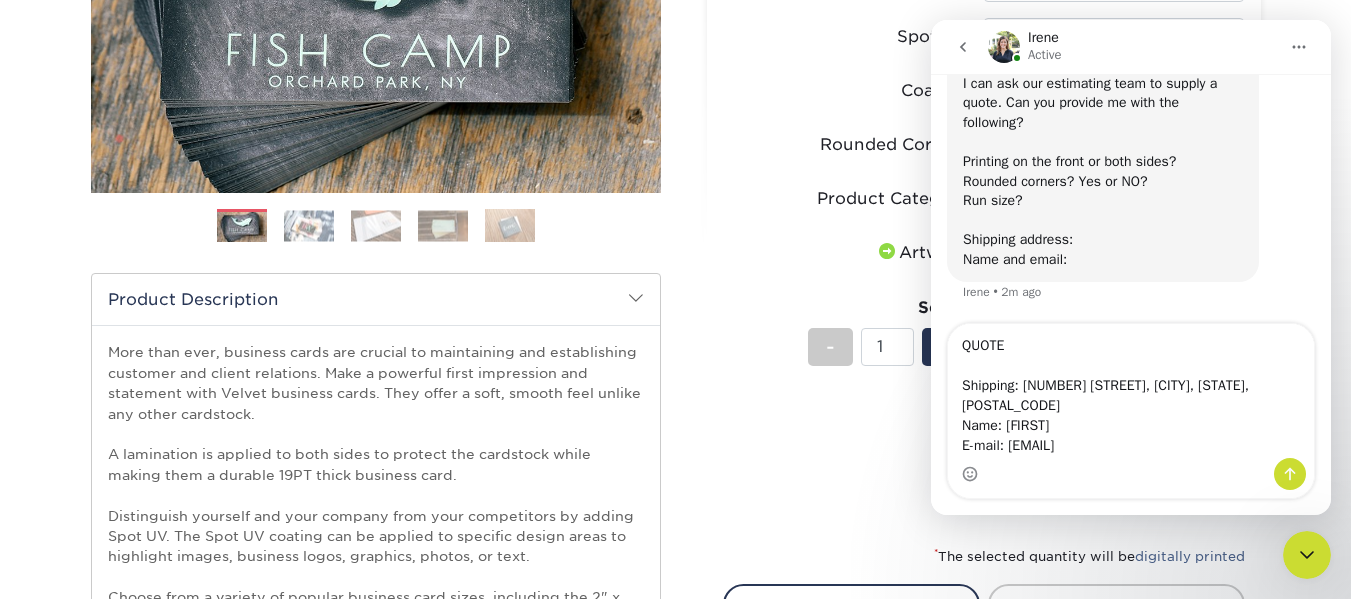type on "QUOTE
Shipping: [NUMBER] [STREET], [CITY], [STATE], [POSTAL_CODE]
Name: [FIRST]
E-mail: [EMAIL]" 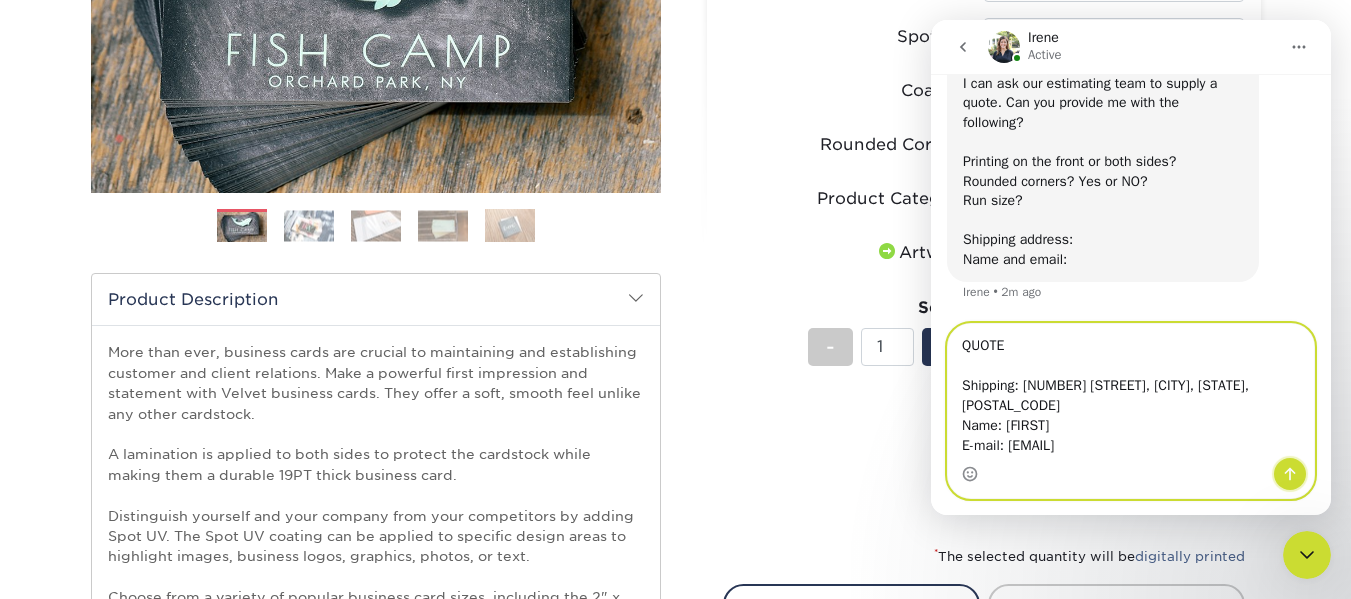 click 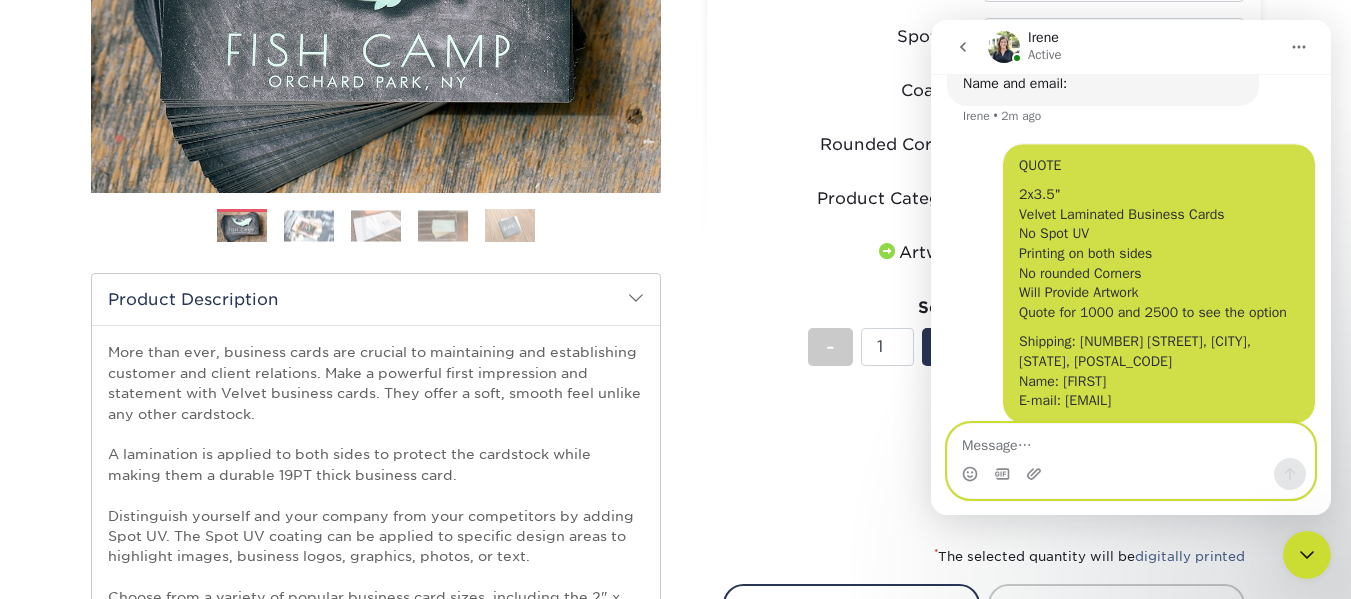 scroll, scrollTop: 1131, scrollLeft: 0, axis: vertical 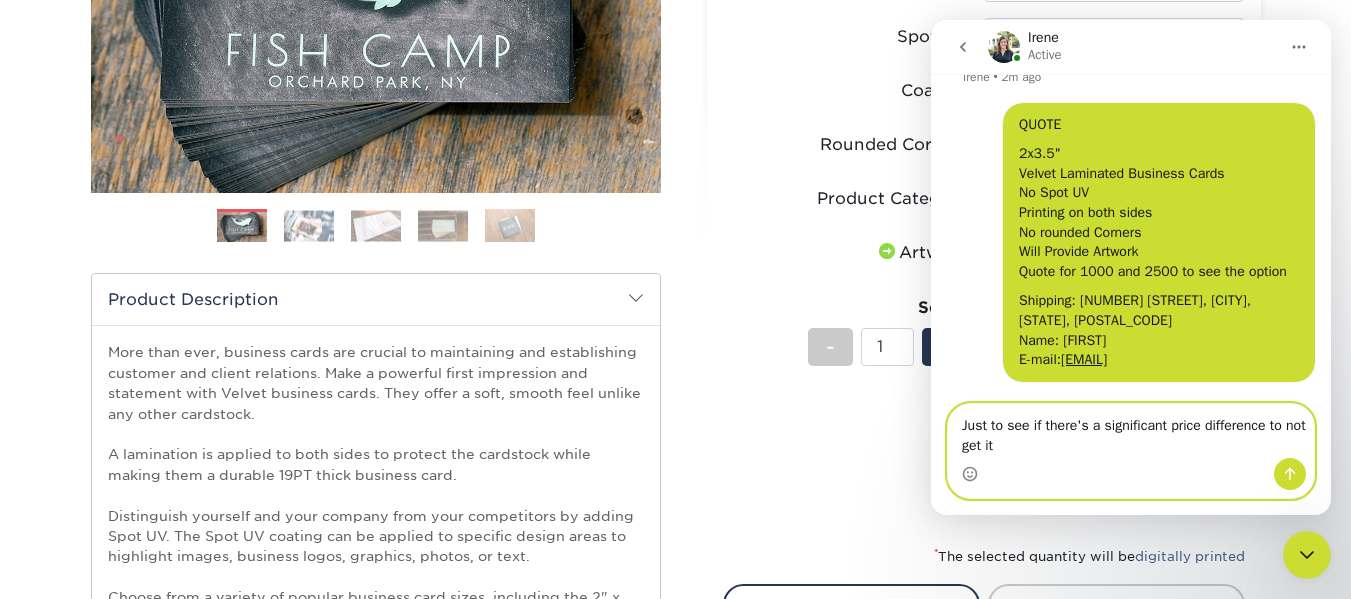 type on "Just to see if there's a significant price difference to not get it." 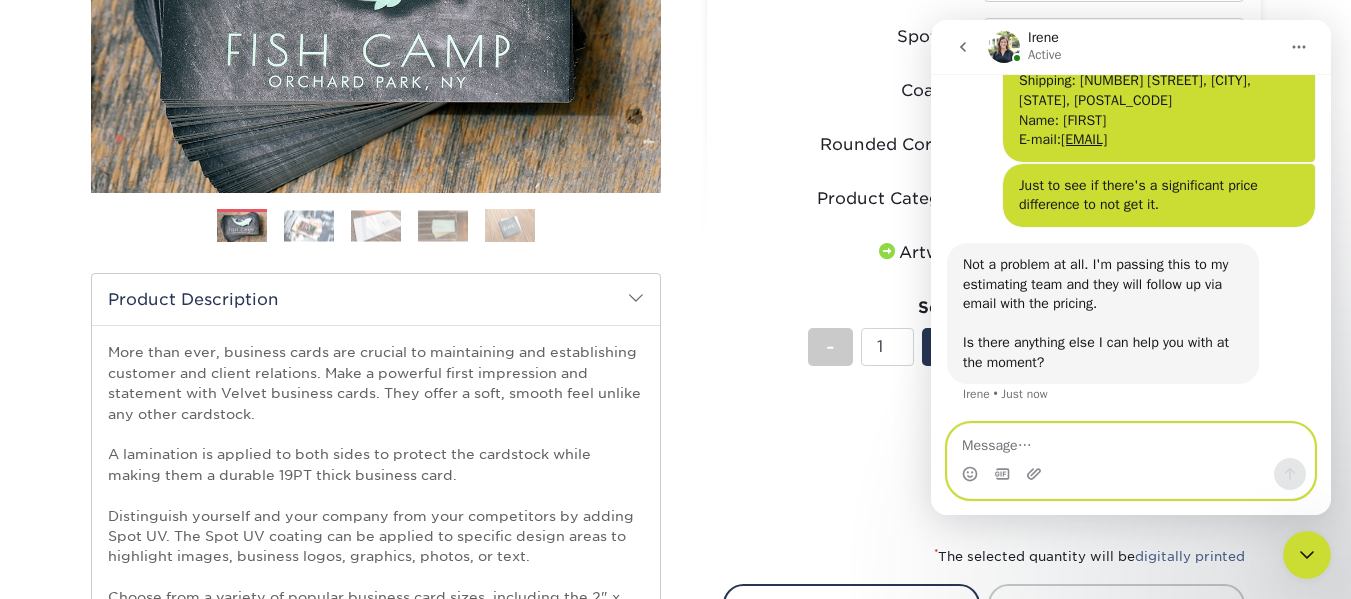scroll, scrollTop: 1353, scrollLeft: 0, axis: vertical 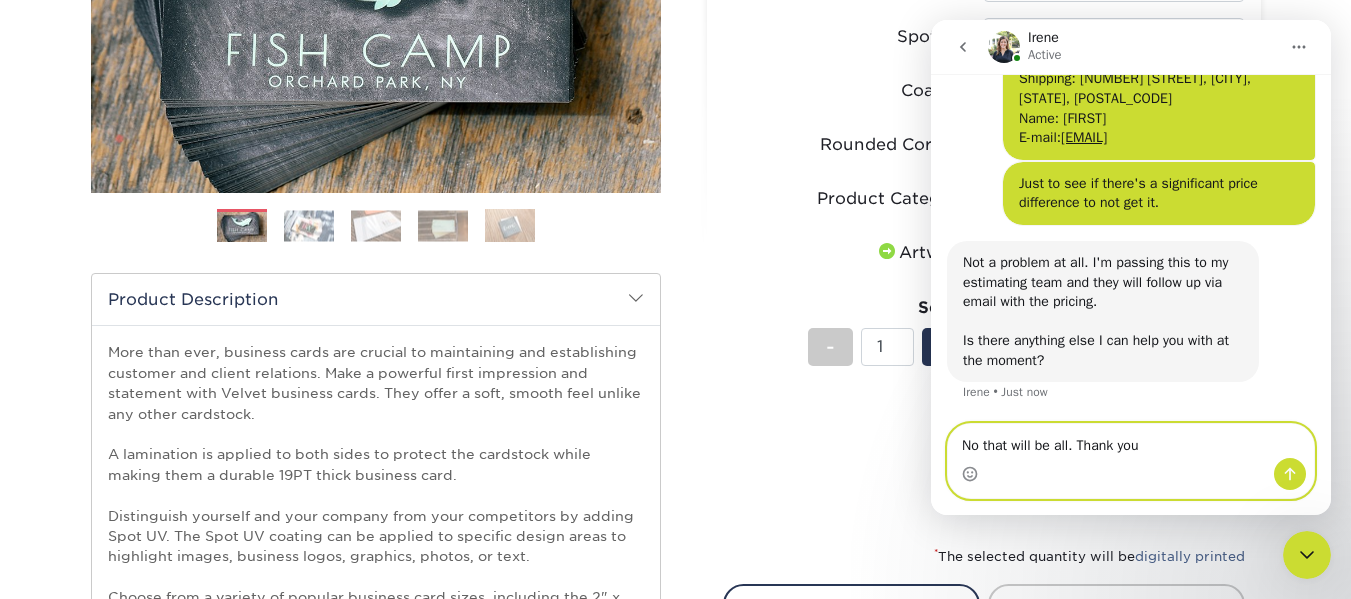 type on "No that will be all. Thank you." 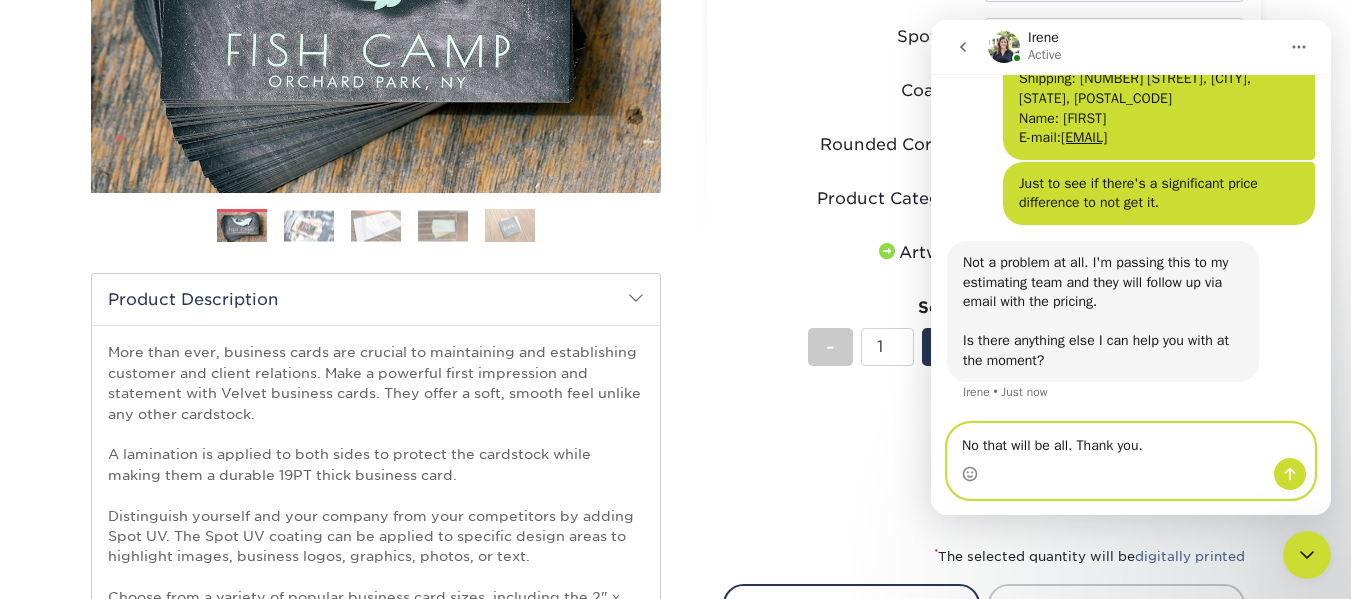 type 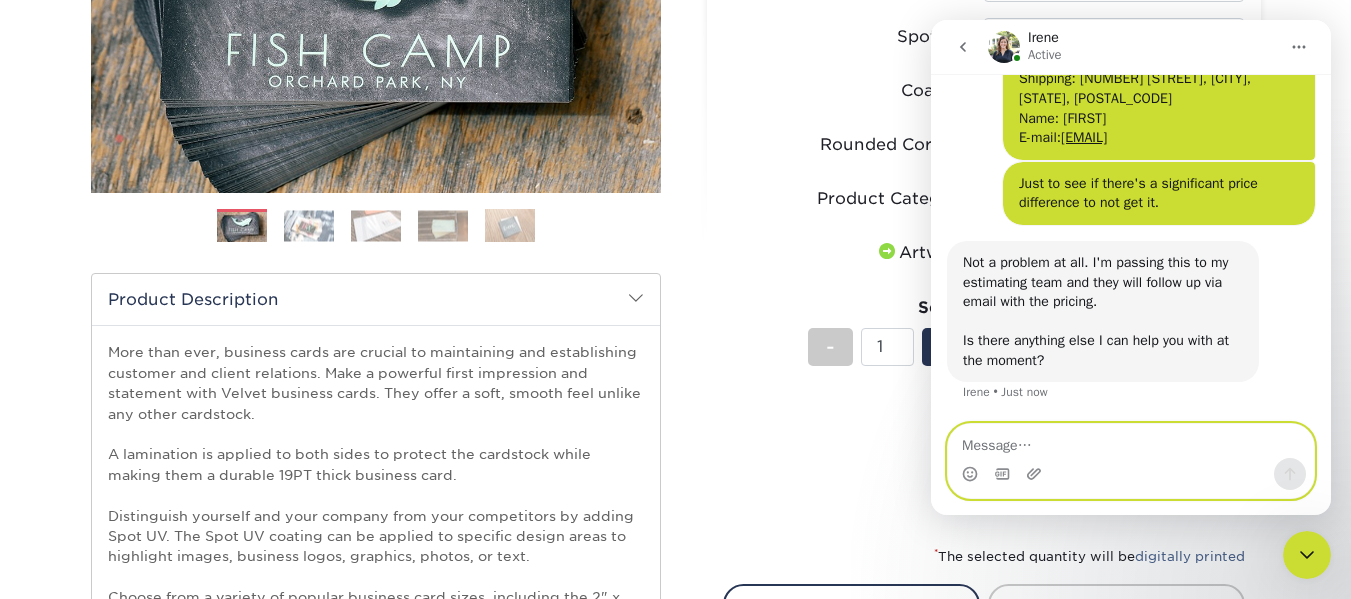 scroll, scrollTop: 1413, scrollLeft: 0, axis: vertical 